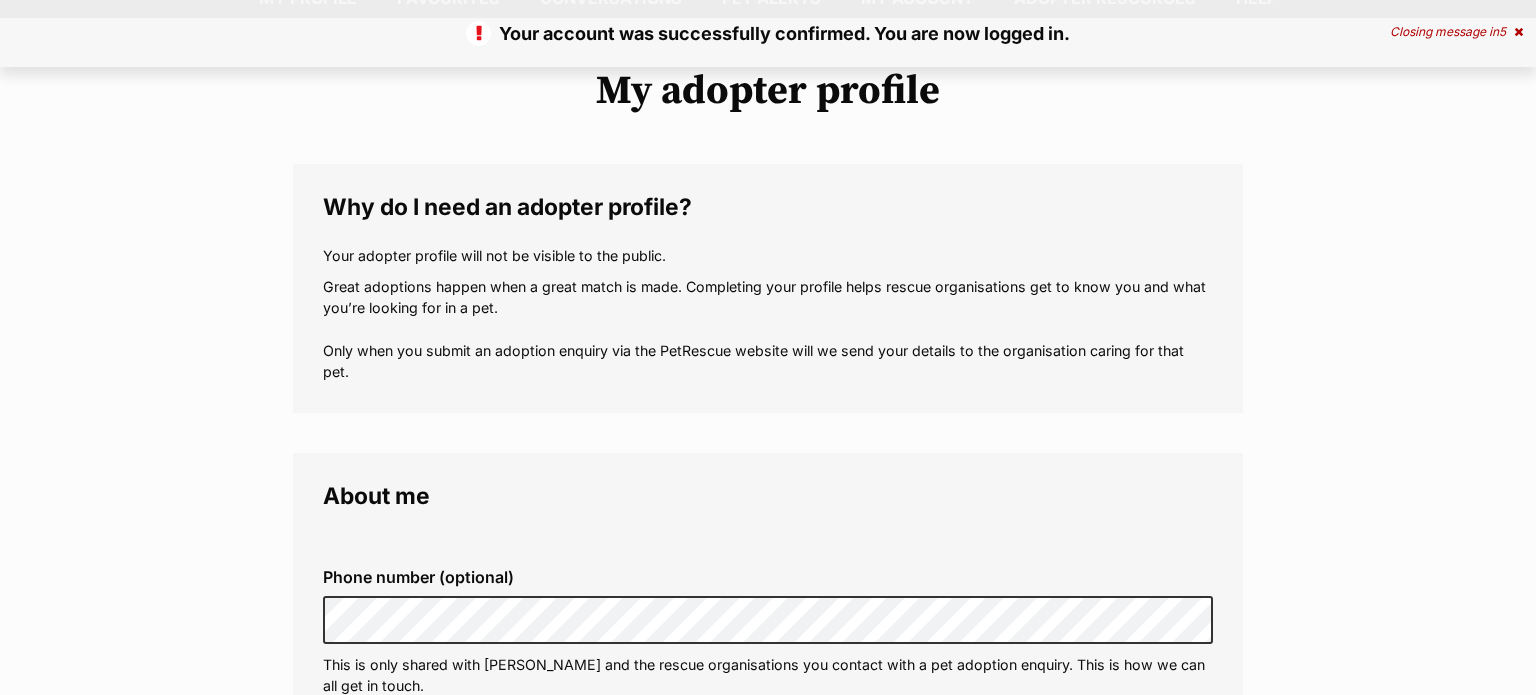 scroll, scrollTop: 0, scrollLeft: 0, axis: both 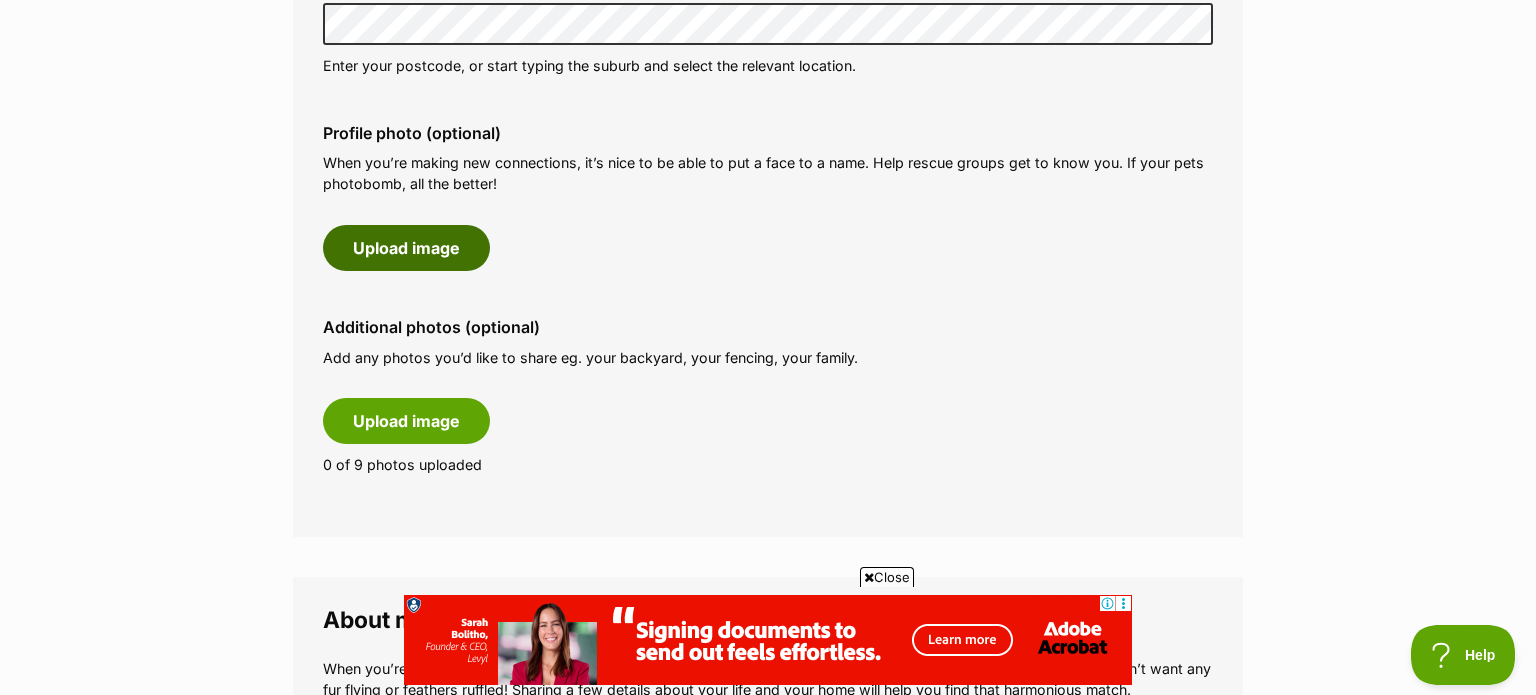 click on "Upload image" at bounding box center (406, 248) 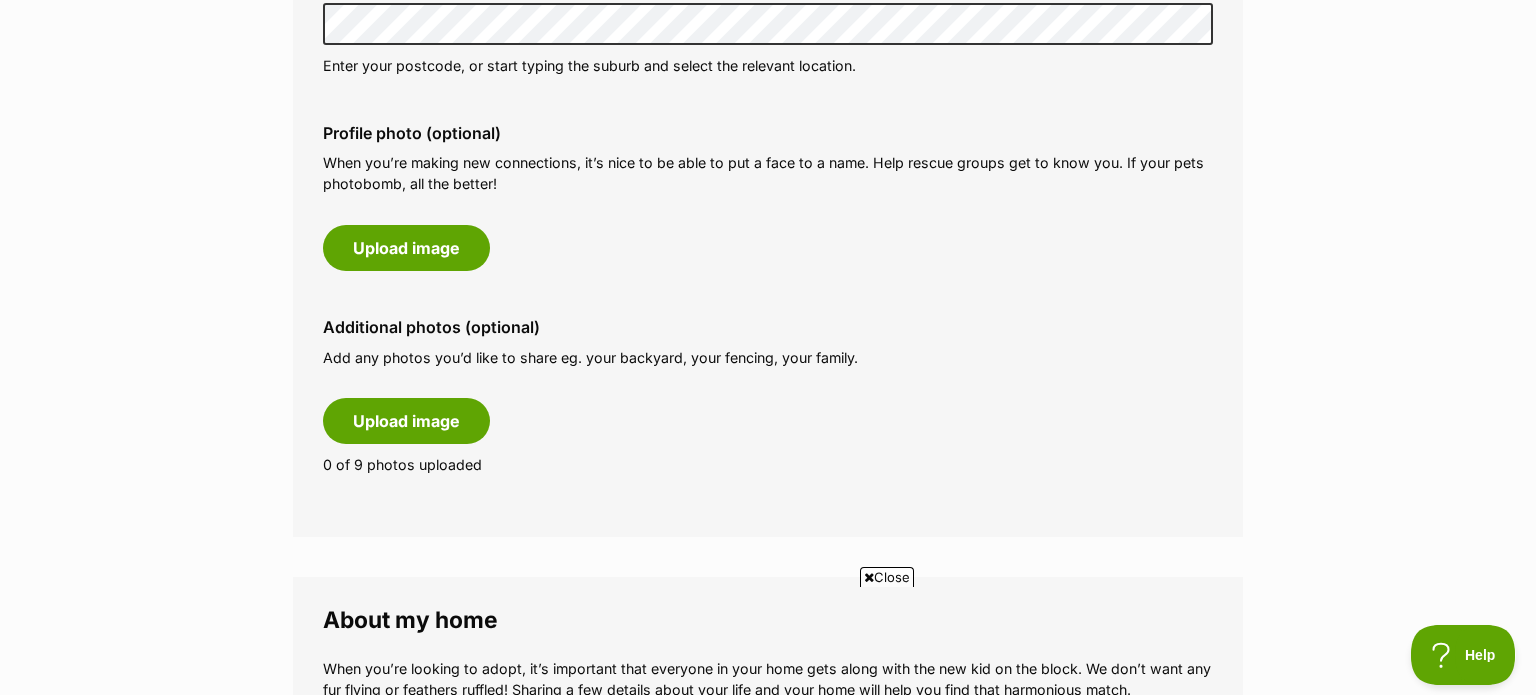 scroll, scrollTop: 0, scrollLeft: 0, axis: both 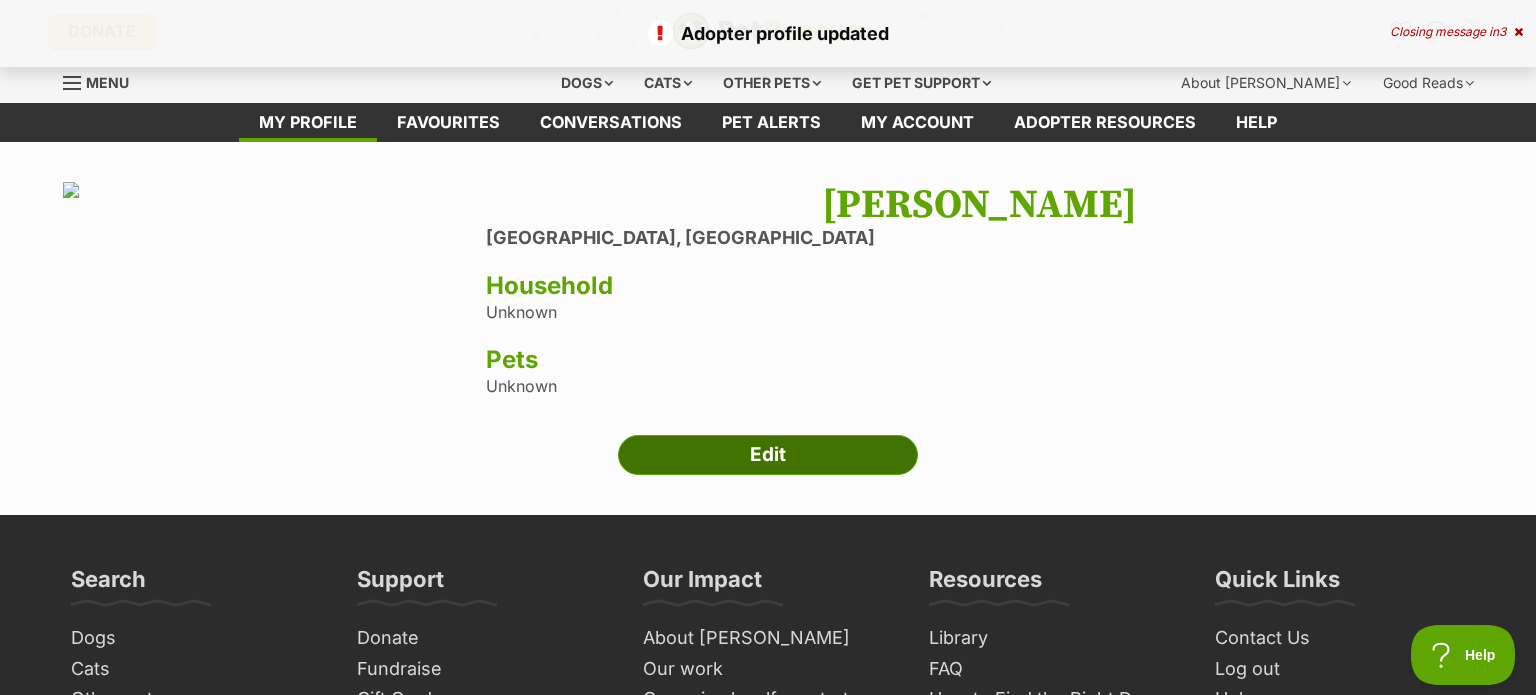 click on "Edit" at bounding box center (768, 455) 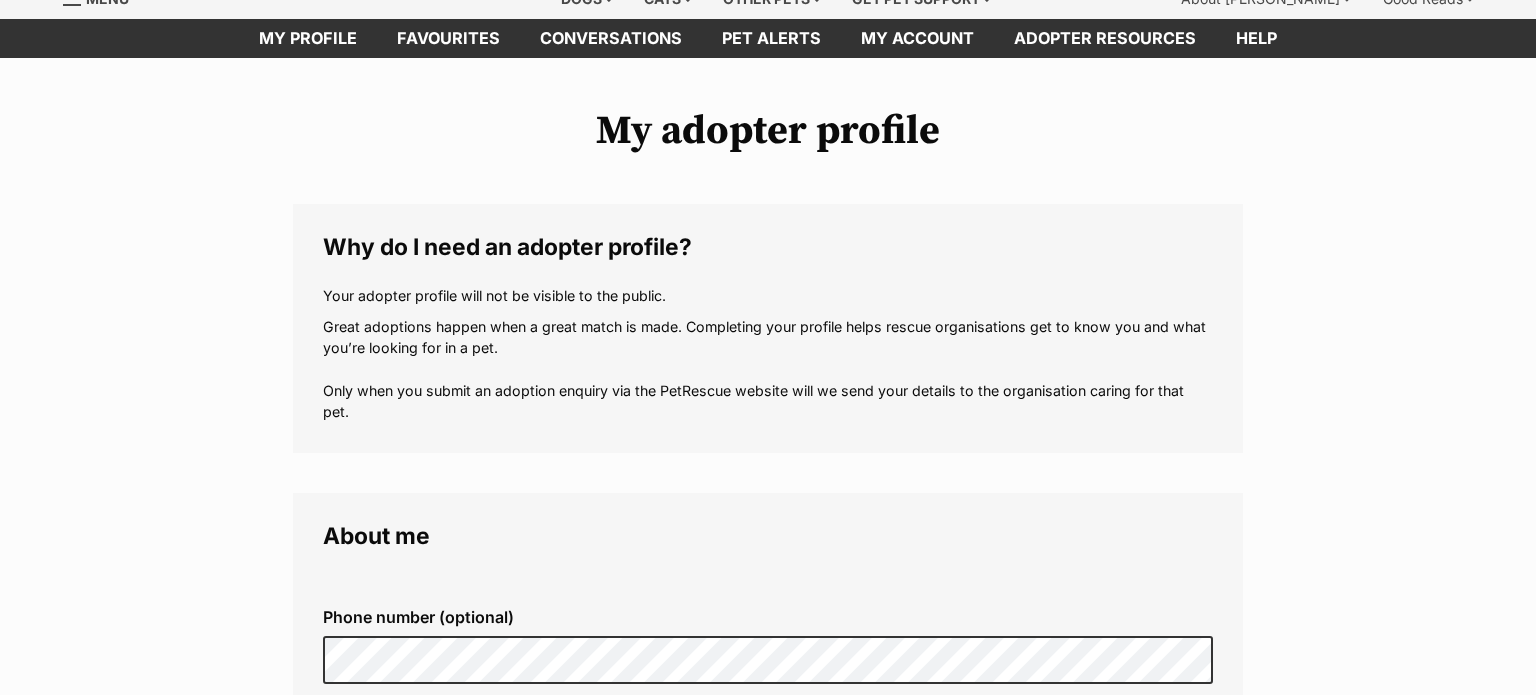 scroll, scrollTop: 0, scrollLeft: 0, axis: both 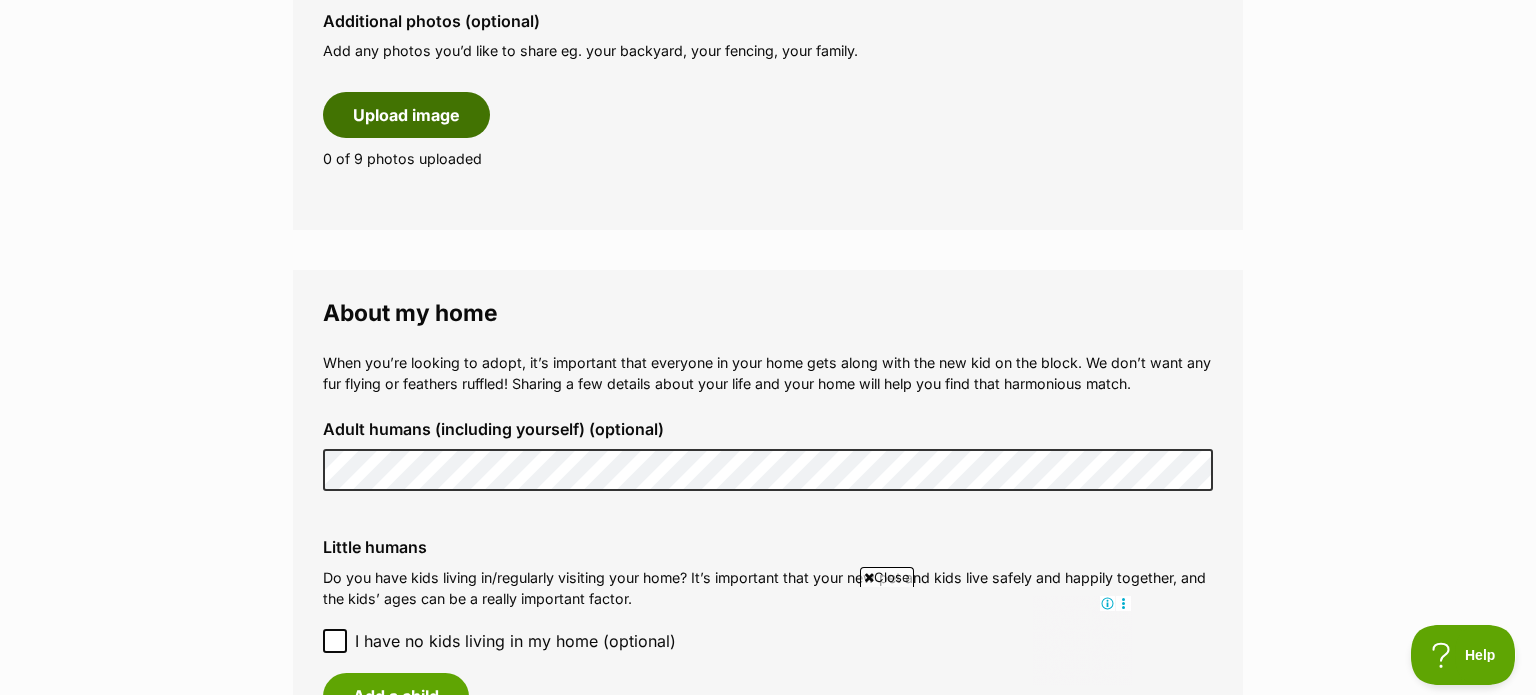 click on "Upload image" at bounding box center [406, 115] 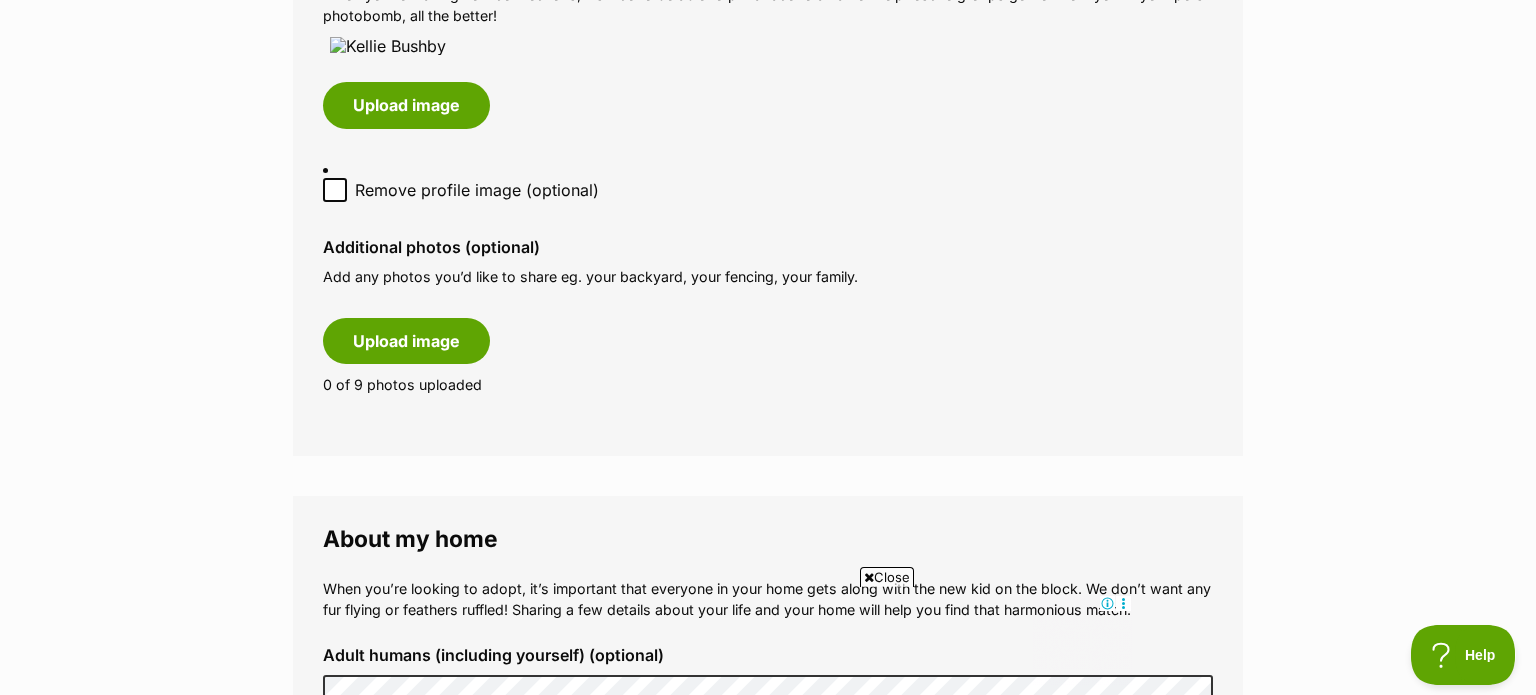 scroll, scrollTop: 1016, scrollLeft: 0, axis: vertical 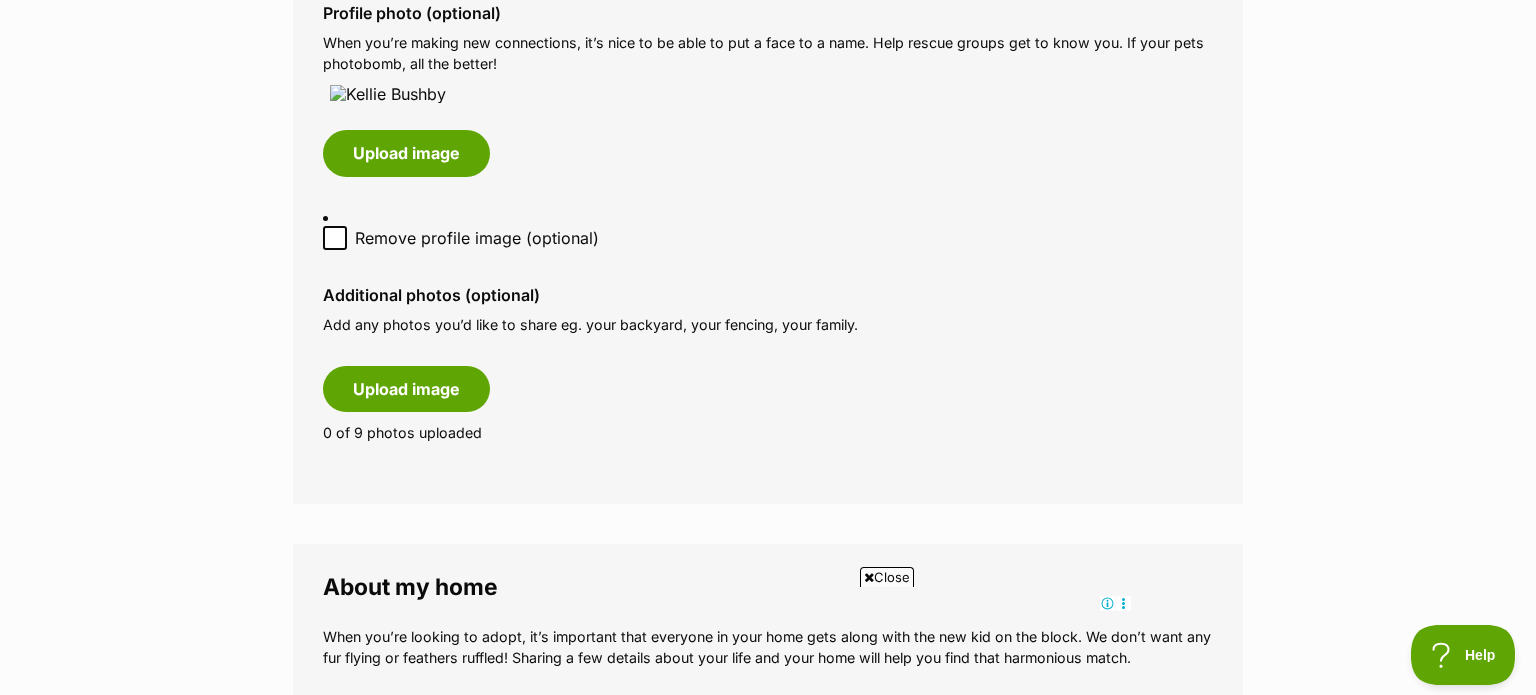 click 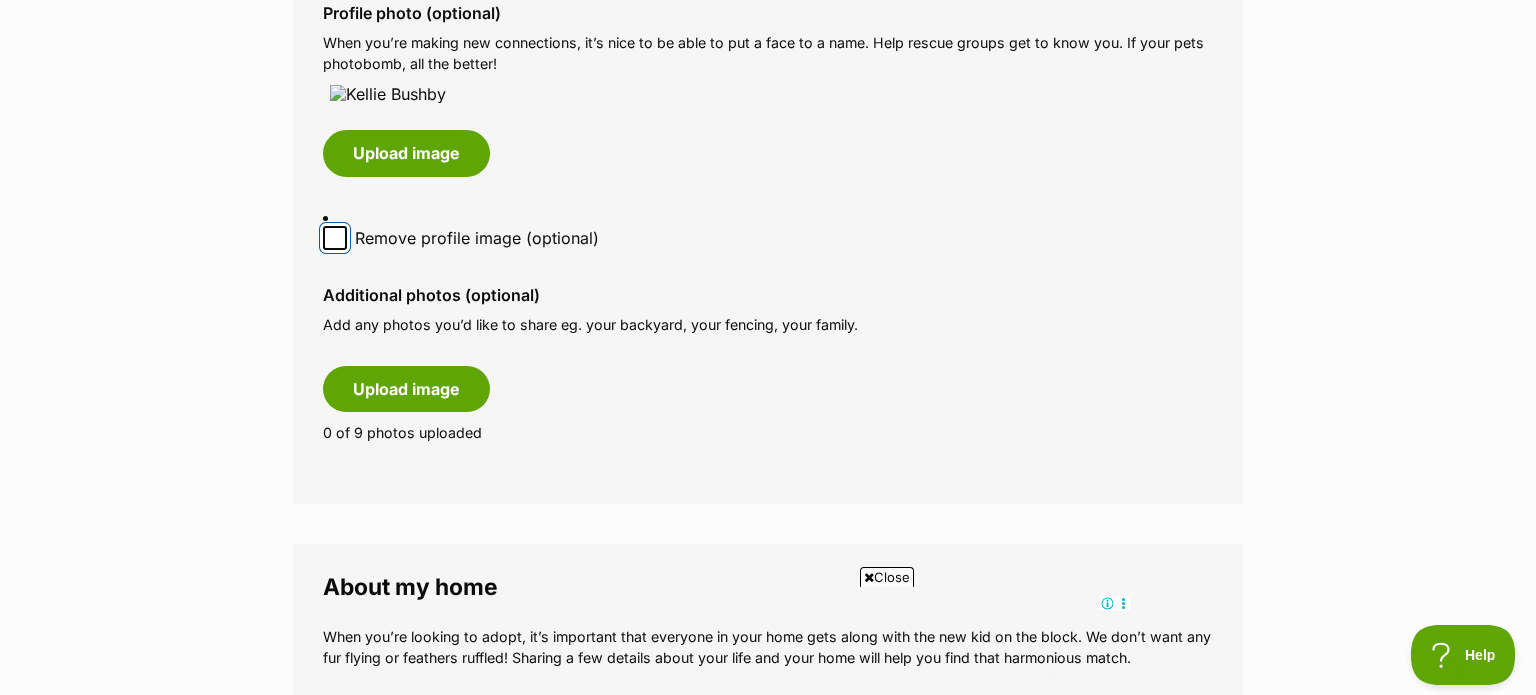 click on "Remove profile image (optional)" at bounding box center [335, 238] 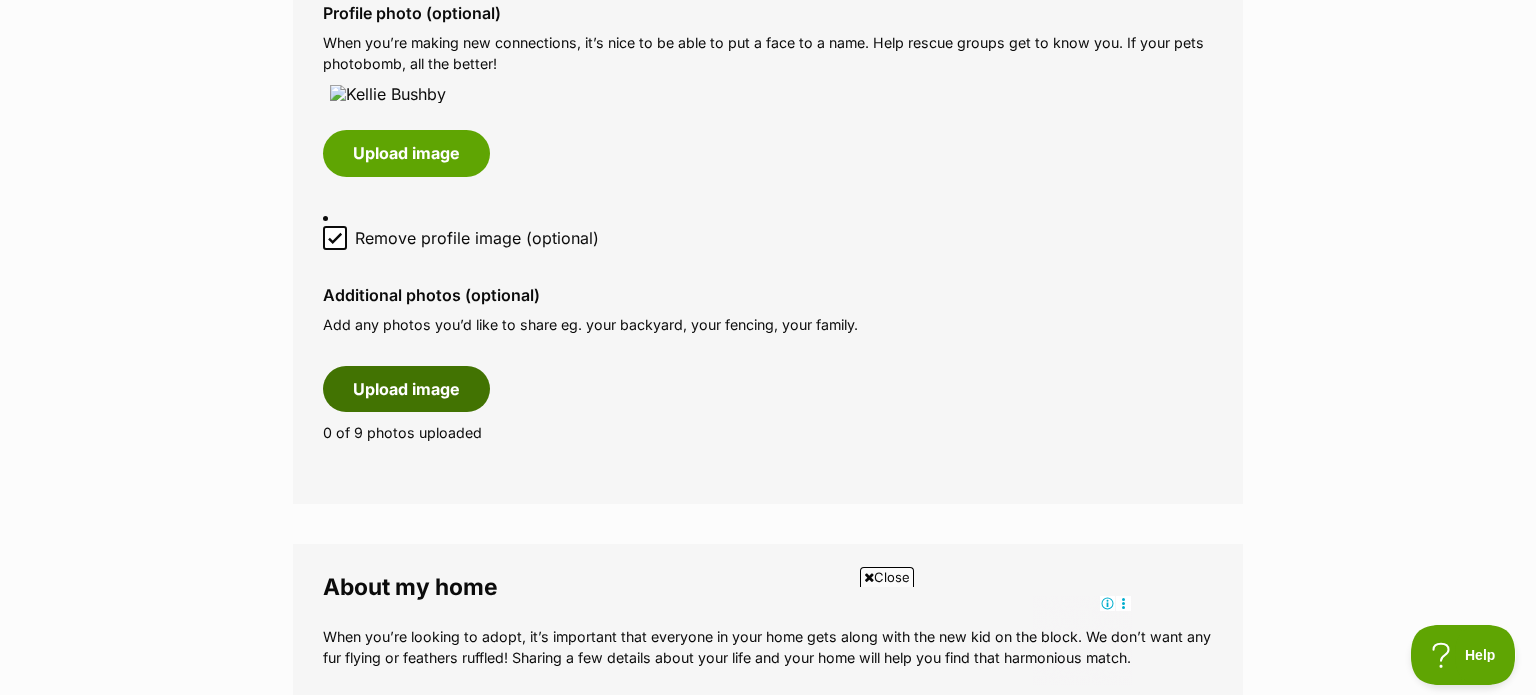 click on "Upload image" at bounding box center (406, 389) 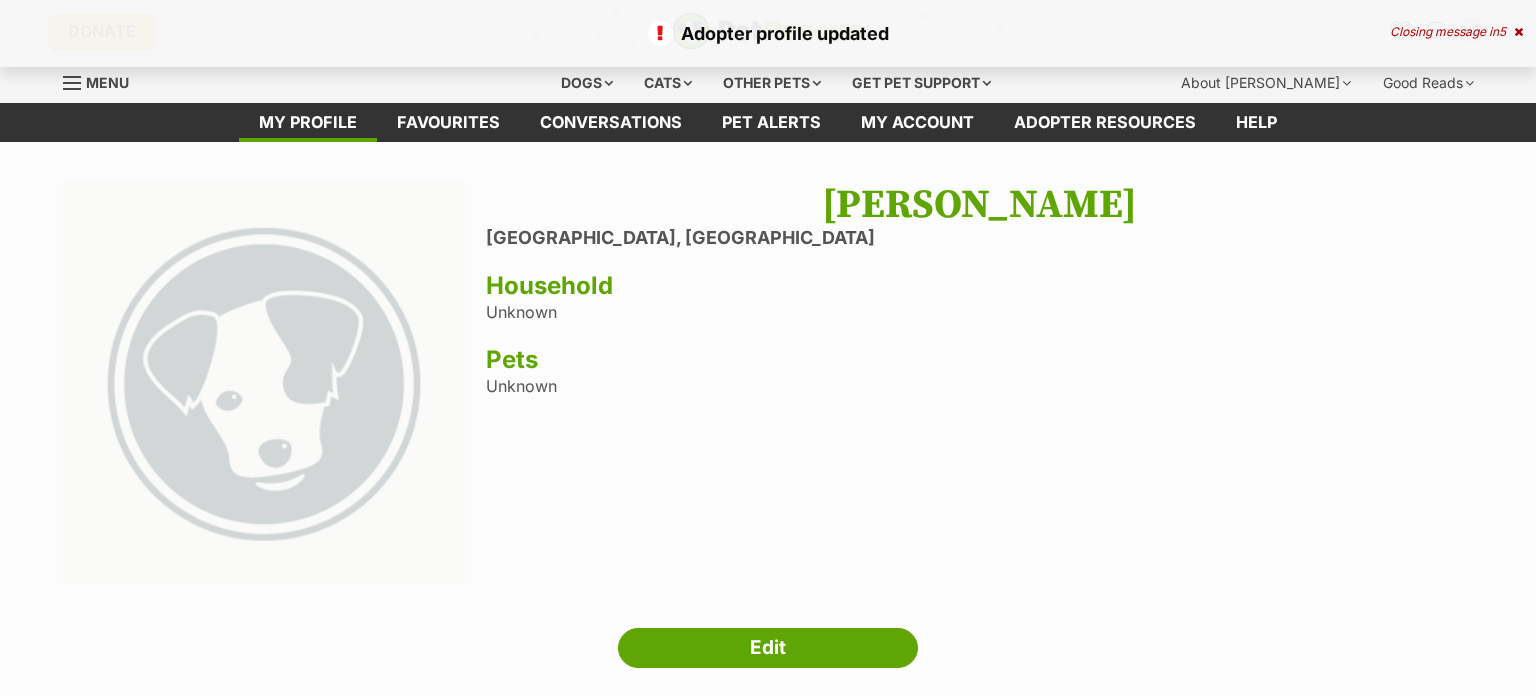 scroll, scrollTop: 0, scrollLeft: 0, axis: both 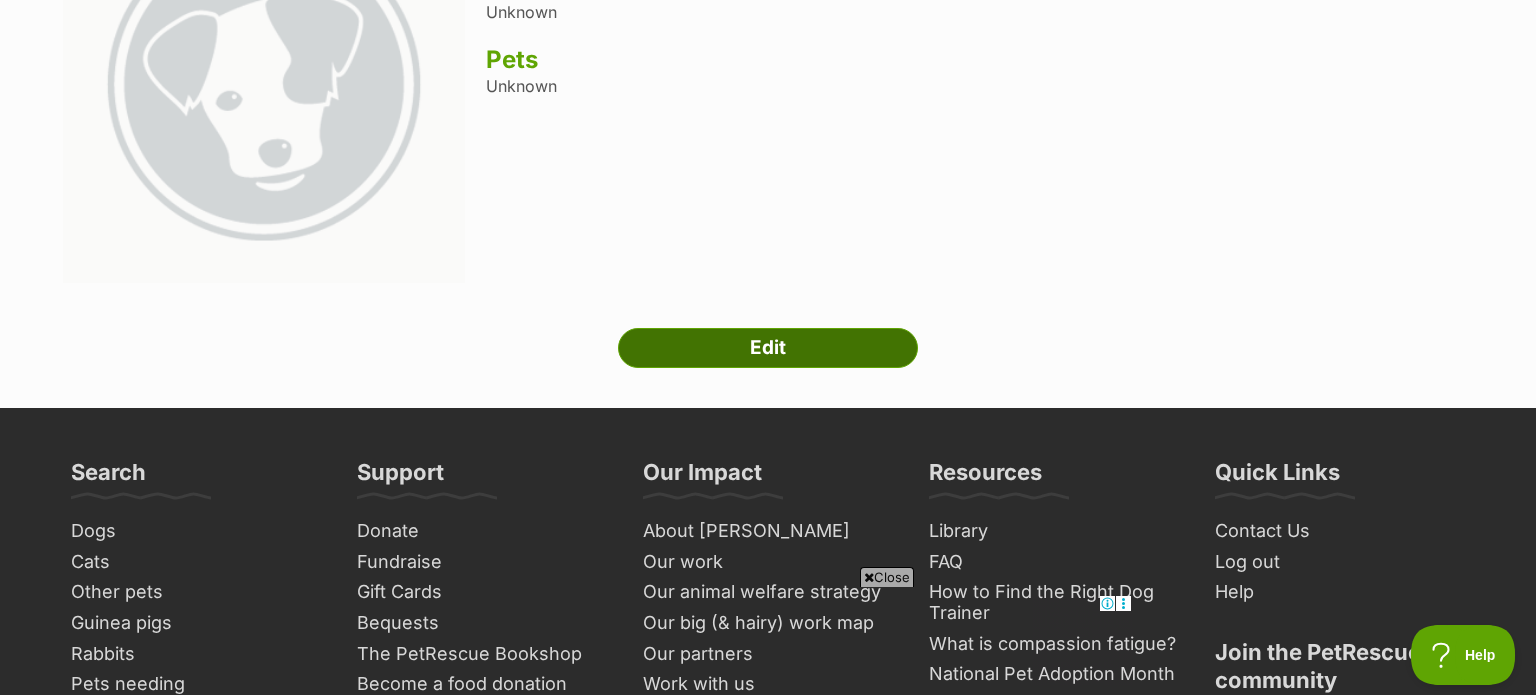 click on "Edit" at bounding box center [768, 348] 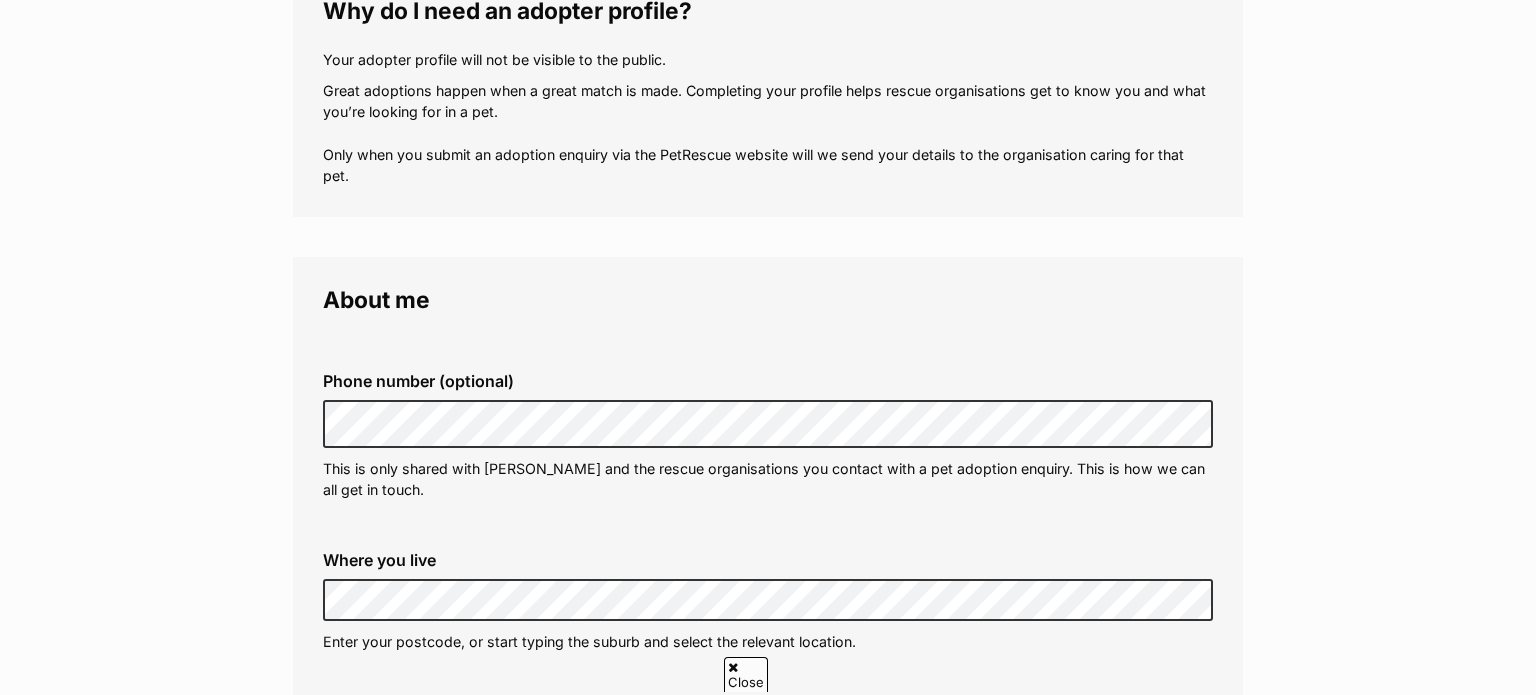 scroll, scrollTop: 574, scrollLeft: 0, axis: vertical 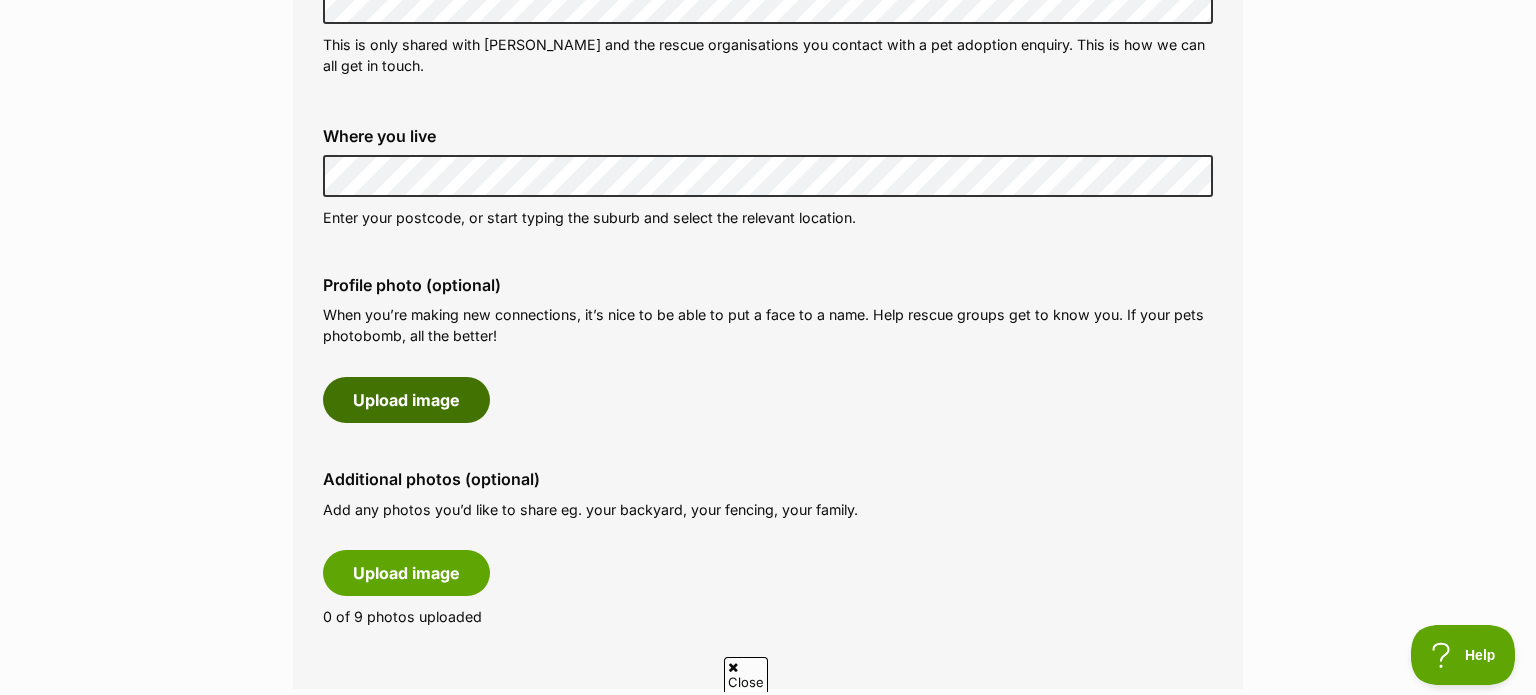 click on "Upload image" at bounding box center (406, 400) 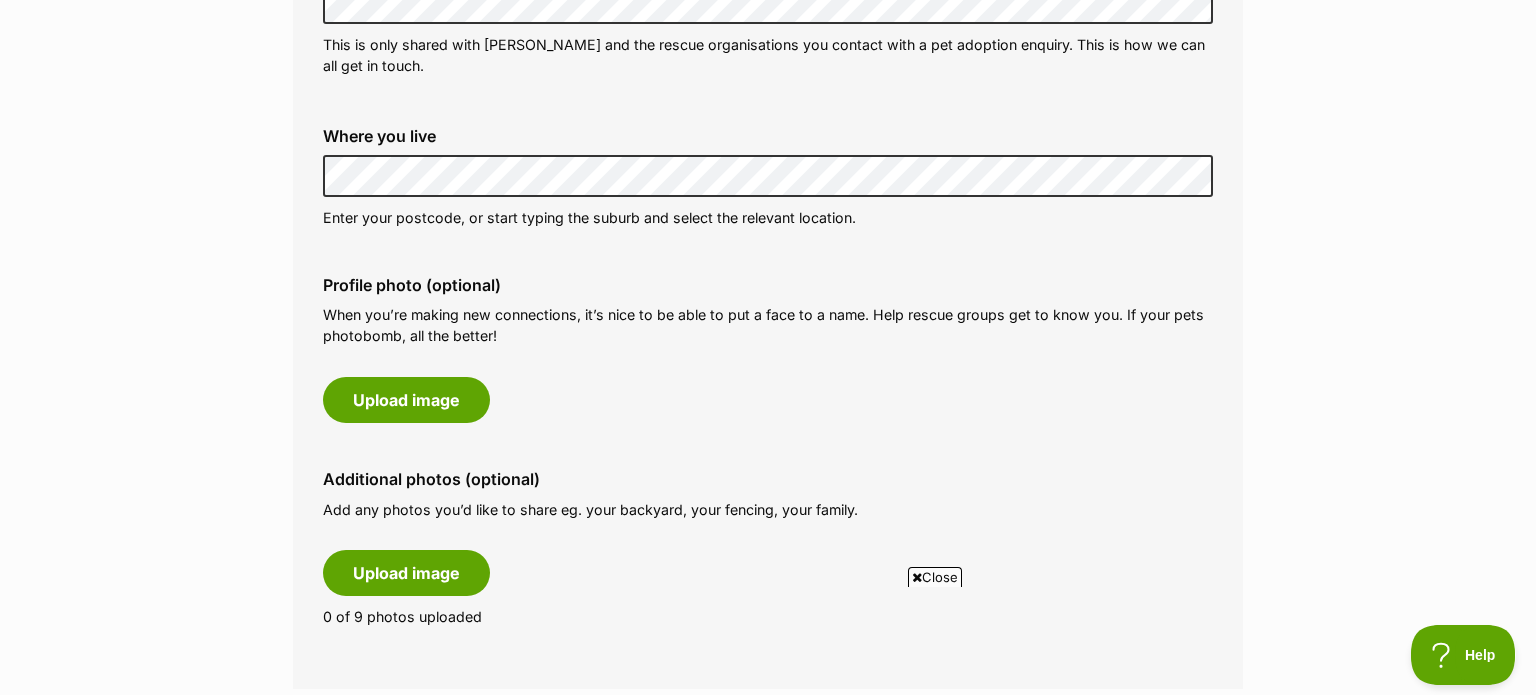 click at bounding box center (917, 577) 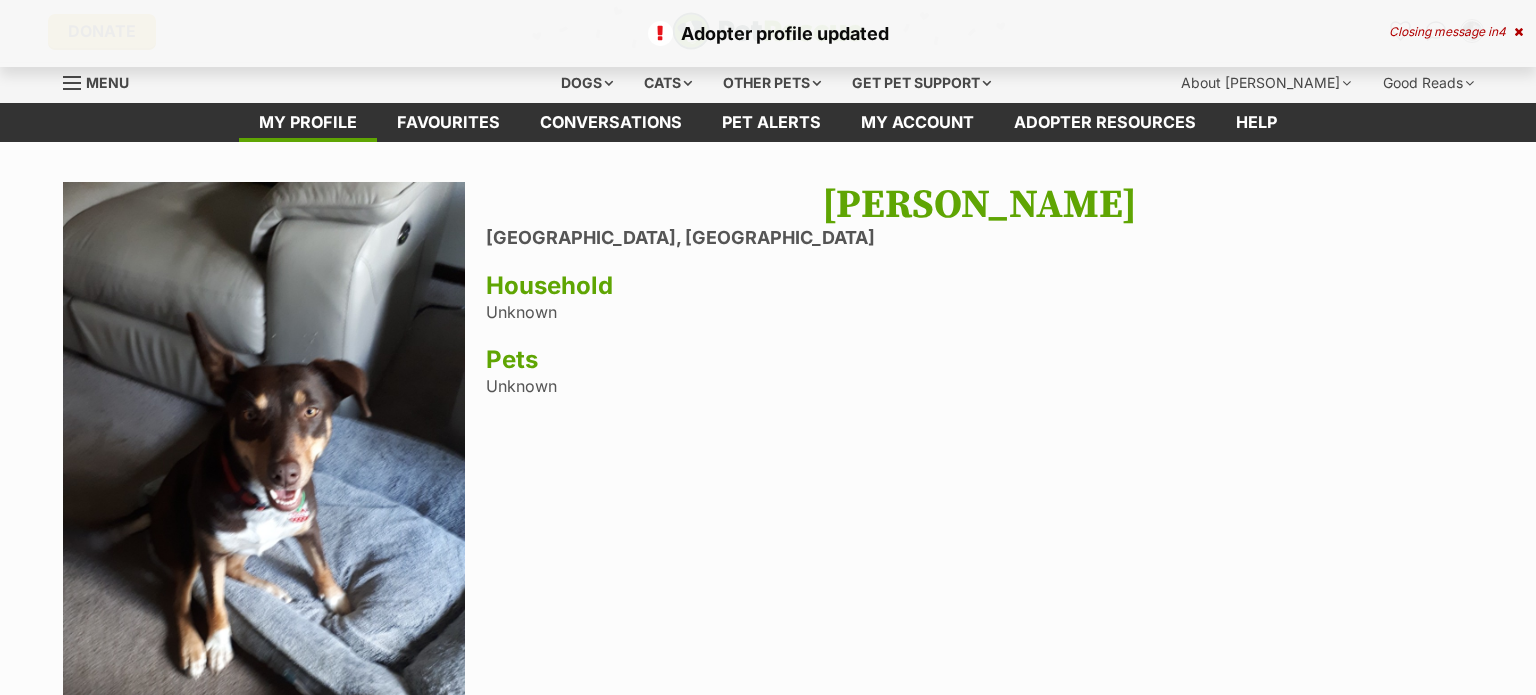 scroll, scrollTop: 0, scrollLeft: 0, axis: both 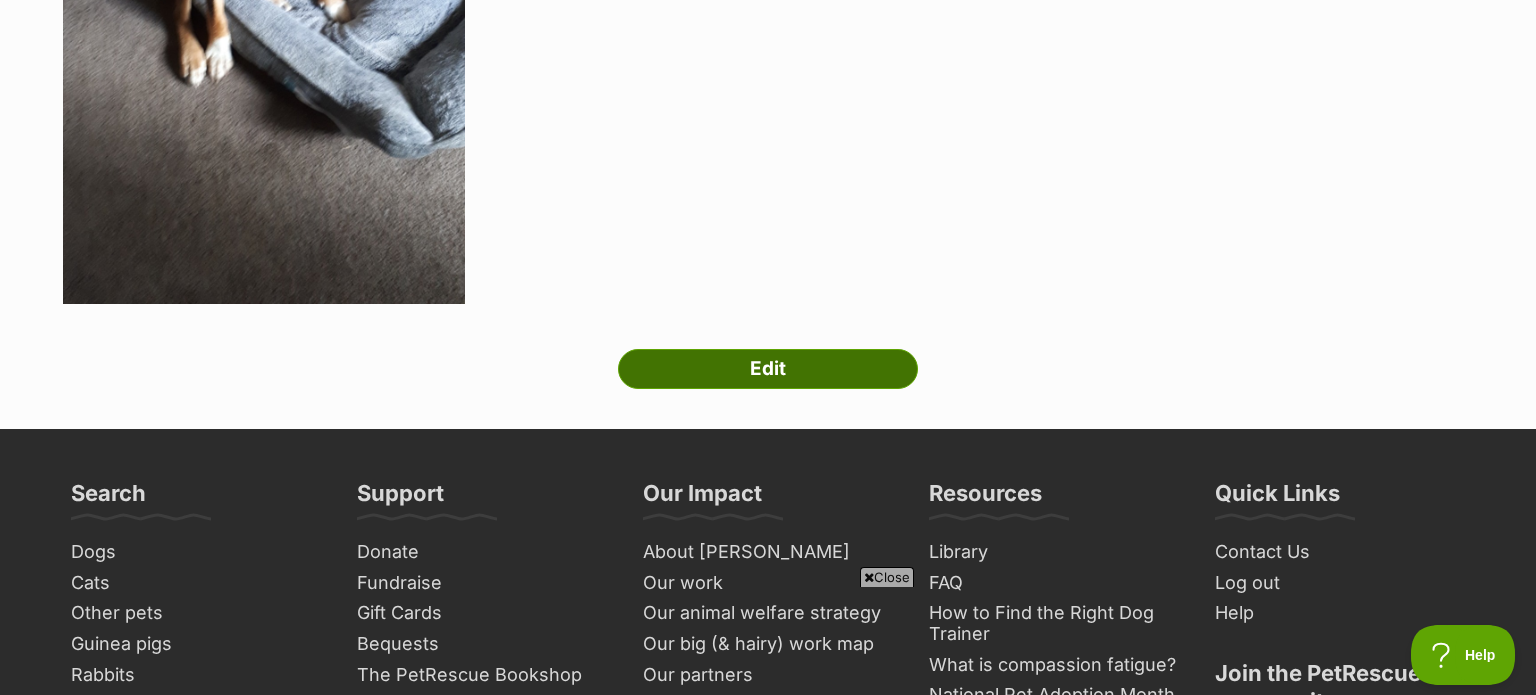 click on "Edit" at bounding box center (768, 369) 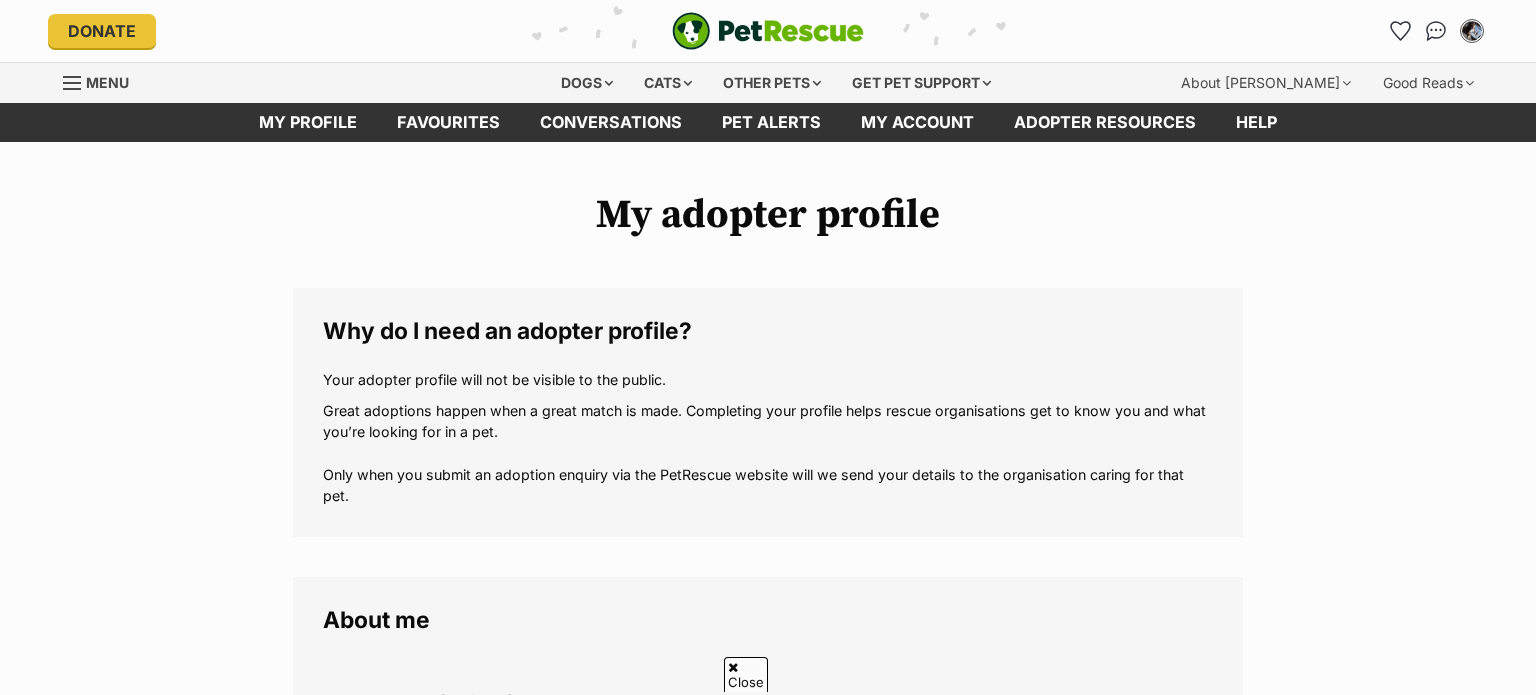 scroll, scrollTop: 976, scrollLeft: 0, axis: vertical 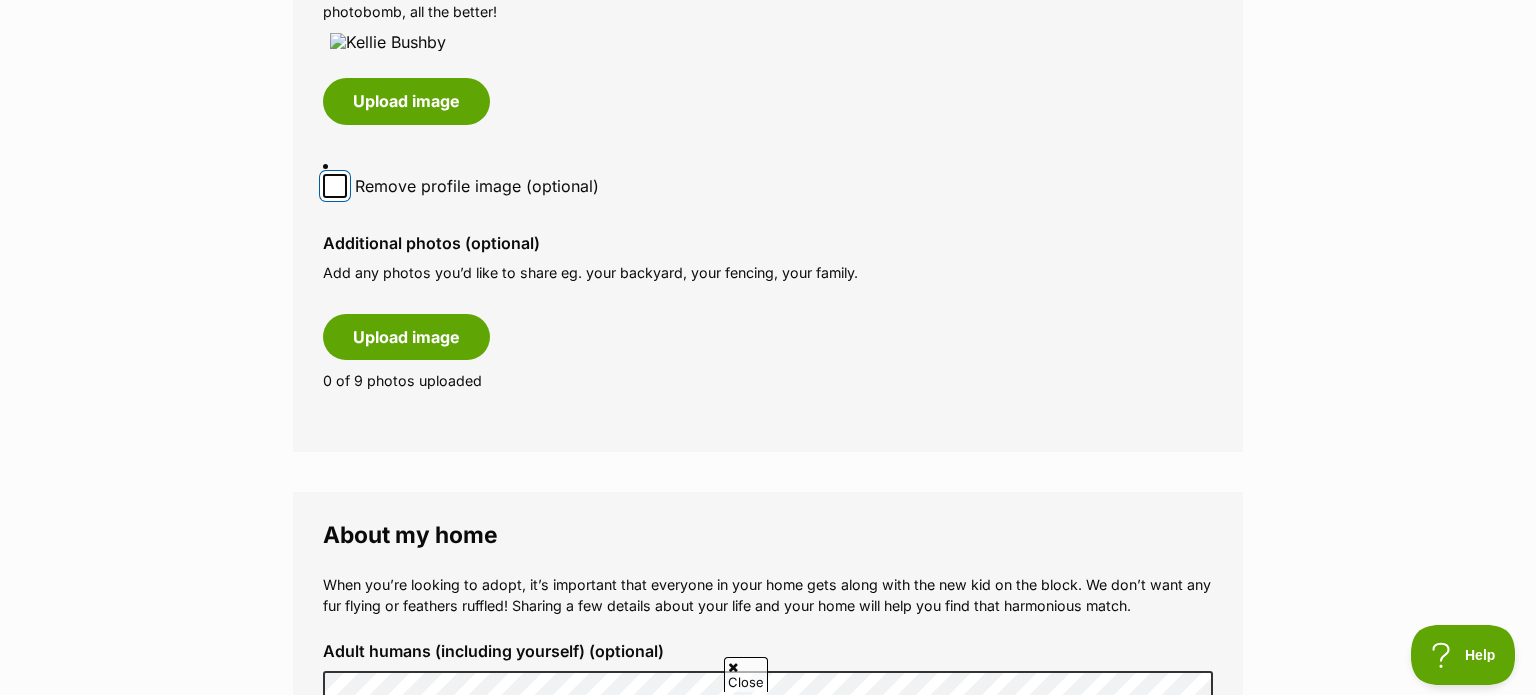 click on "Remove profile image (optional)" at bounding box center [335, 186] 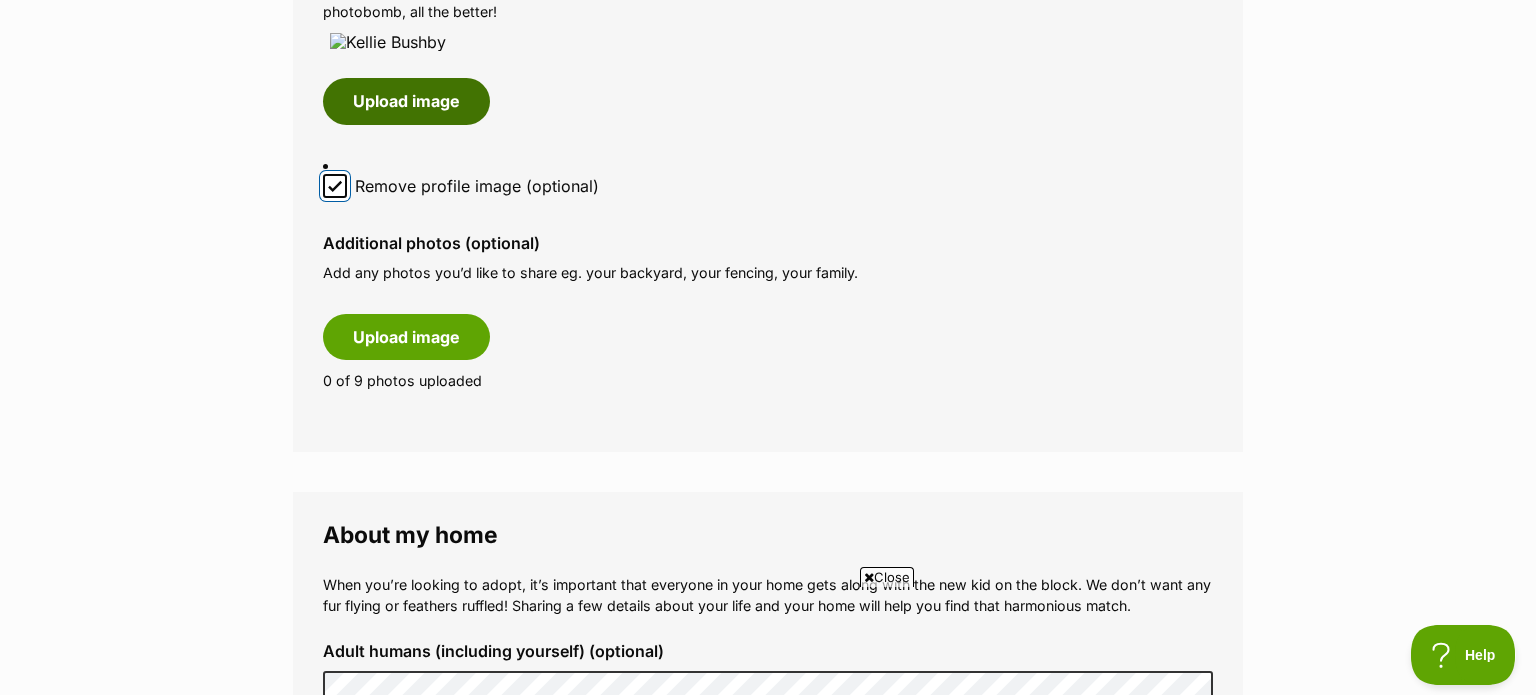 scroll, scrollTop: 0, scrollLeft: 0, axis: both 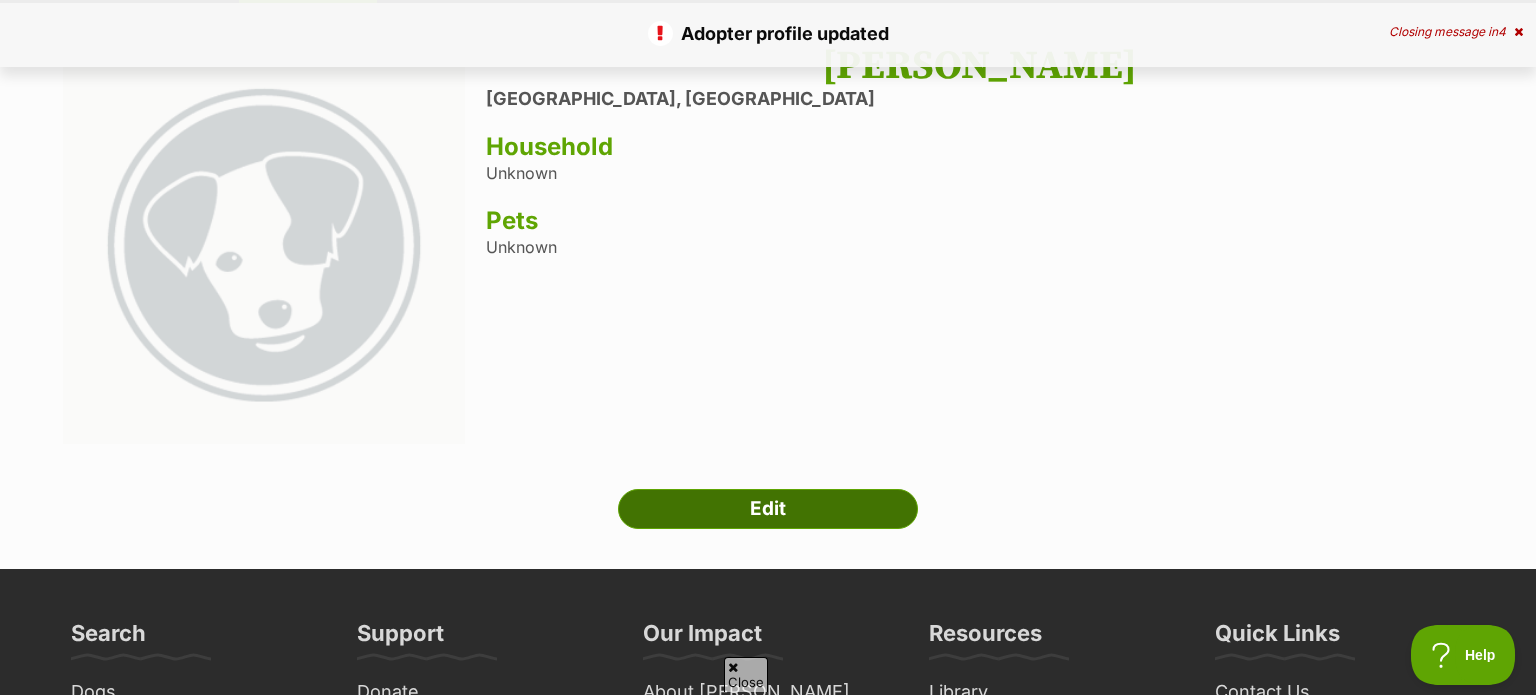 click on "Edit" at bounding box center [768, 509] 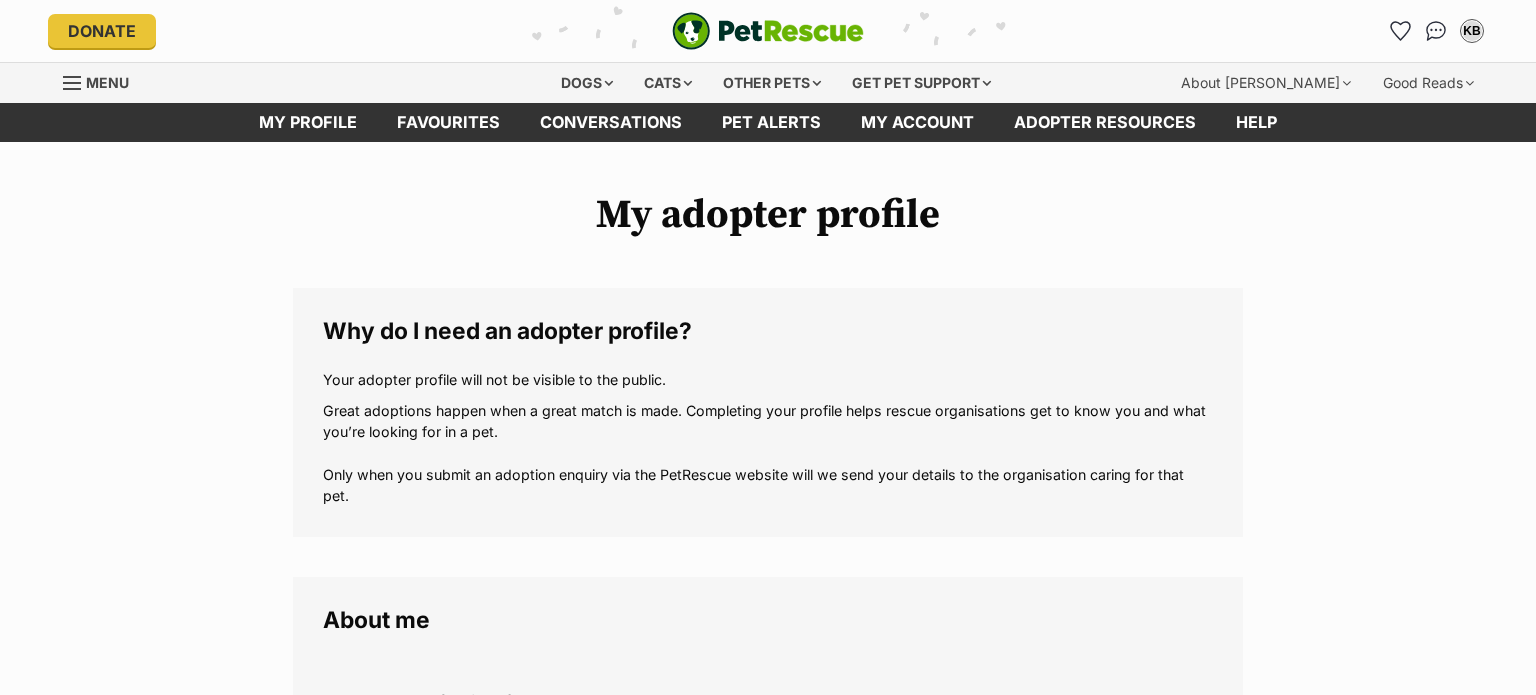 scroll, scrollTop: 0, scrollLeft: 0, axis: both 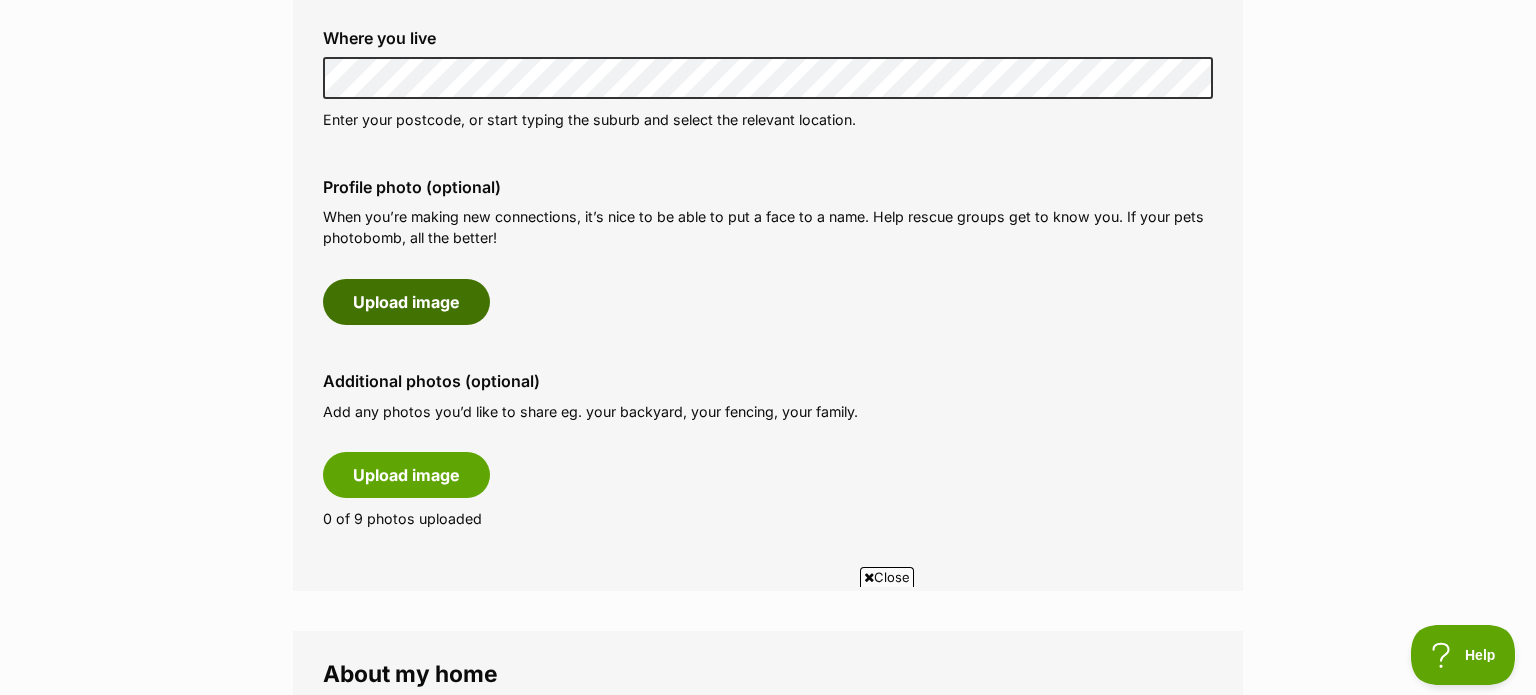click on "Upload image" at bounding box center (406, 302) 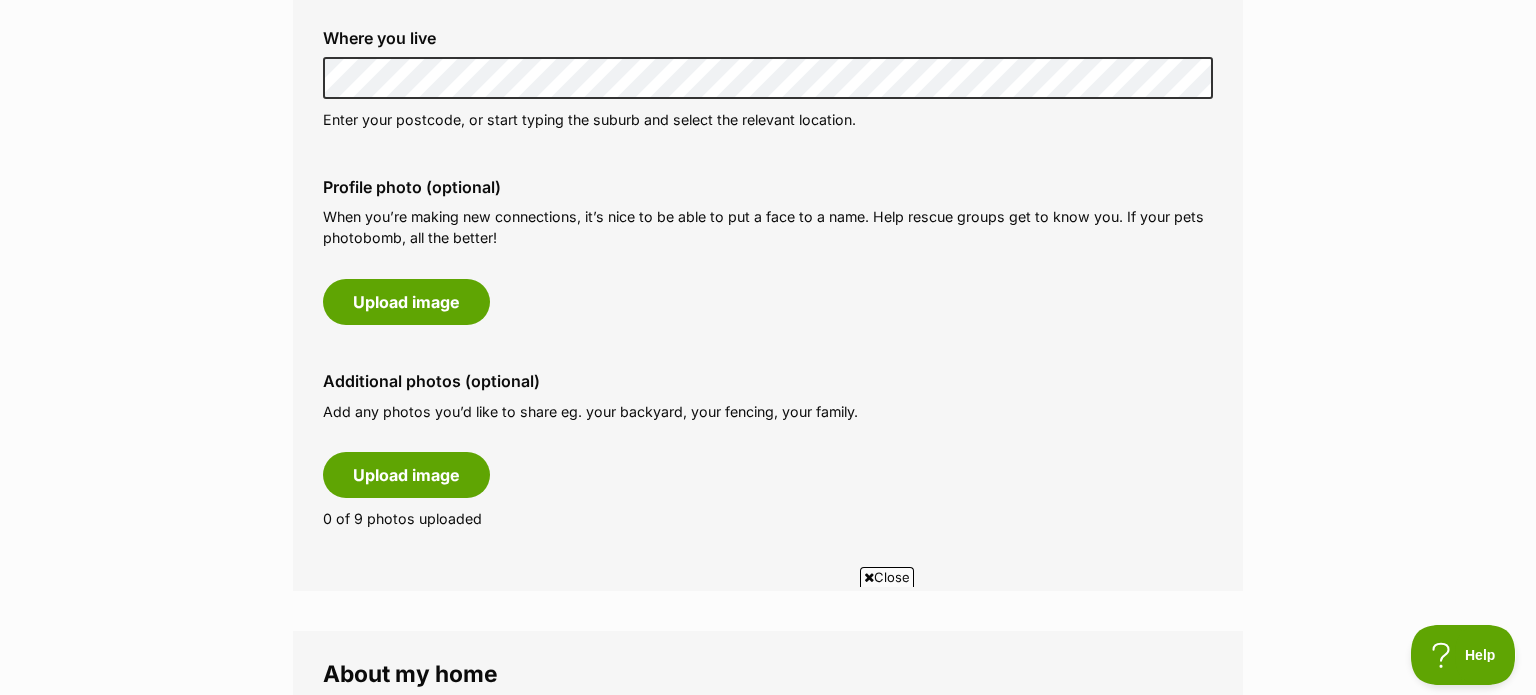 scroll, scrollTop: 0, scrollLeft: 0, axis: both 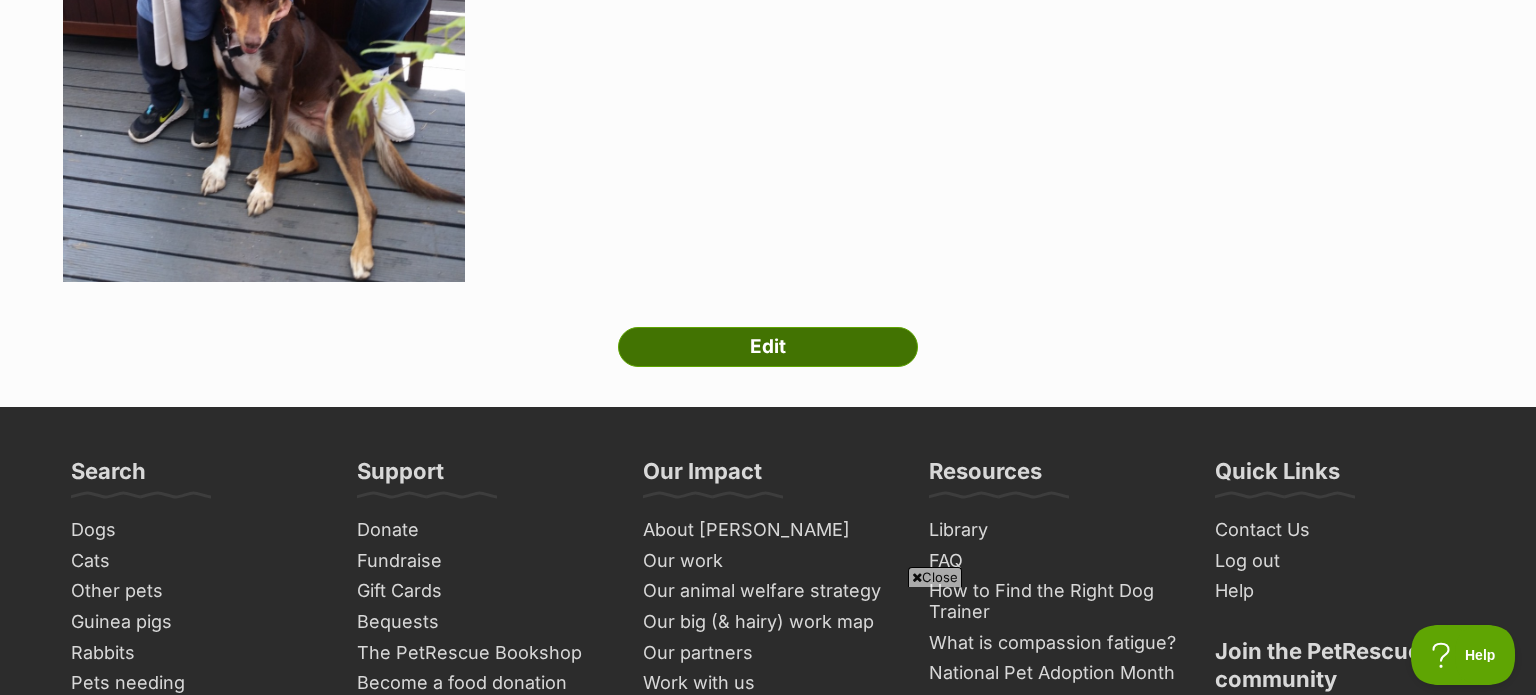 click on "Edit" at bounding box center (768, 347) 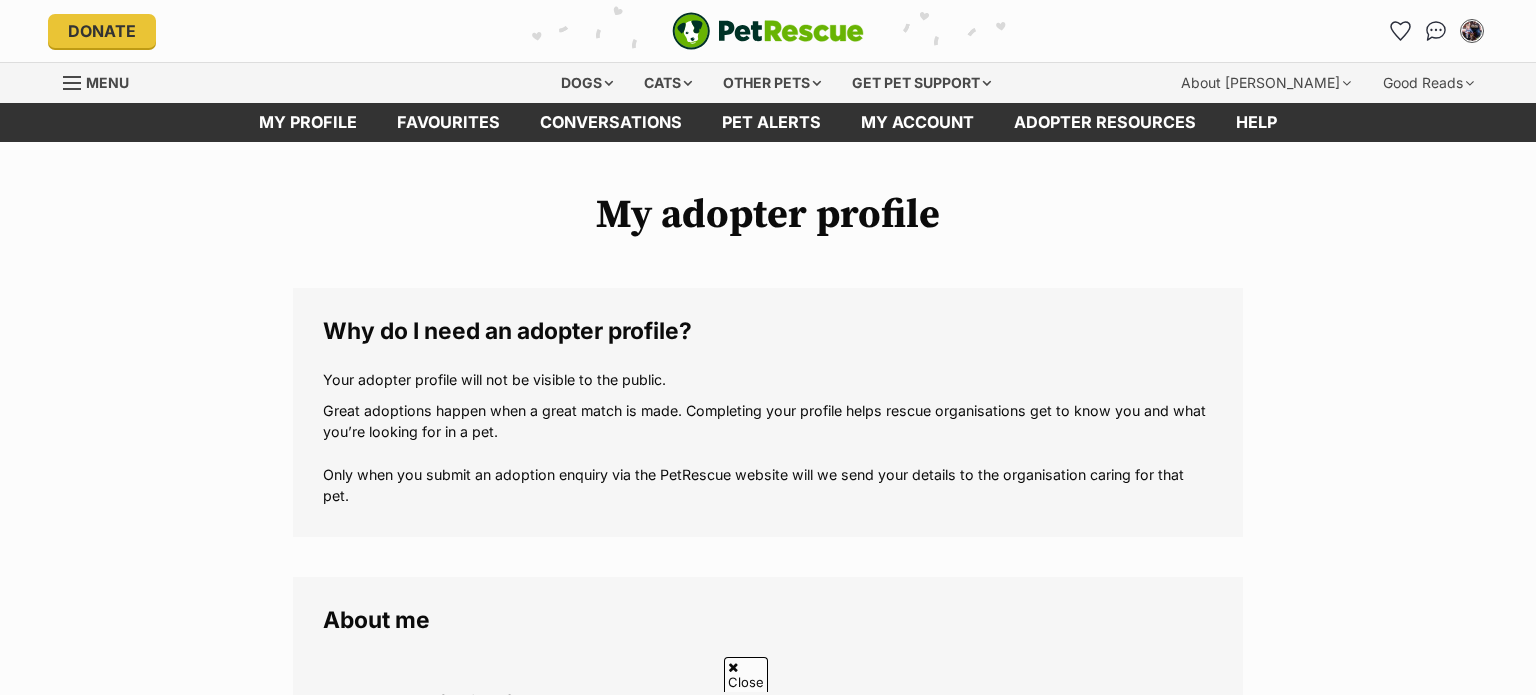 scroll, scrollTop: 422, scrollLeft: 0, axis: vertical 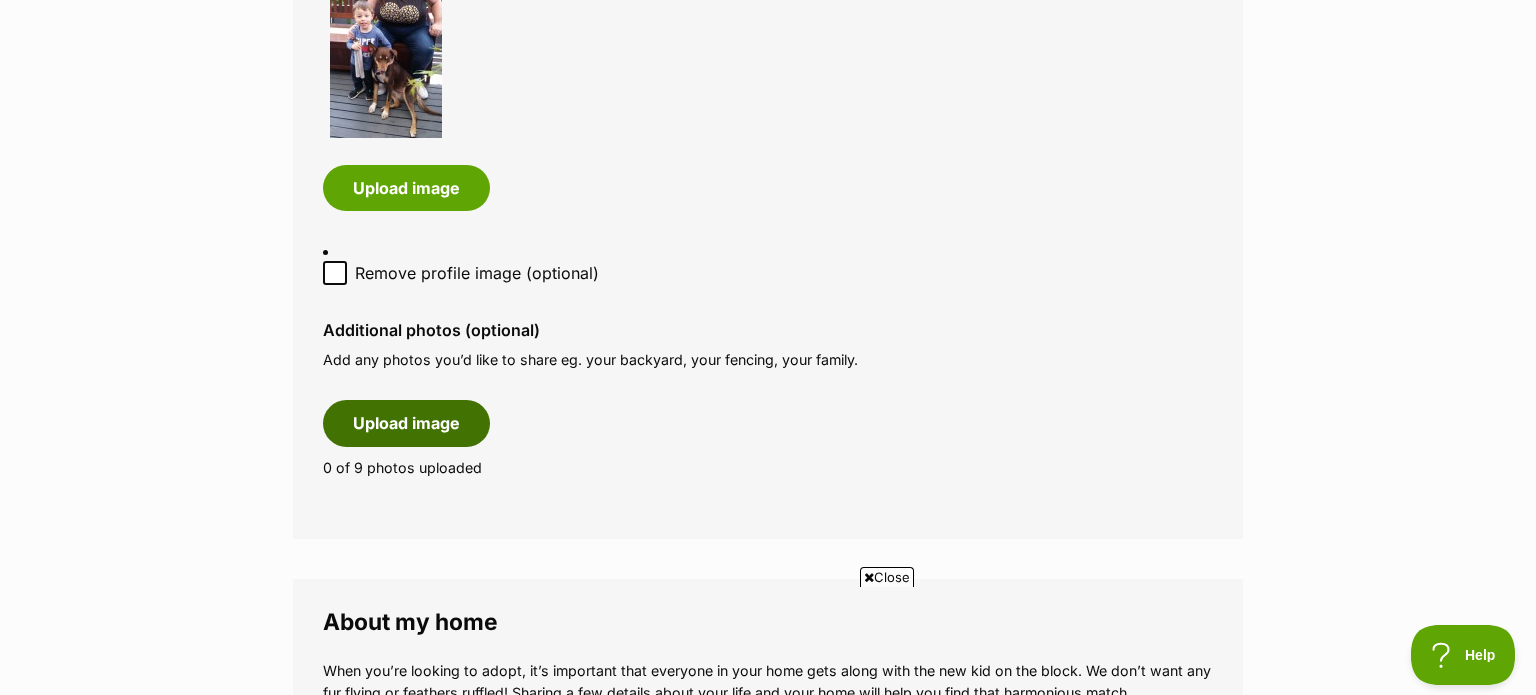 click on "Upload image" at bounding box center [406, 423] 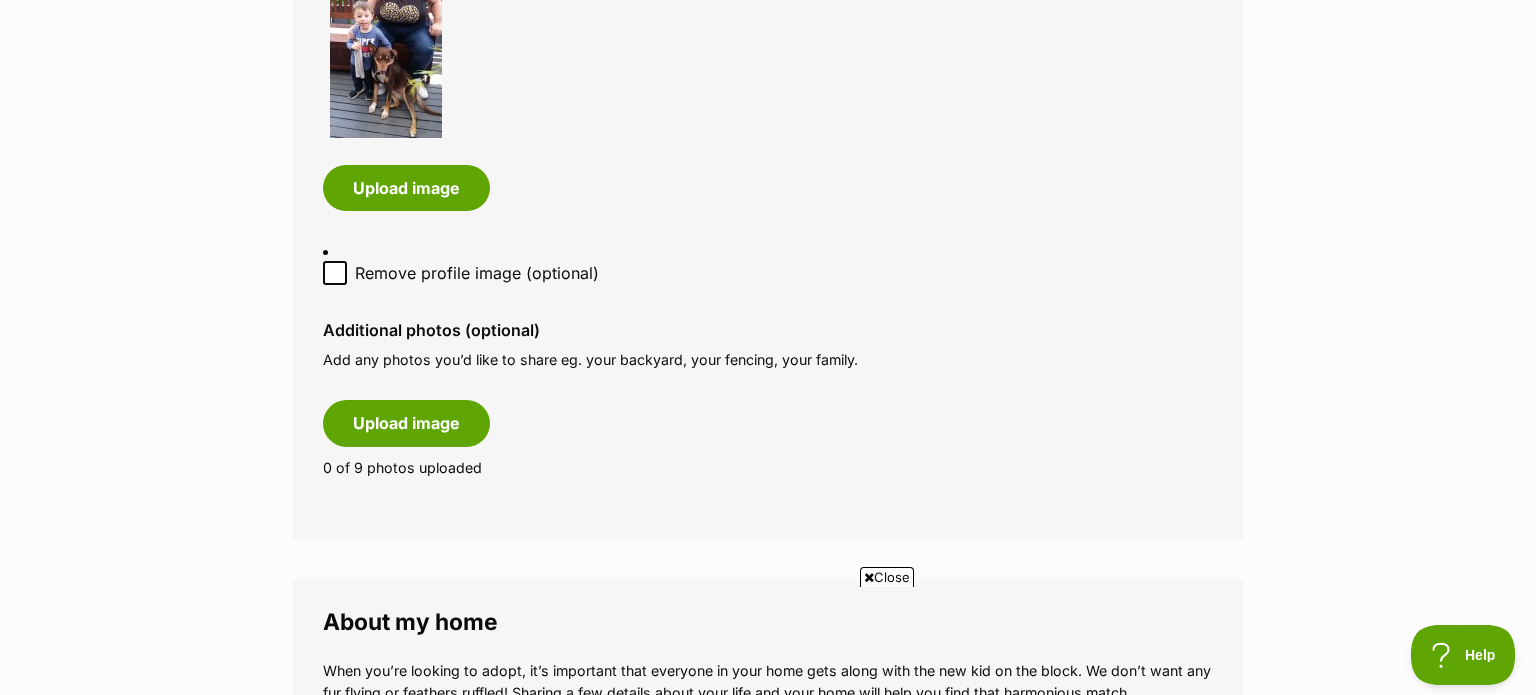 click at bounding box center [869, 577] 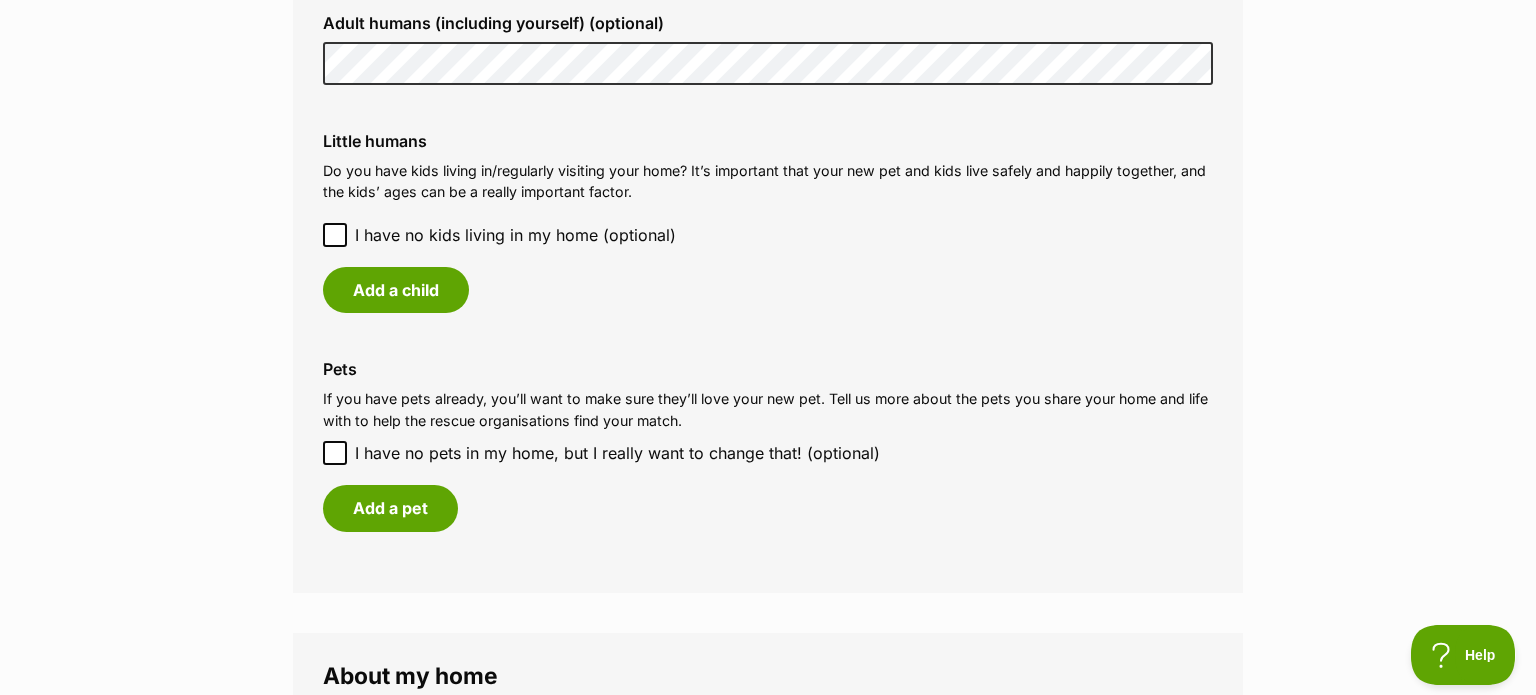 scroll, scrollTop: 2072, scrollLeft: 0, axis: vertical 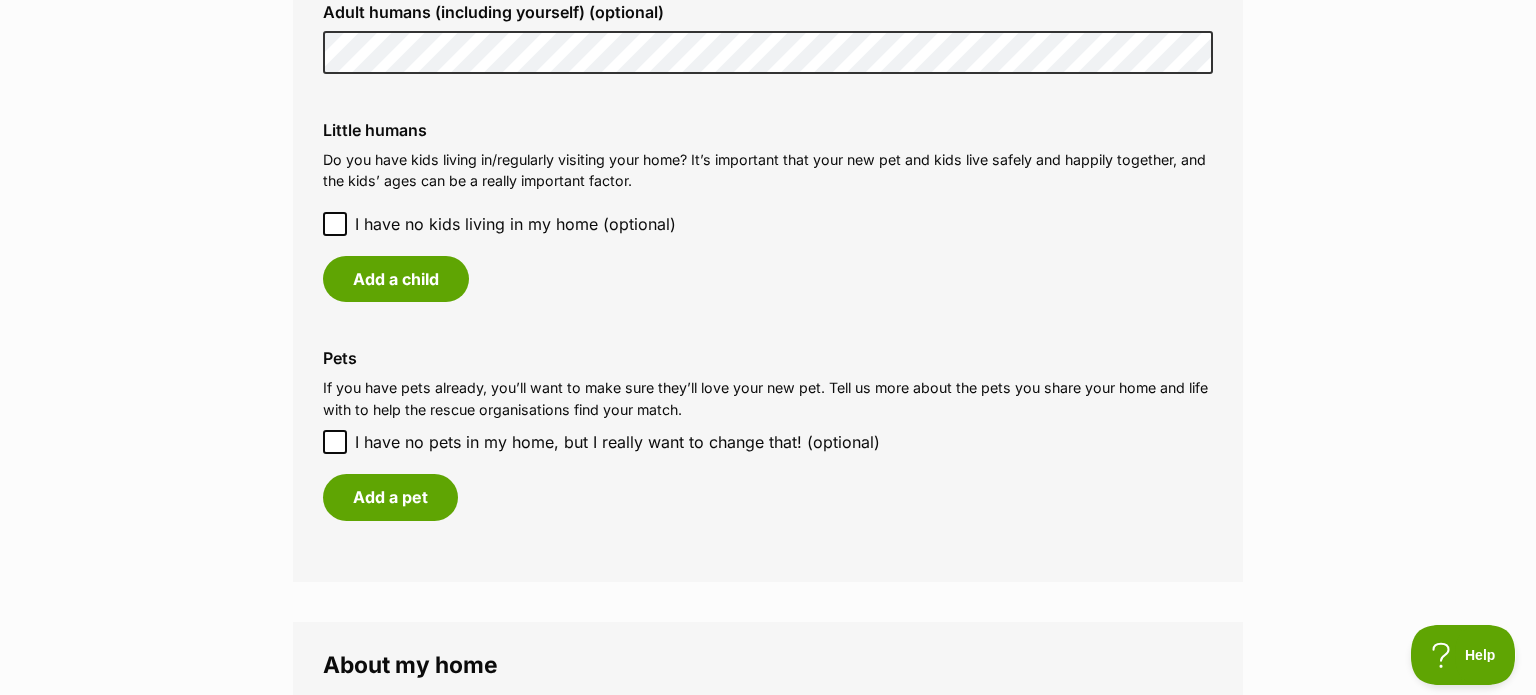 click 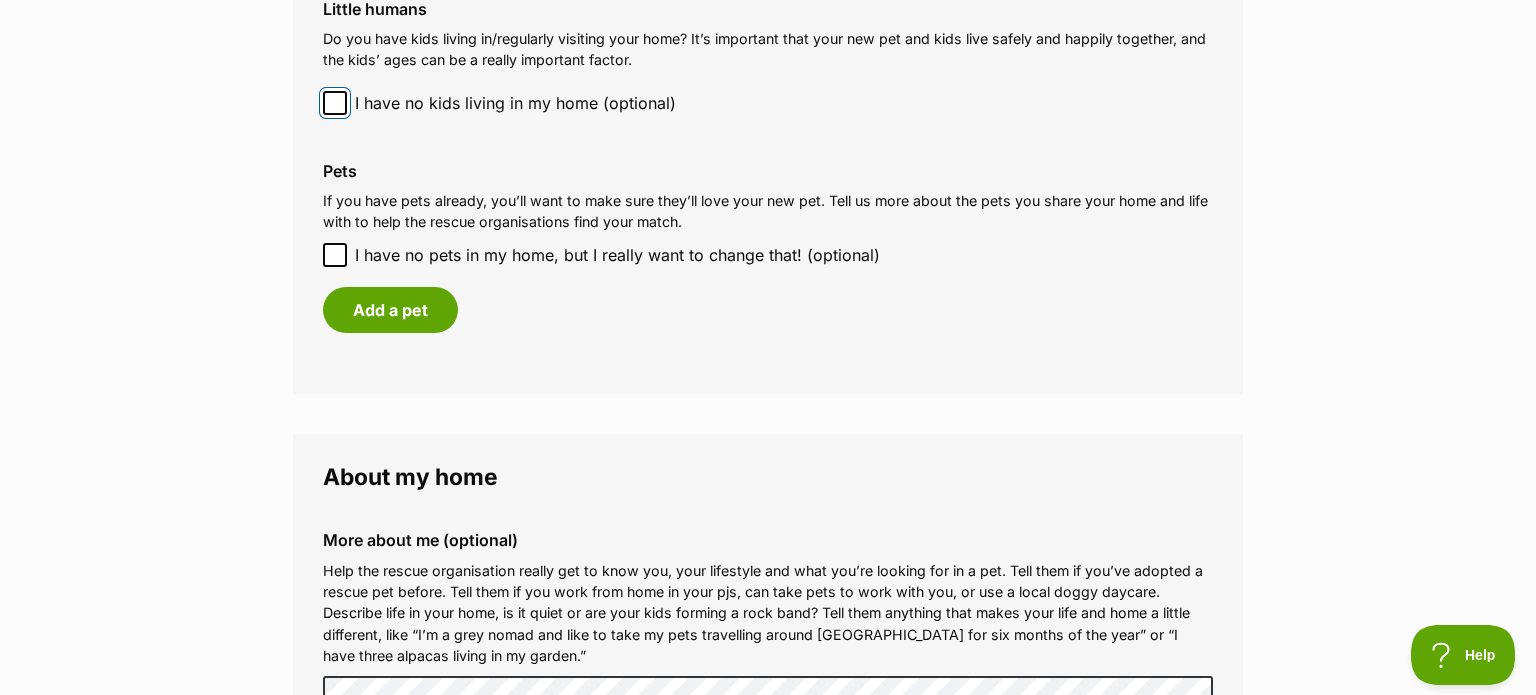 scroll, scrollTop: 2206, scrollLeft: 0, axis: vertical 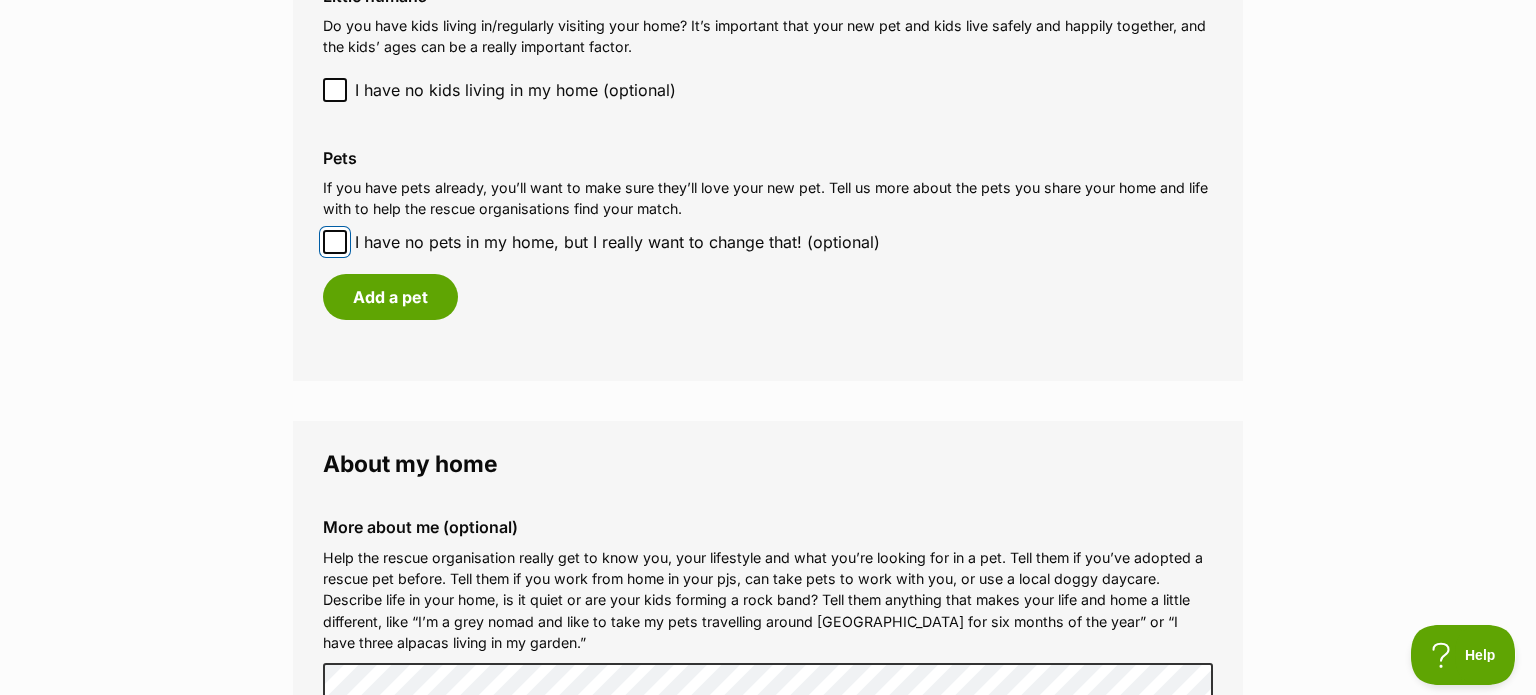 click on "I have no pets in my home, but I really want to change that! (optional)" at bounding box center (335, 242) 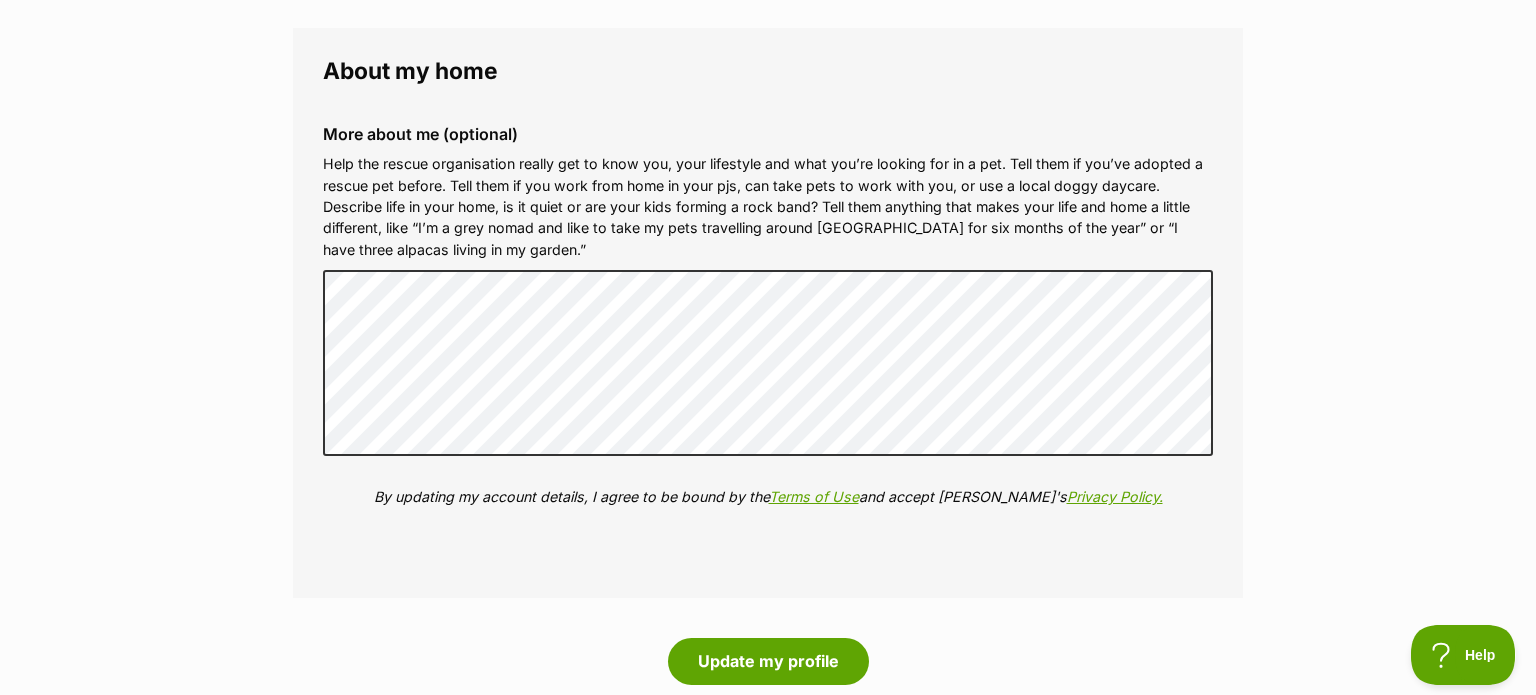 scroll, scrollTop: 2540, scrollLeft: 0, axis: vertical 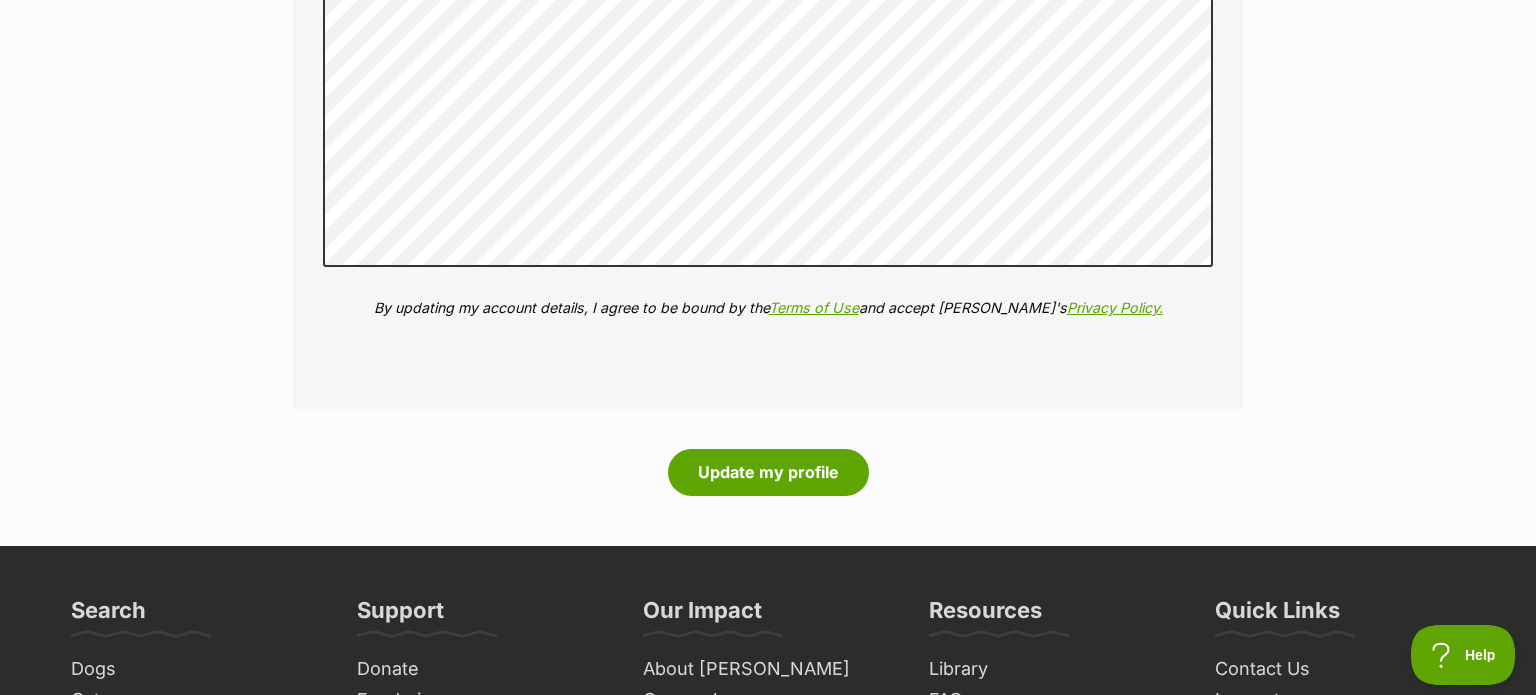 click on "My adopter profile
Why do I need an adopter profile?
Your adopter profile will not be visible to the public.
Great adoptions happen when a great match is made. Completing your profile helps rescue organisations get to know you and what you’re looking for in a pet. Only when you submit an adoption enquiry via the PetRescue website will we send your details to the organisation caring for that pet.
About me
Phone number (optional)
This is only shared with PetRescue and the rescue organisations you contact with a pet adoption enquiry. This is how we can all get in touch.
Where you live
Address line 1 (optional)
Address line 2 (optional)
Suburb (optional)
State Victoria
Postcode
Enter your postcode, or start typing the suburb and select the relevant location.
Profile photo (optional)
Upload image
Remove profile image (optional)
Additional photos (optional)" at bounding box center (768, -1257) 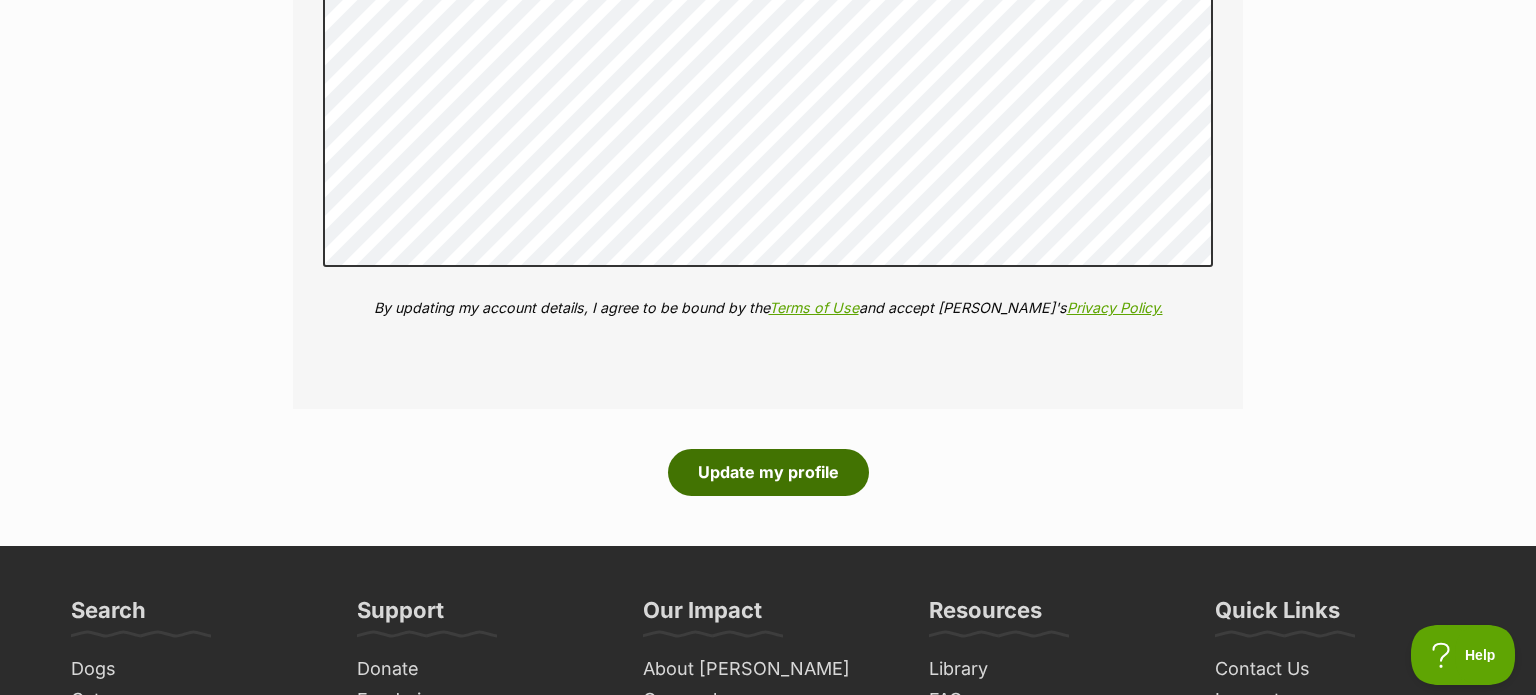click on "Update my profile" at bounding box center (768, 472) 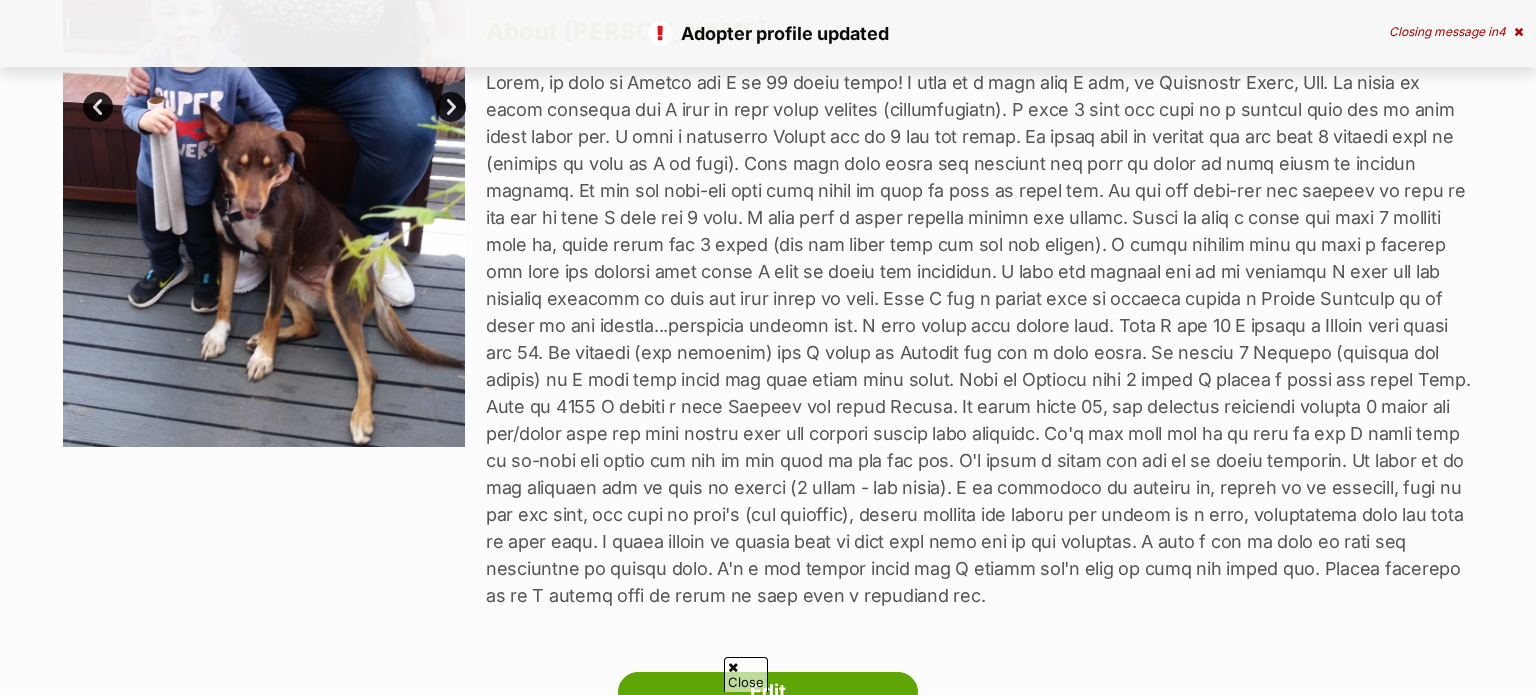 scroll, scrollTop: 0, scrollLeft: 0, axis: both 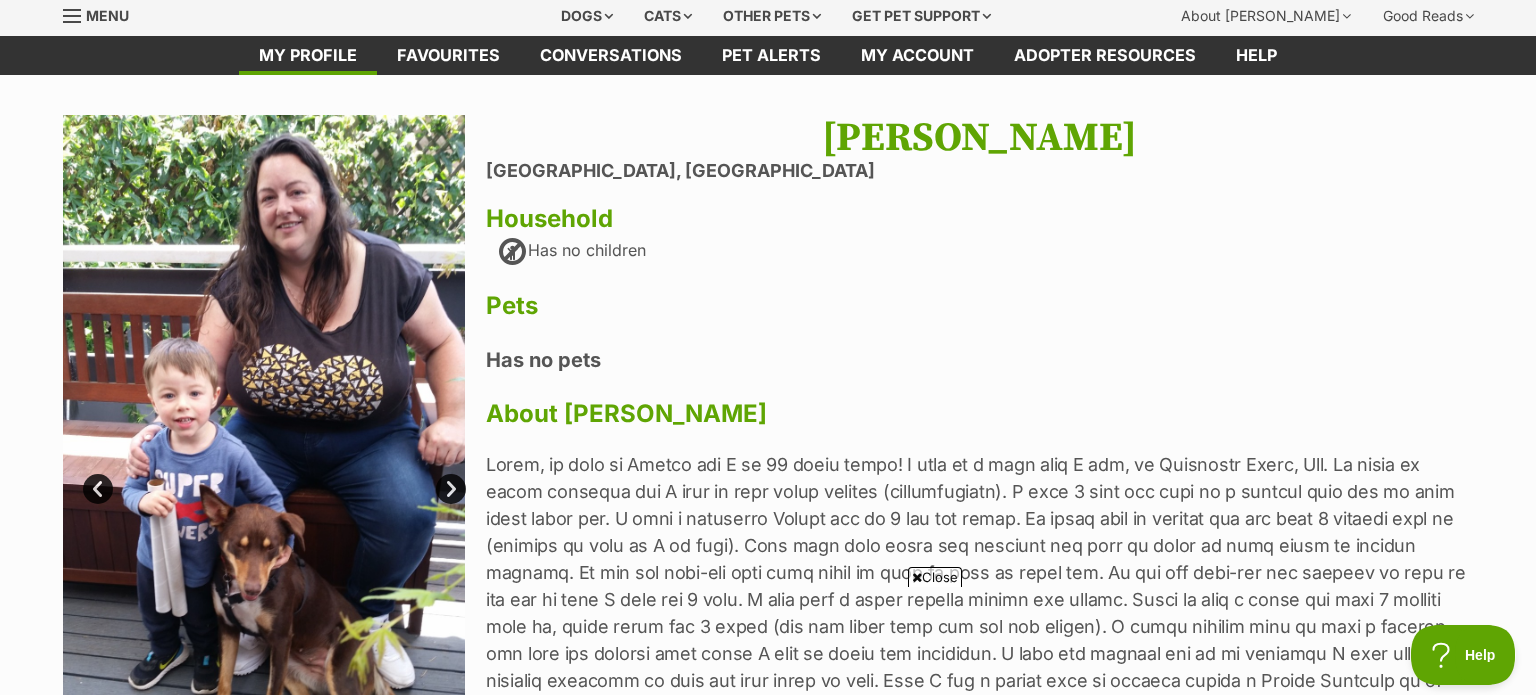 click on "Household" at bounding box center [979, 219] 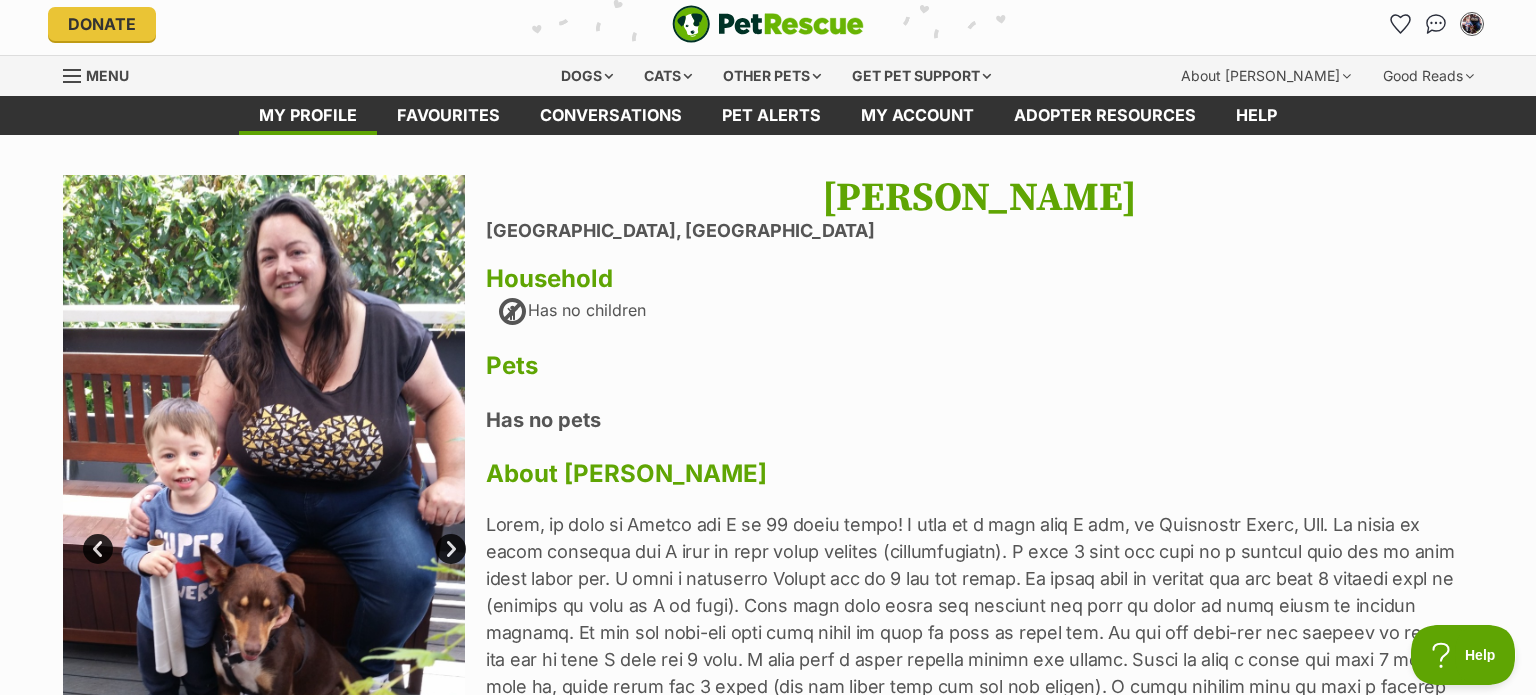 scroll, scrollTop: 0, scrollLeft: 0, axis: both 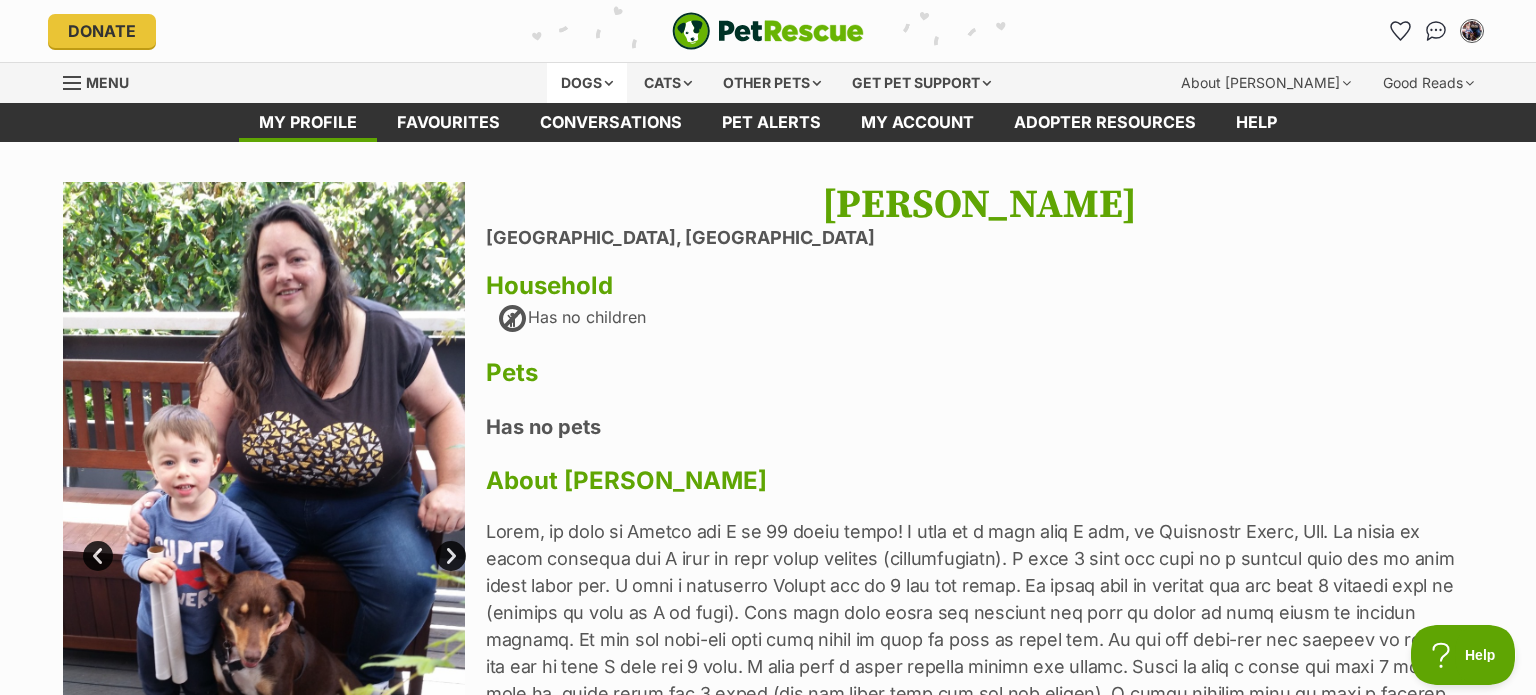 click on "Dogs" at bounding box center (587, 83) 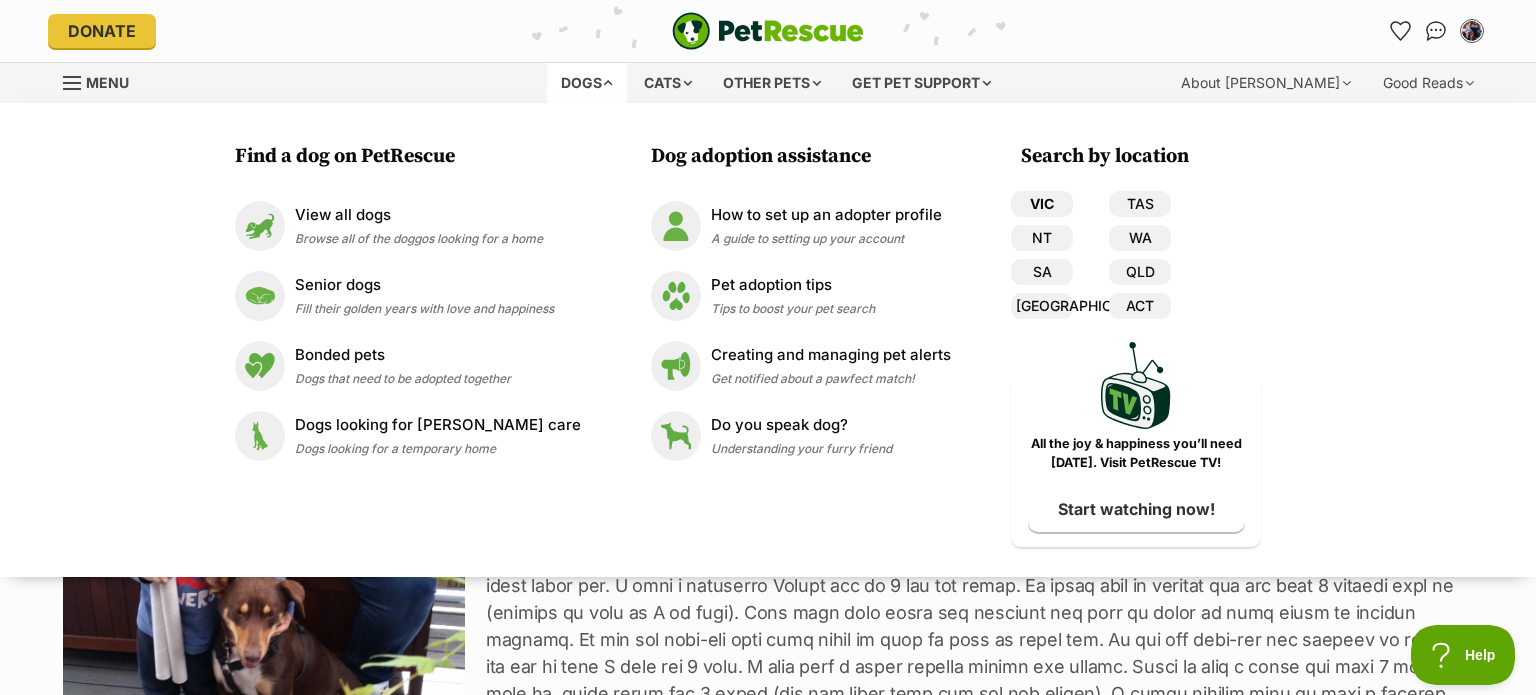 click on "VIC" at bounding box center [1042, 204] 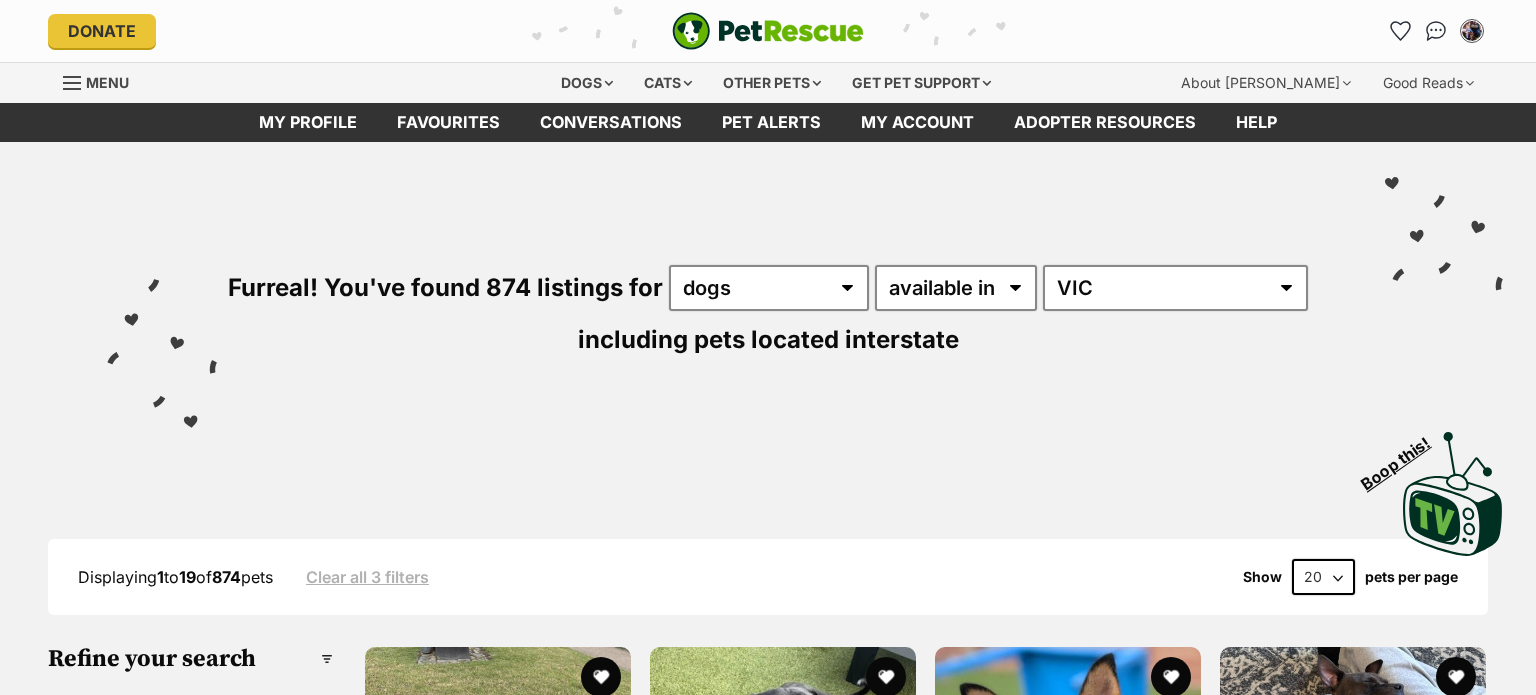 scroll, scrollTop: 0, scrollLeft: 0, axis: both 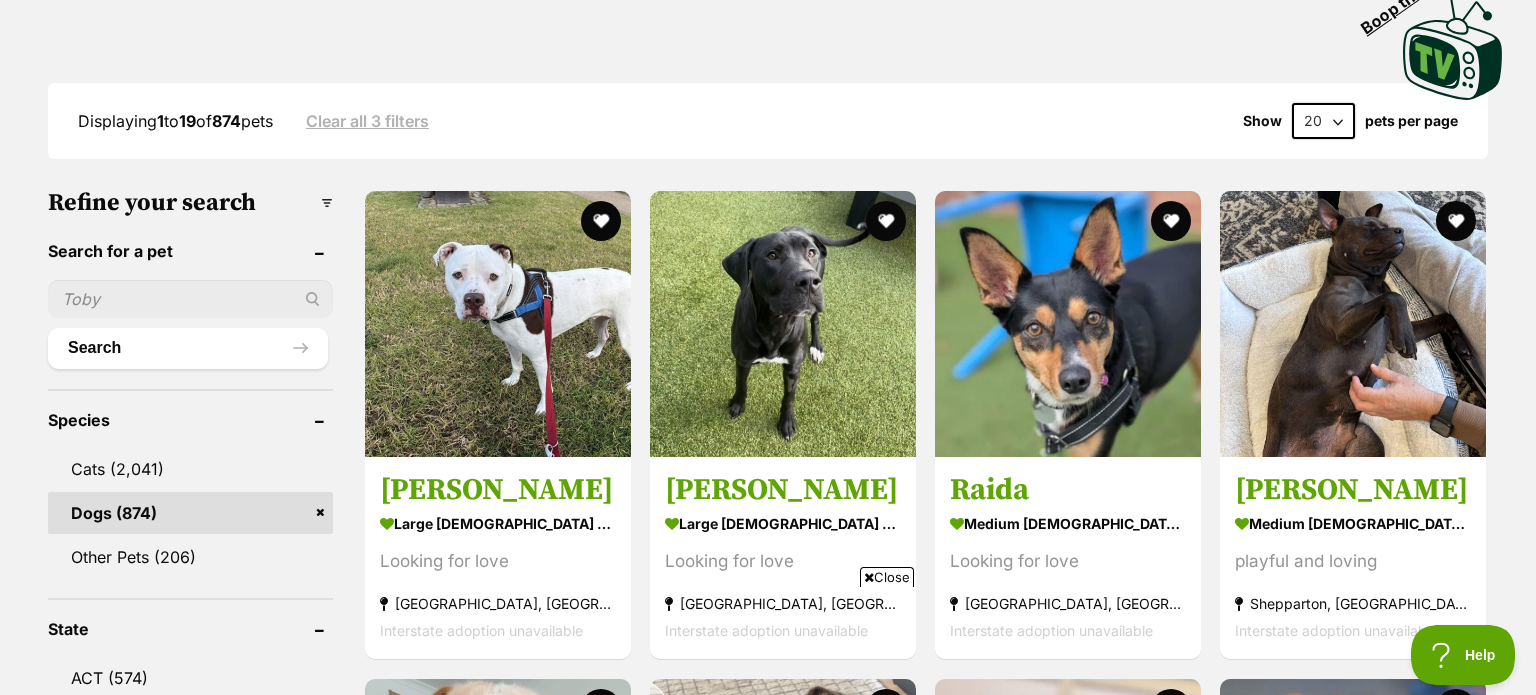 click at bounding box center (190, 299) 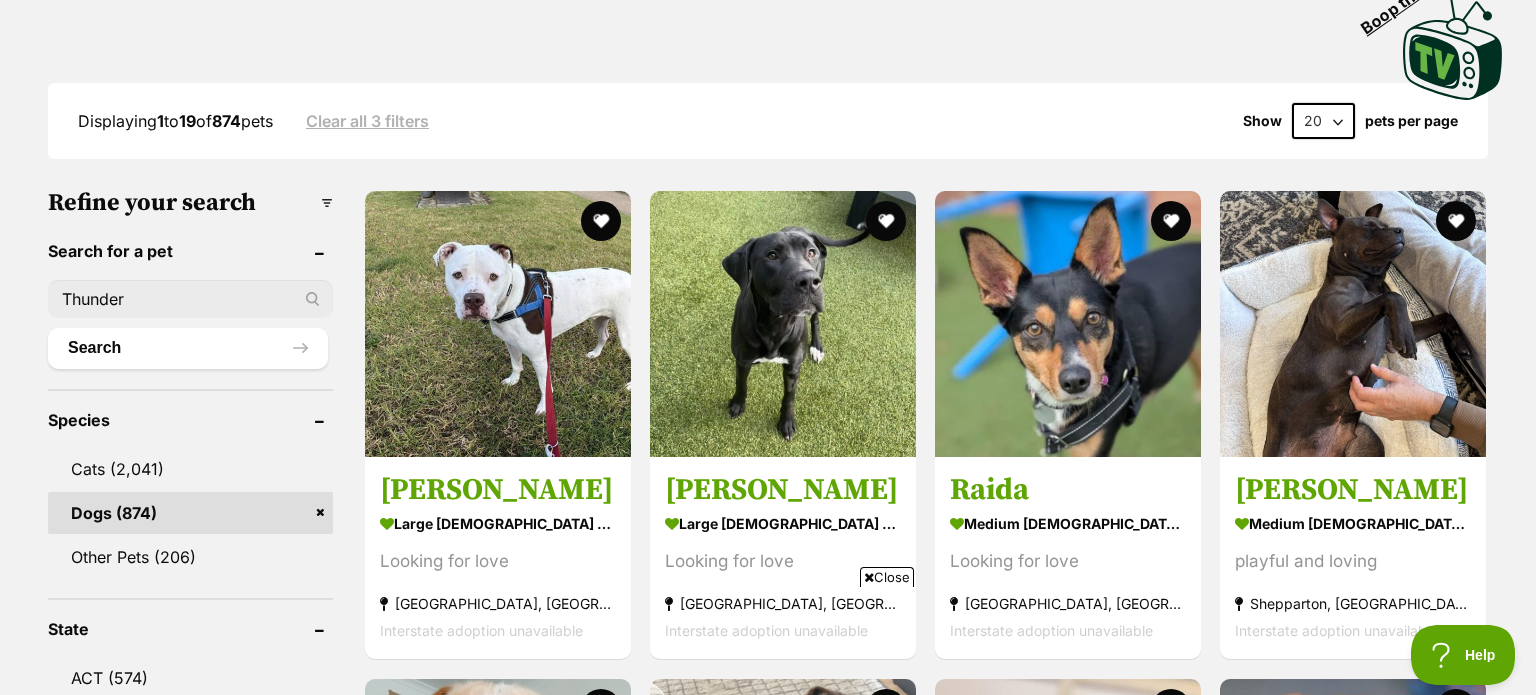 type on "Thunder" 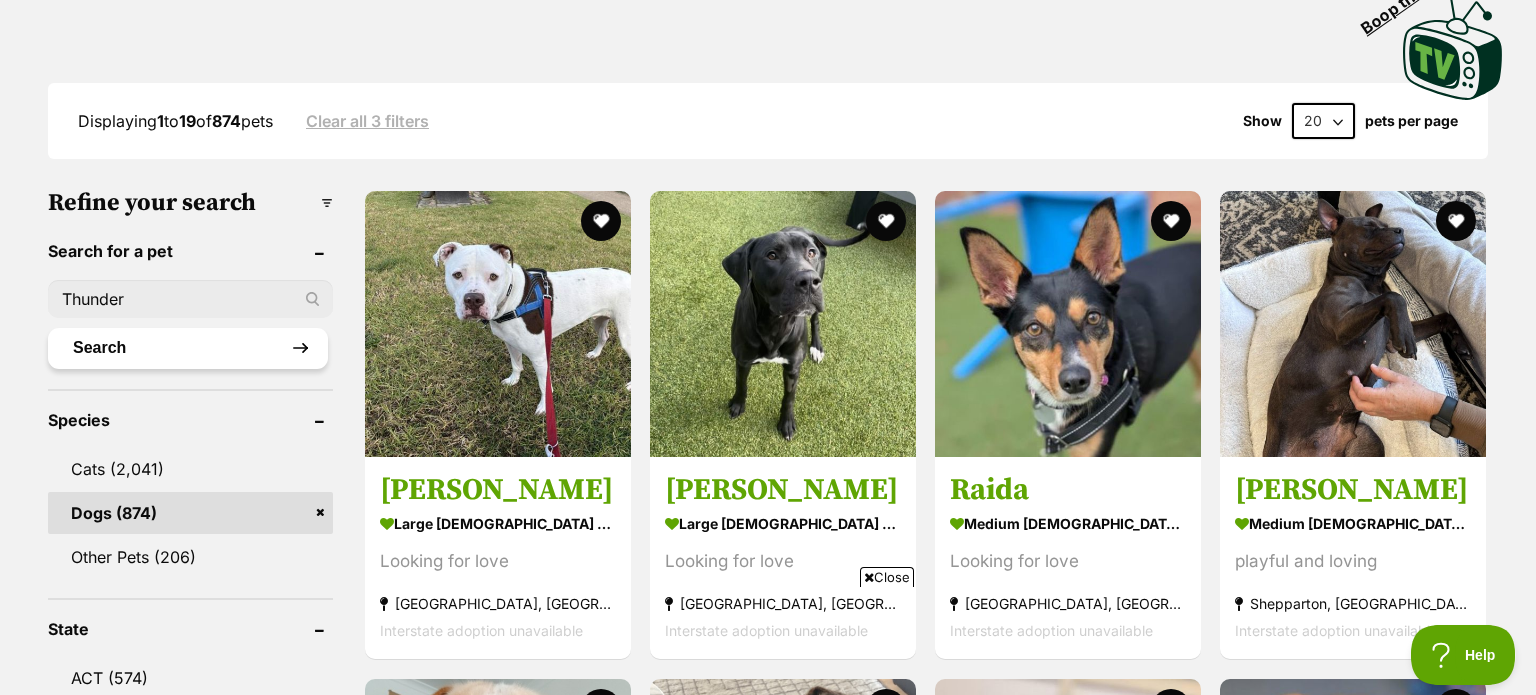 click on "Search" at bounding box center (188, 348) 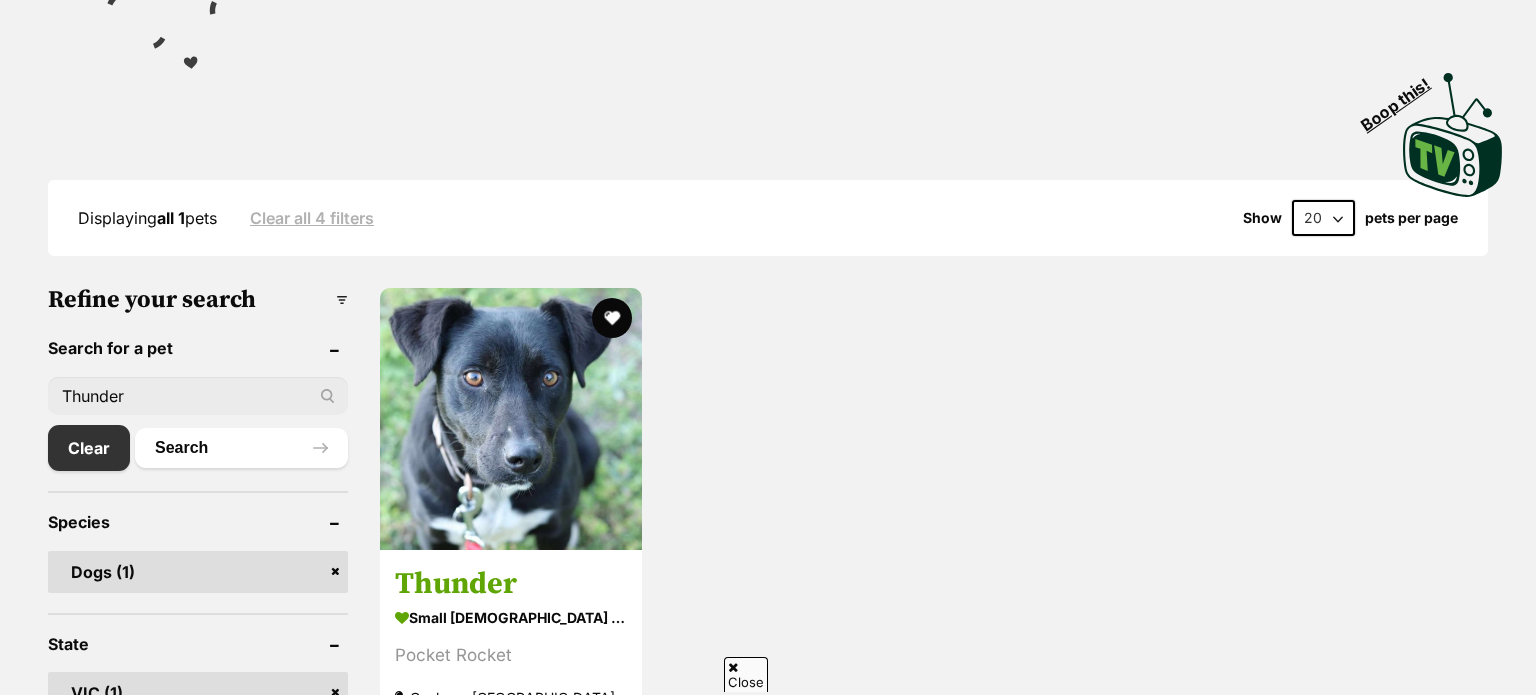 scroll, scrollTop: 450, scrollLeft: 0, axis: vertical 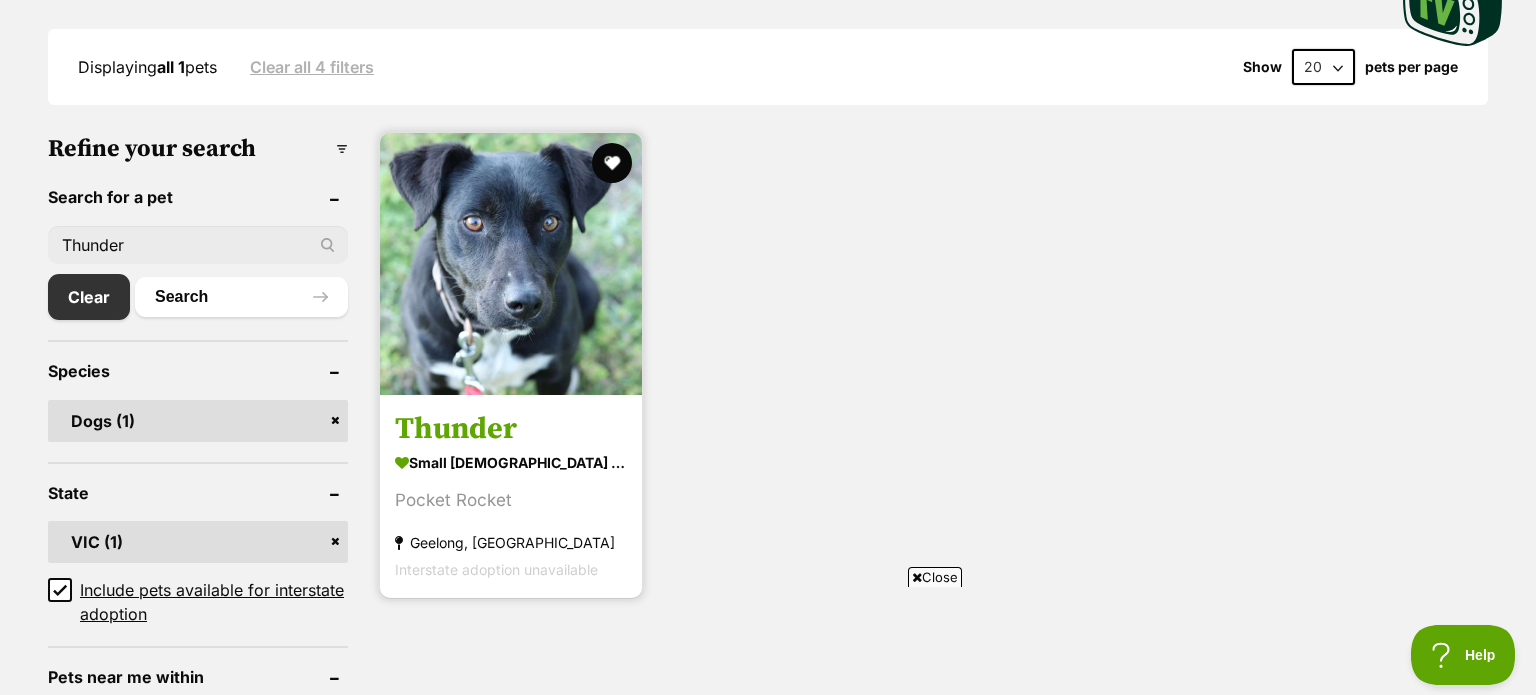 click at bounding box center [511, 264] 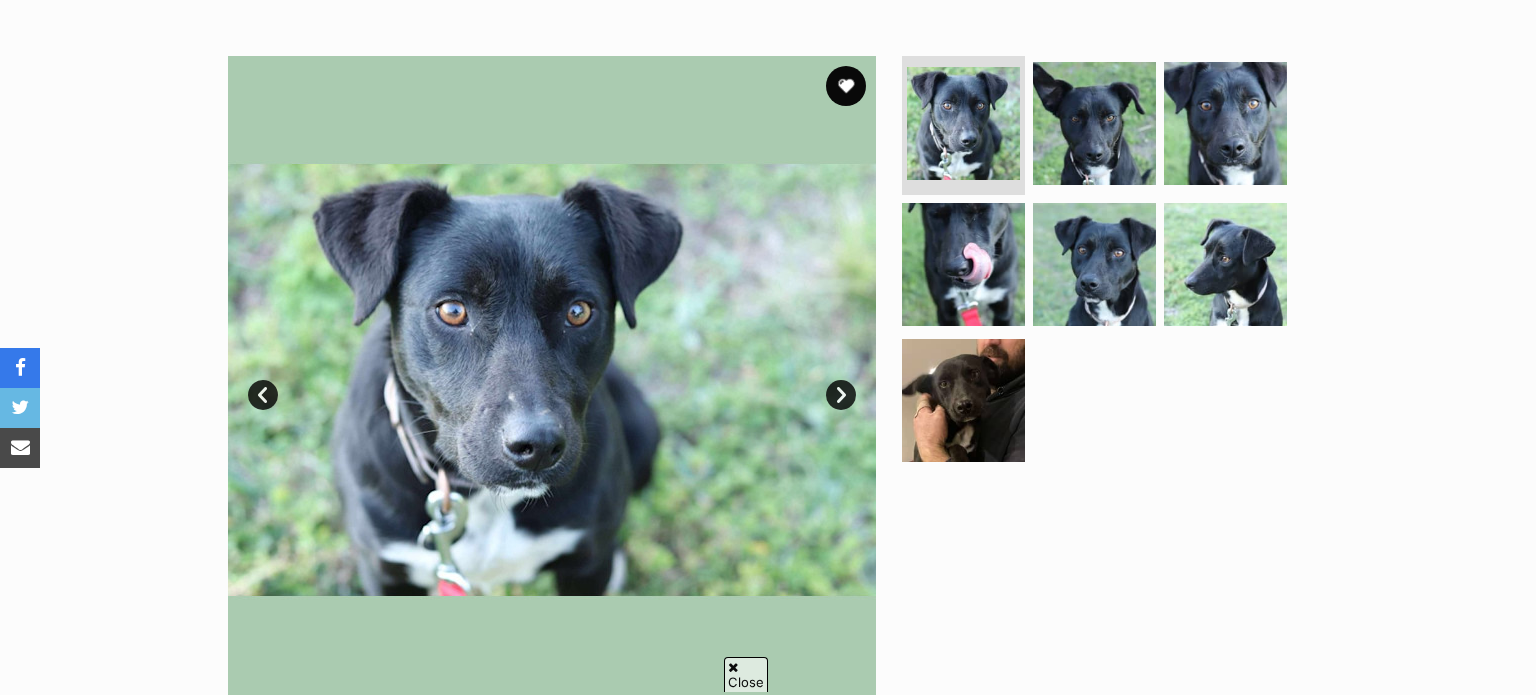 scroll, scrollTop: 0, scrollLeft: 0, axis: both 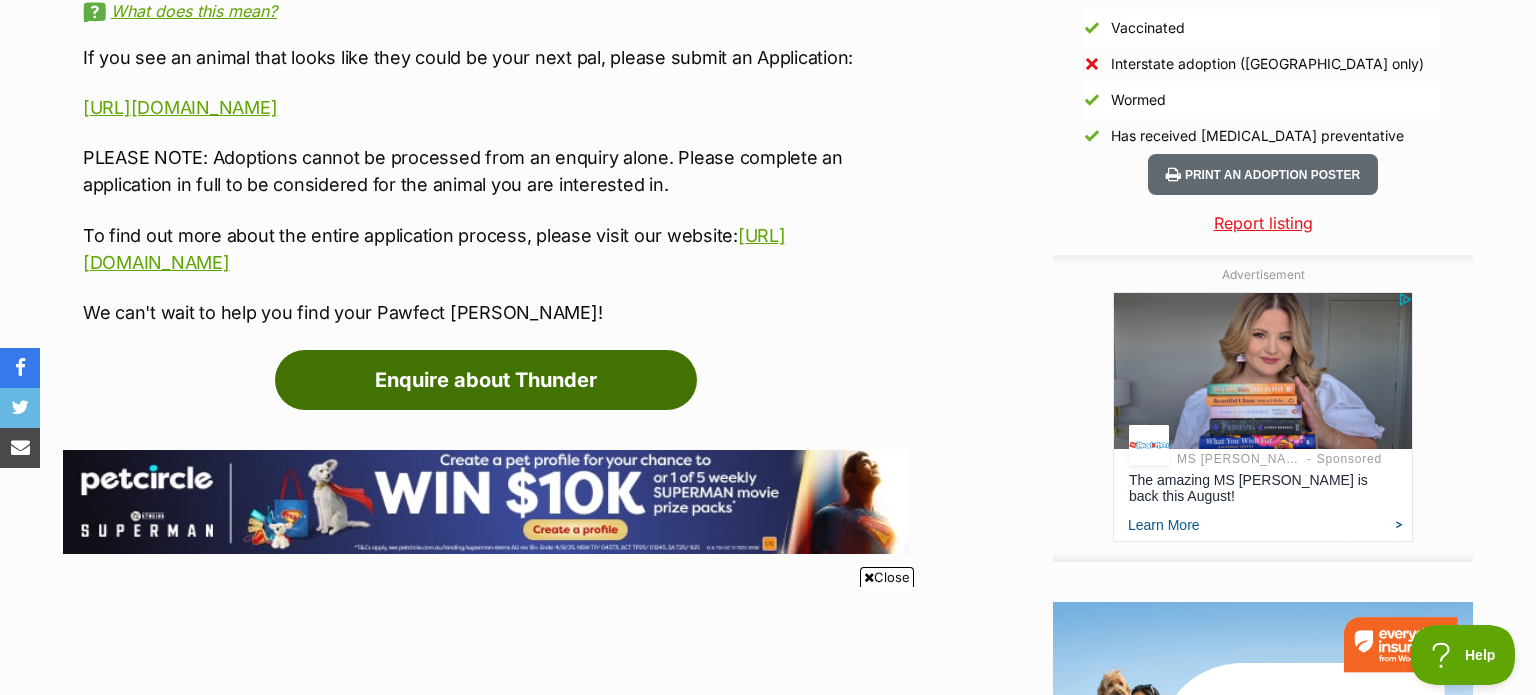 click on "Enquire about Thunder" at bounding box center (486, 380) 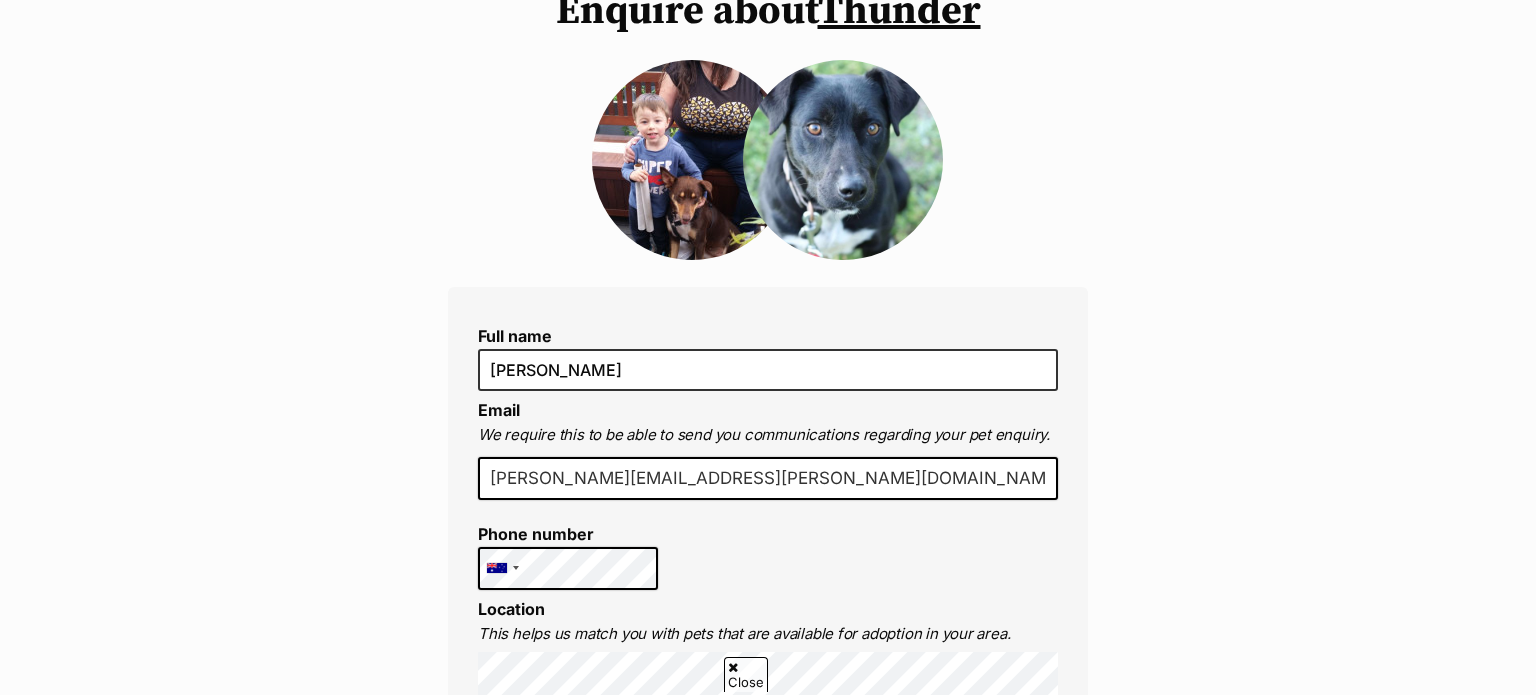 scroll, scrollTop: 0, scrollLeft: 0, axis: both 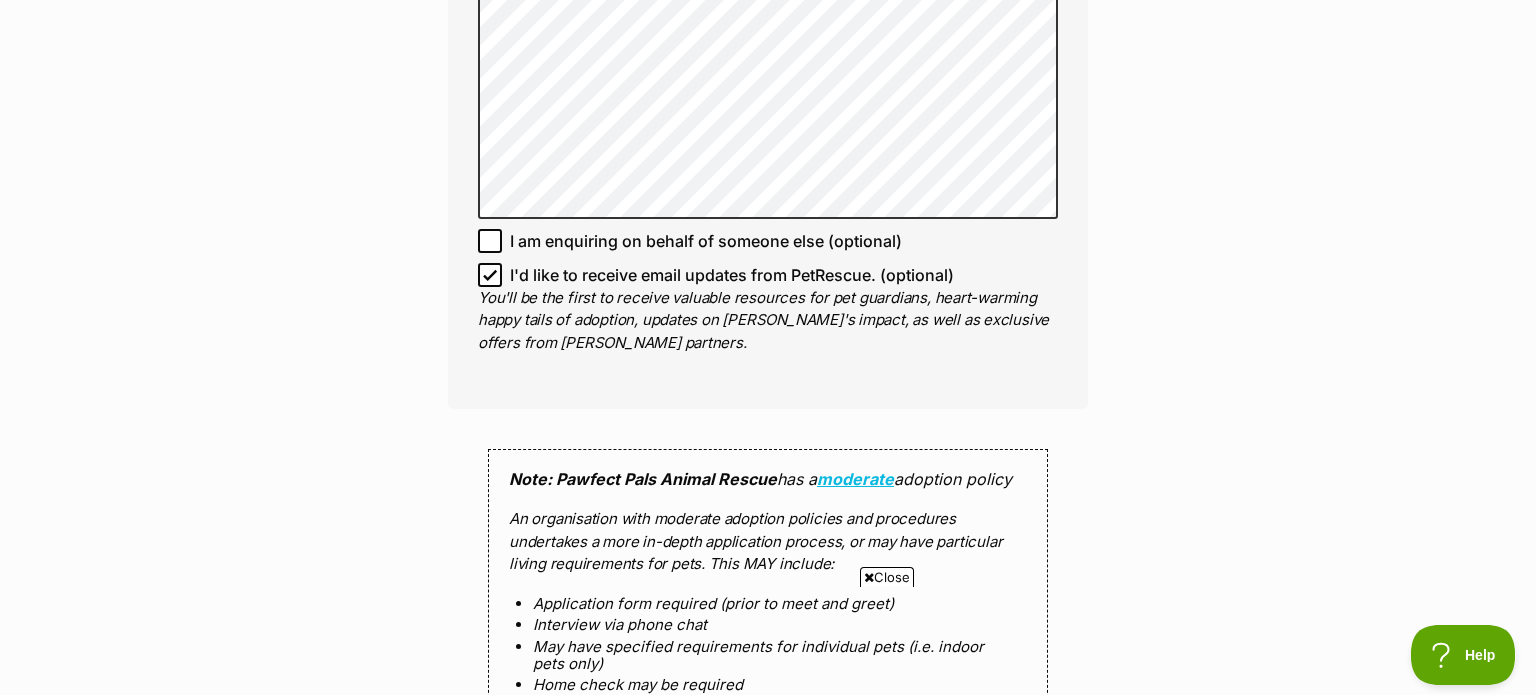 click 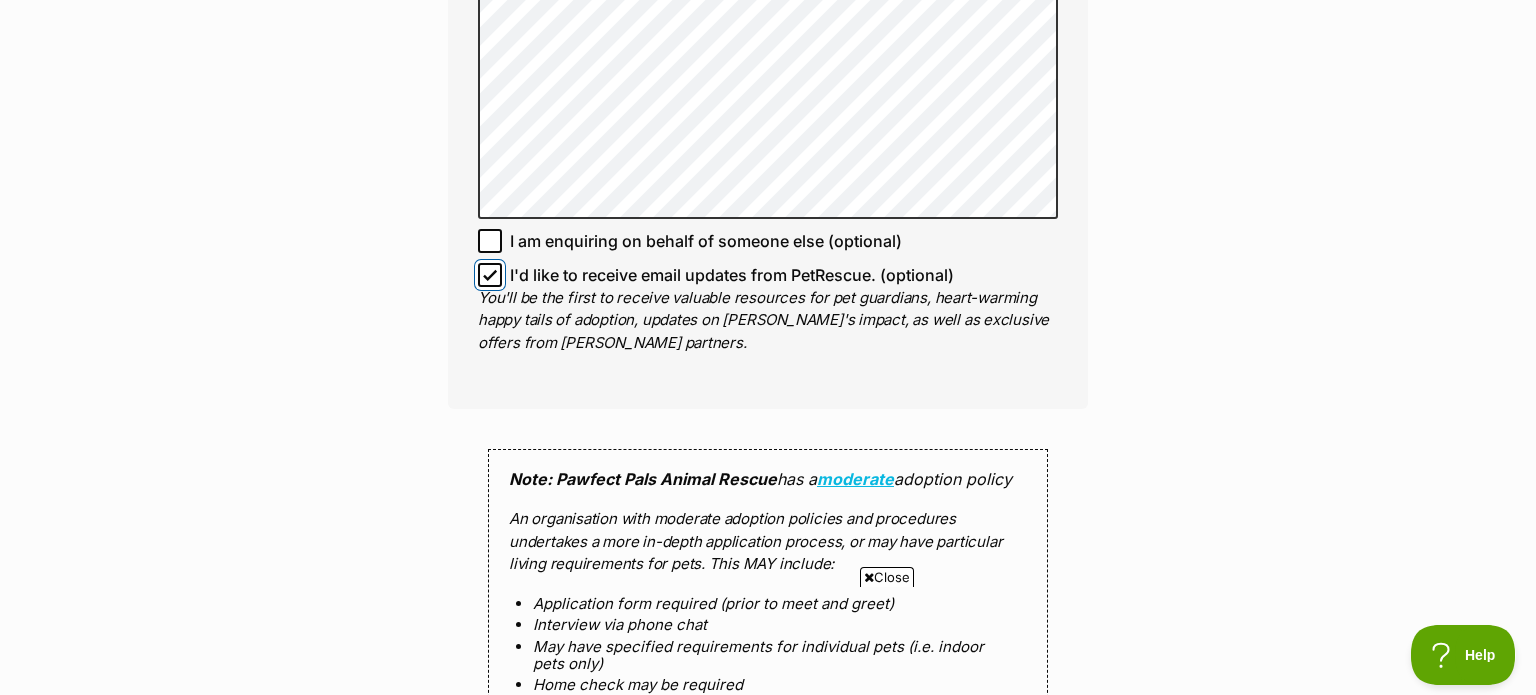 click on "I'd like to receive email updates from PetRescue. (optional)" at bounding box center (490, 275) 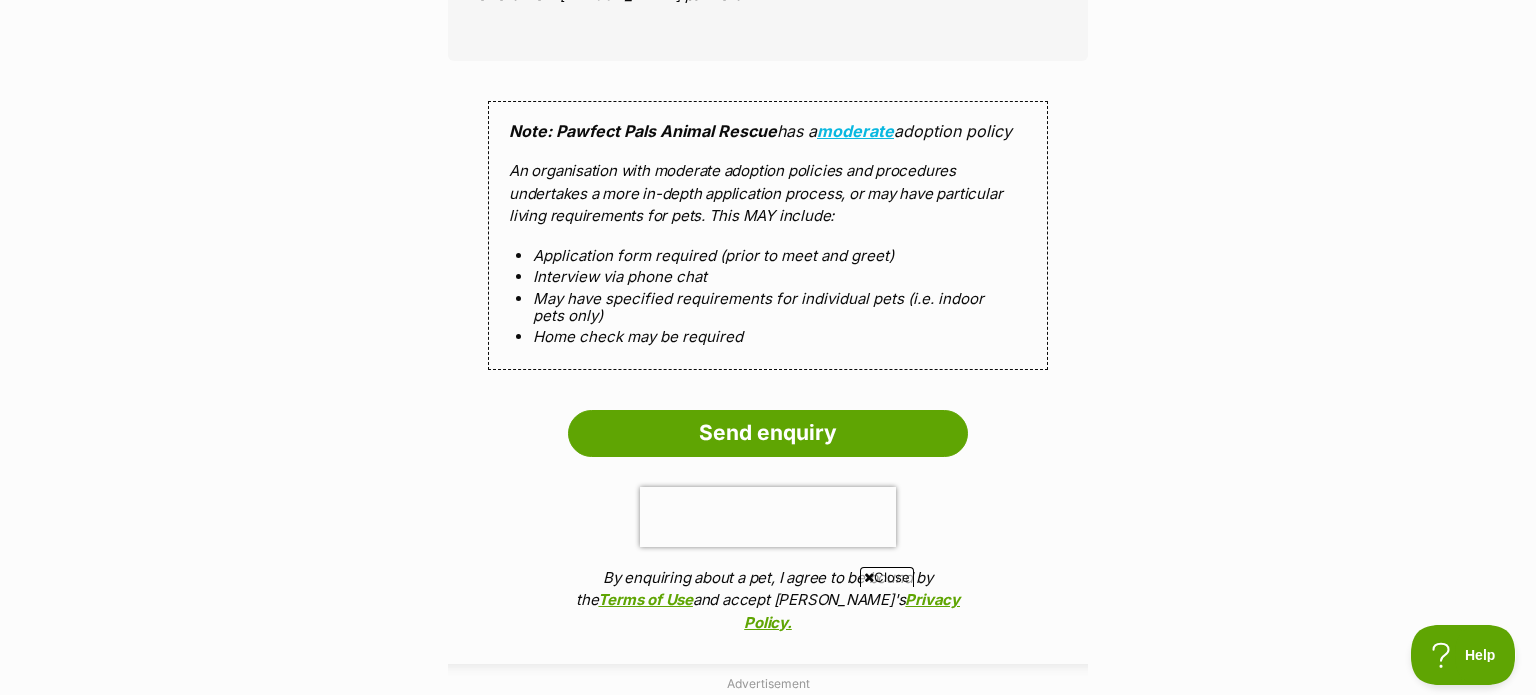 scroll, scrollTop: 2262, scrollLeft: 0, axis: vertical 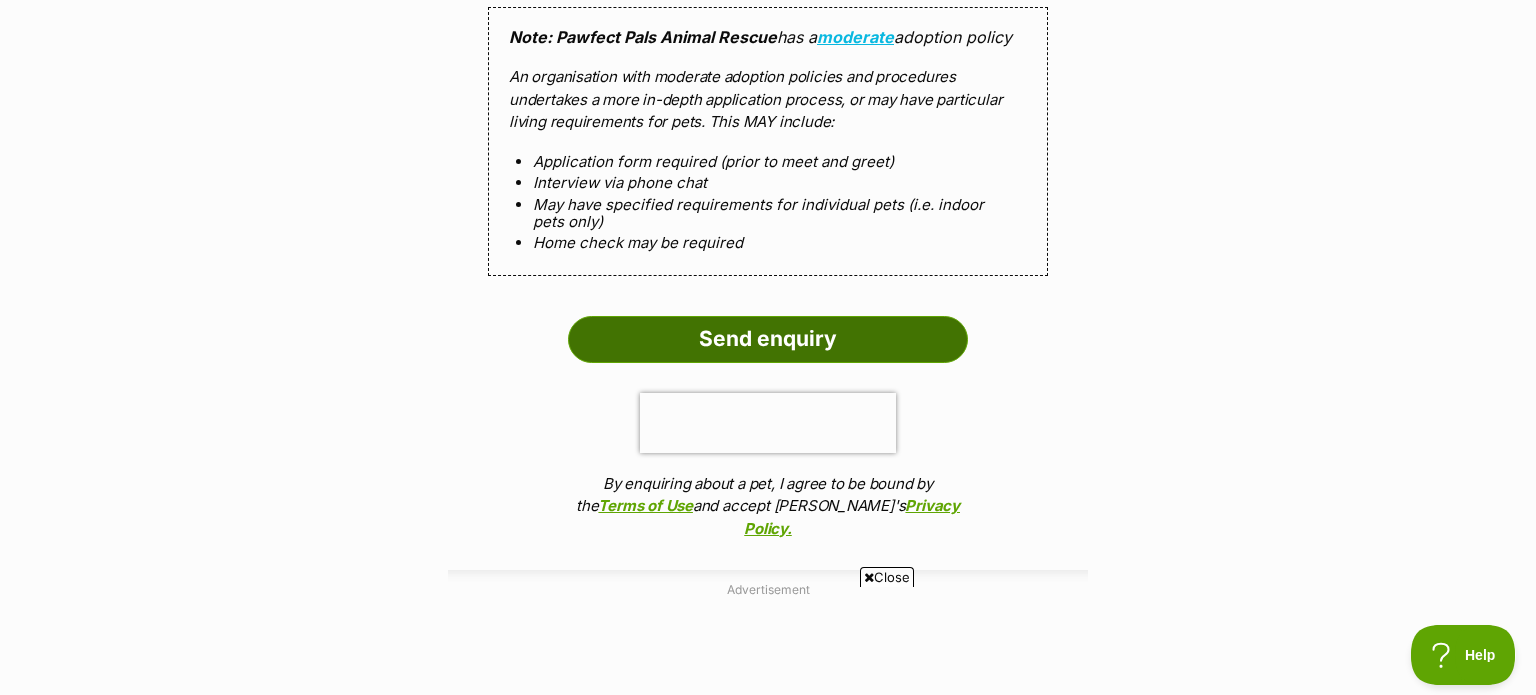 click on "Send enquiry" at bounding box center (768, 339) 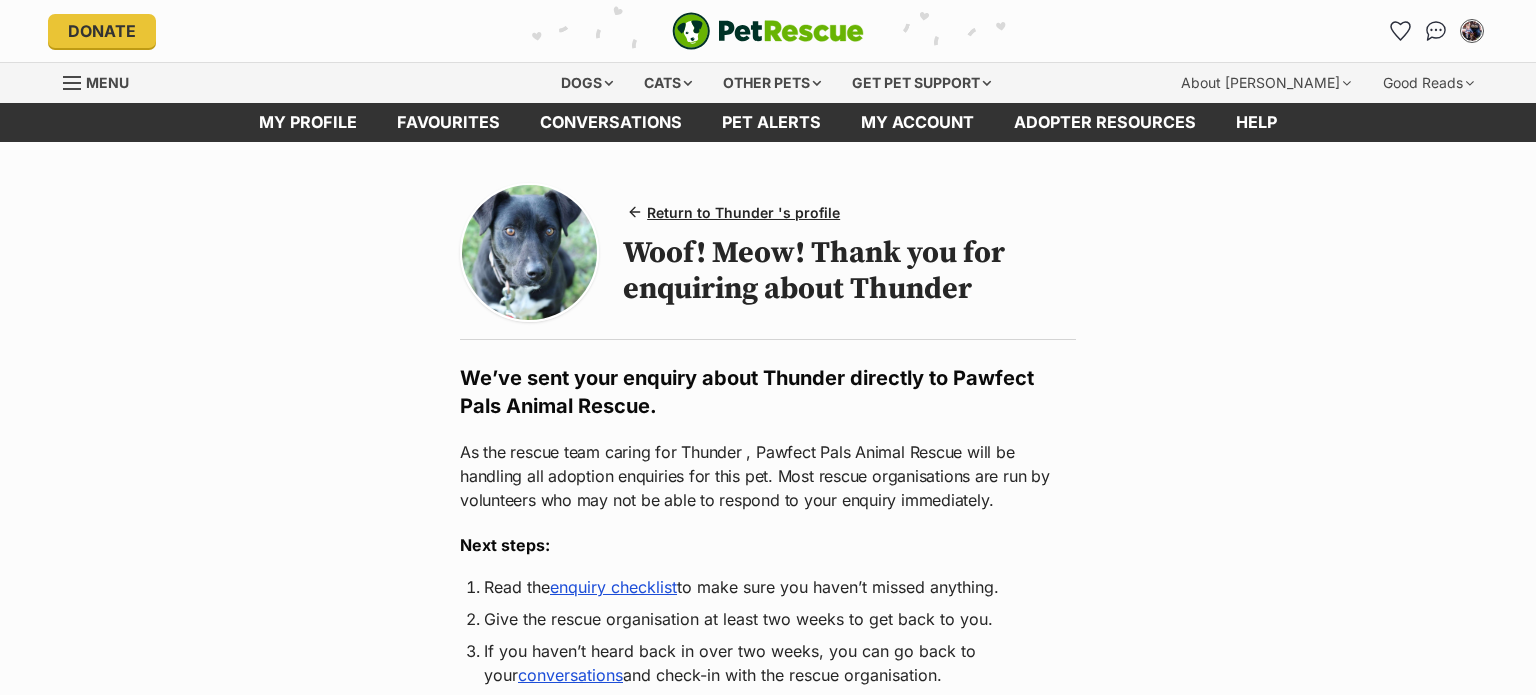 scroll, scrollTop: 0, scrollLeft: 0, axis: both 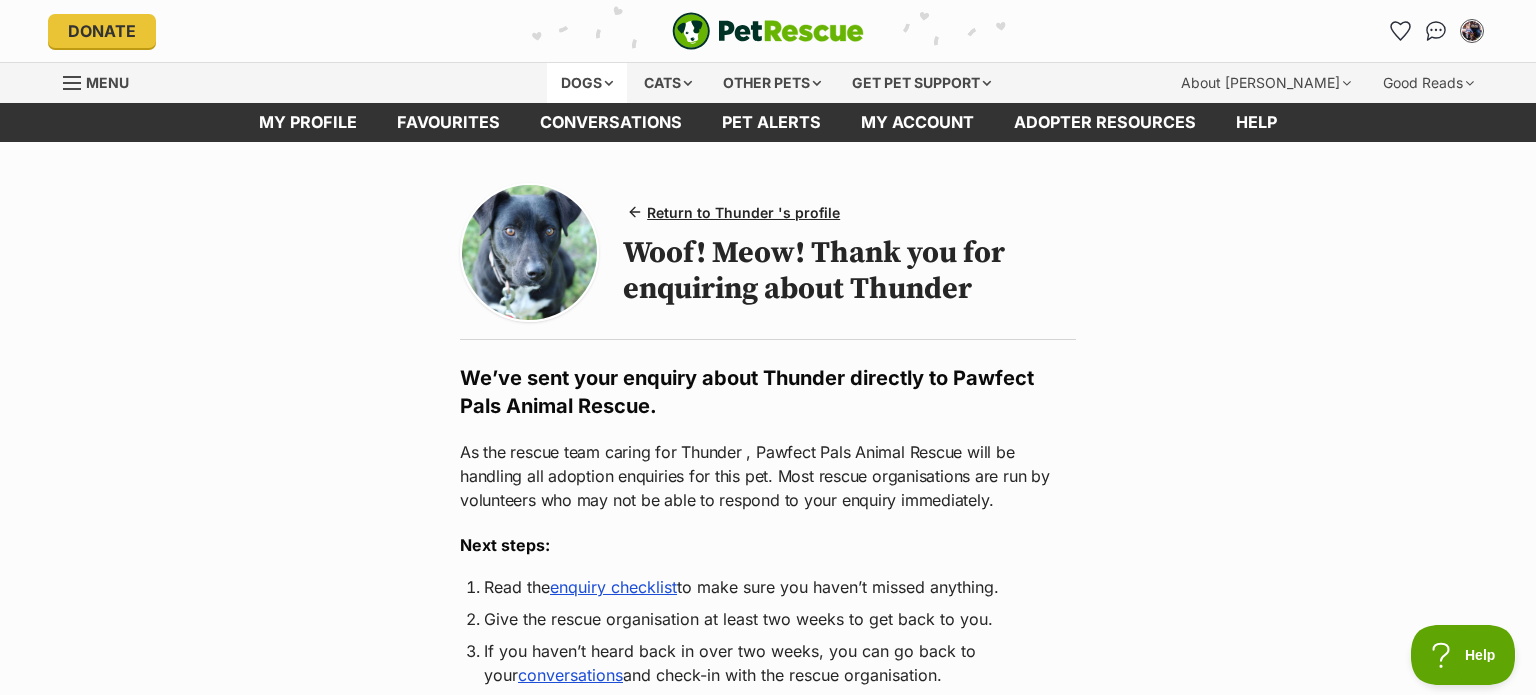 click on "Dogs" at bounding box center (587, 83) 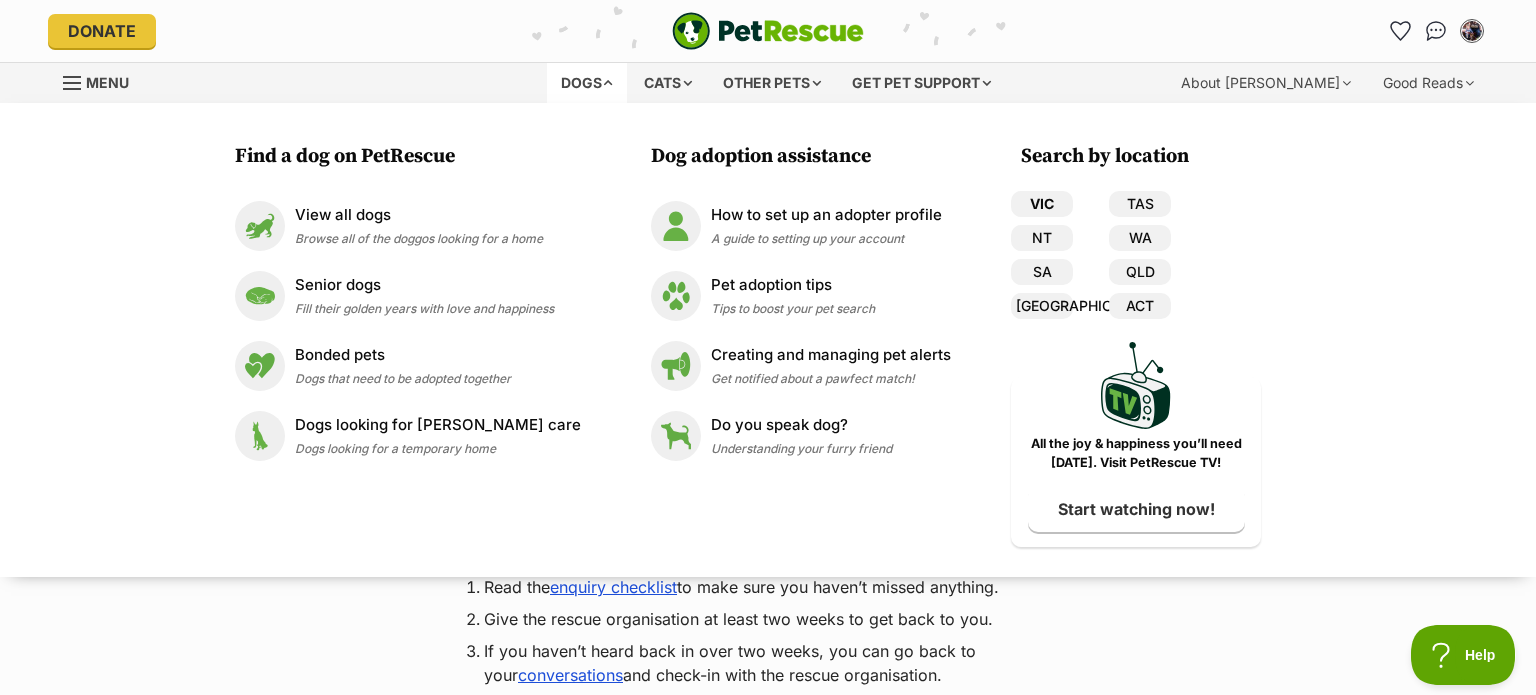 click on "VIC" at bounding box center [1042, 204] 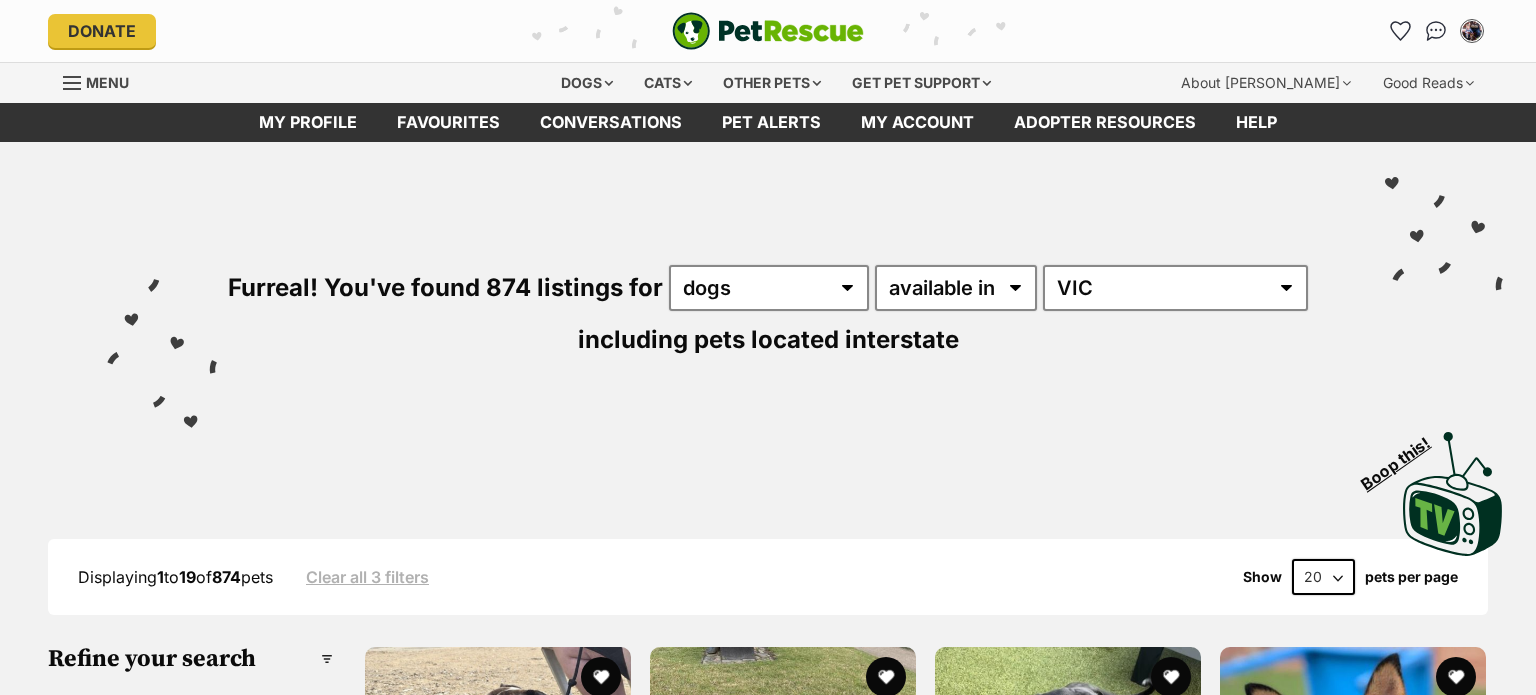 scroll, scrollTop: 198, scrollLeft: 0, axis: vertical 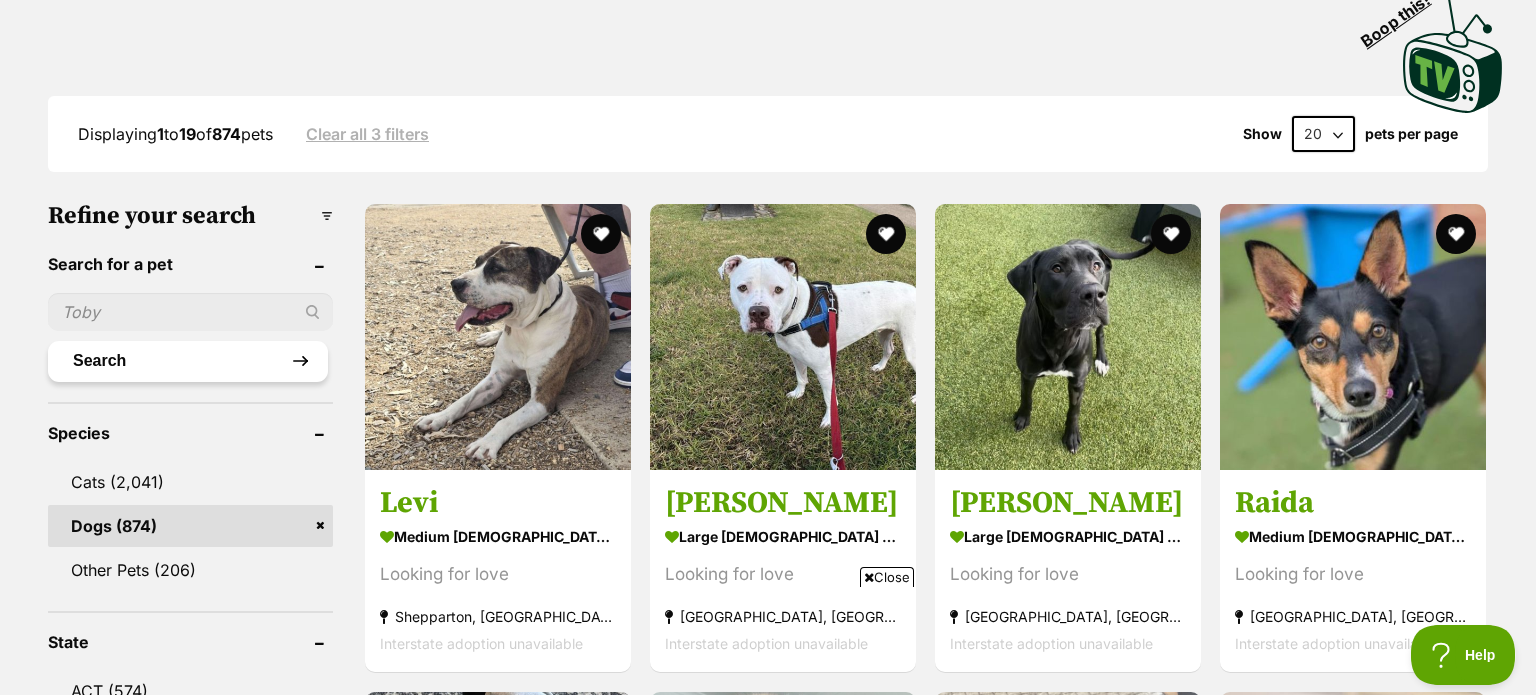 click on "Search" at bounding box center (188, 361) 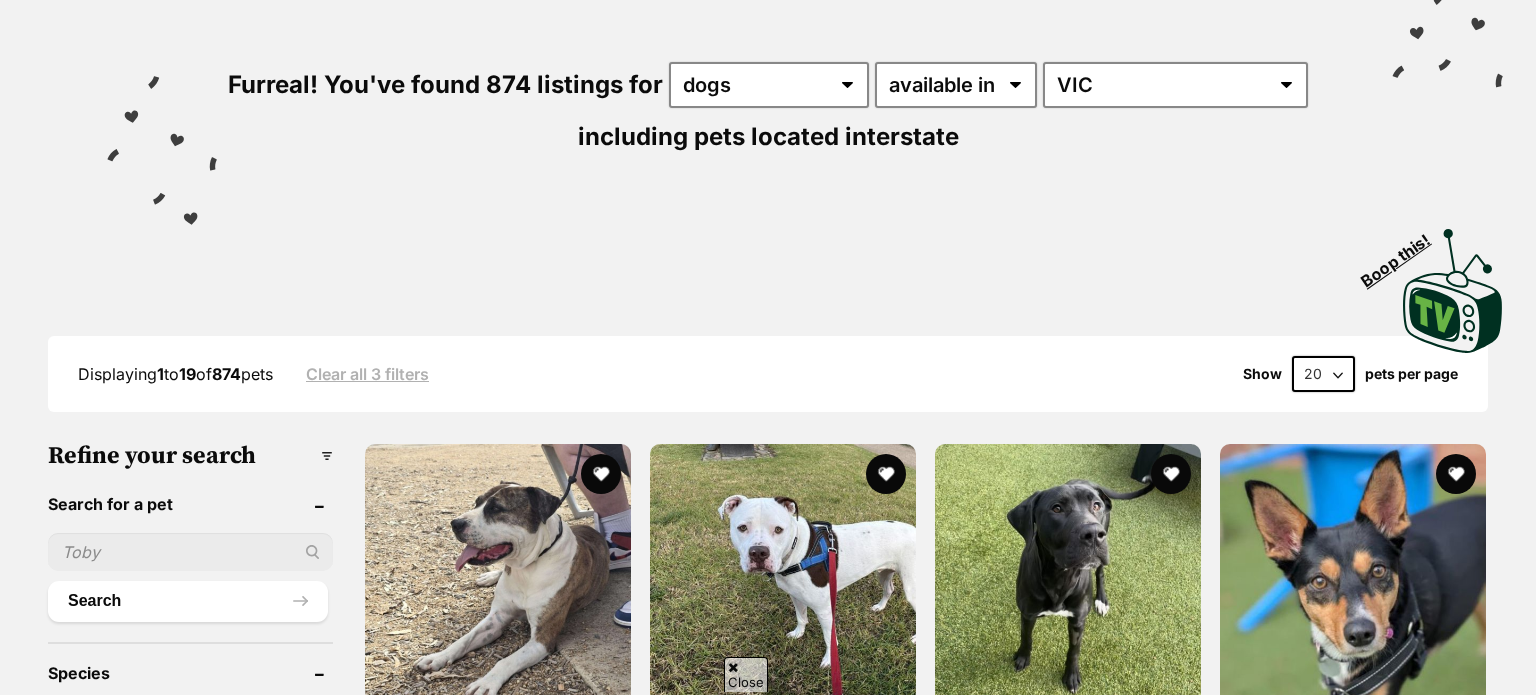 scroll, scrollTop: 0, scrollLeft: 0, axis: both 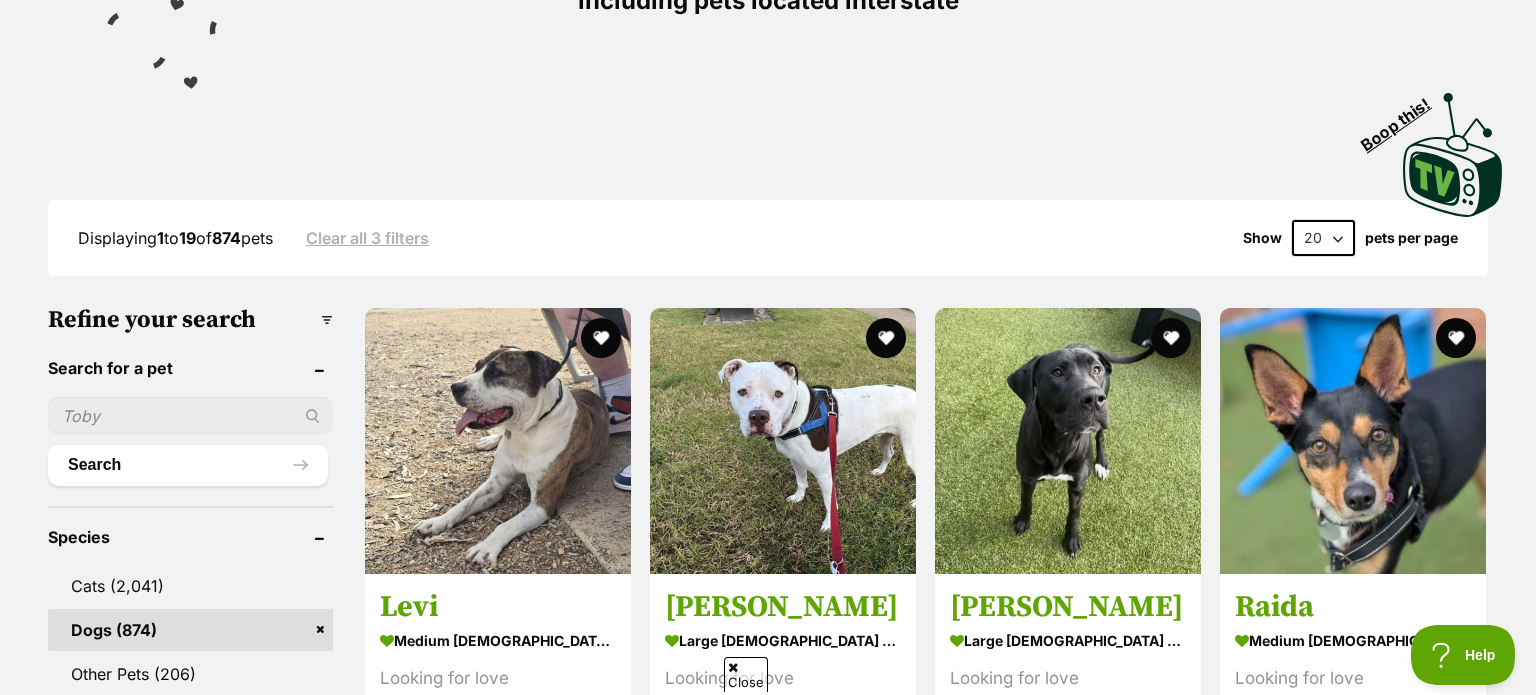 click at bounding box center (190, 416) 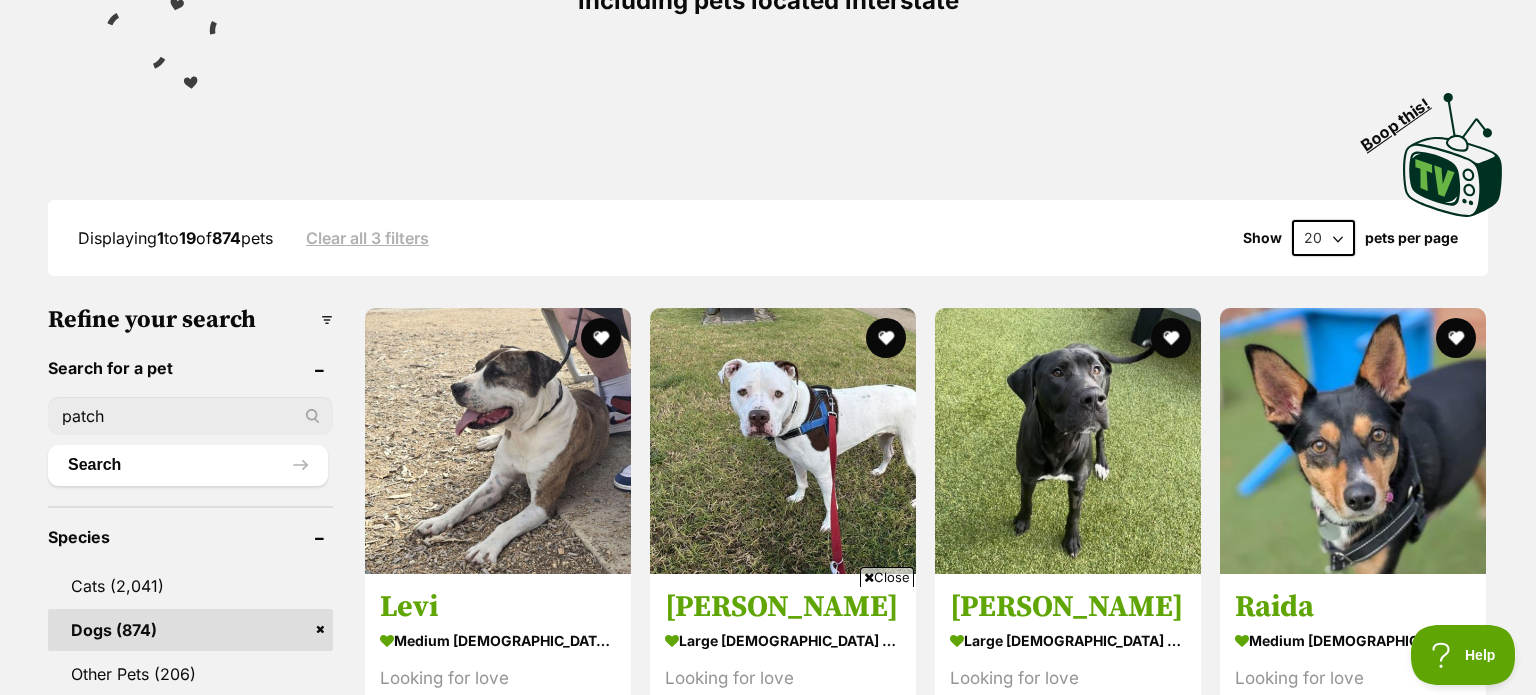 scroll, scrollTop: 0, scrollLeft: 0, axis: both 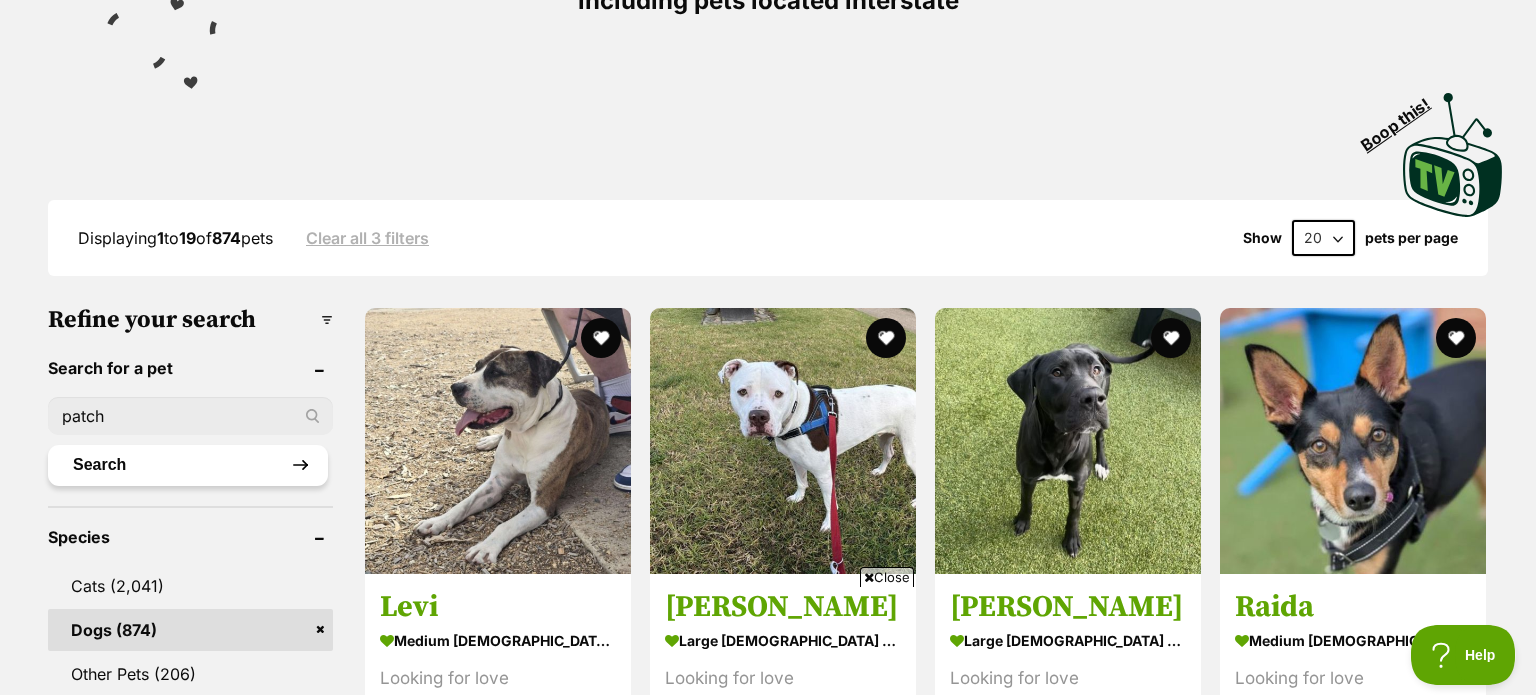 click on "Search" at bounding box center [188, 465] 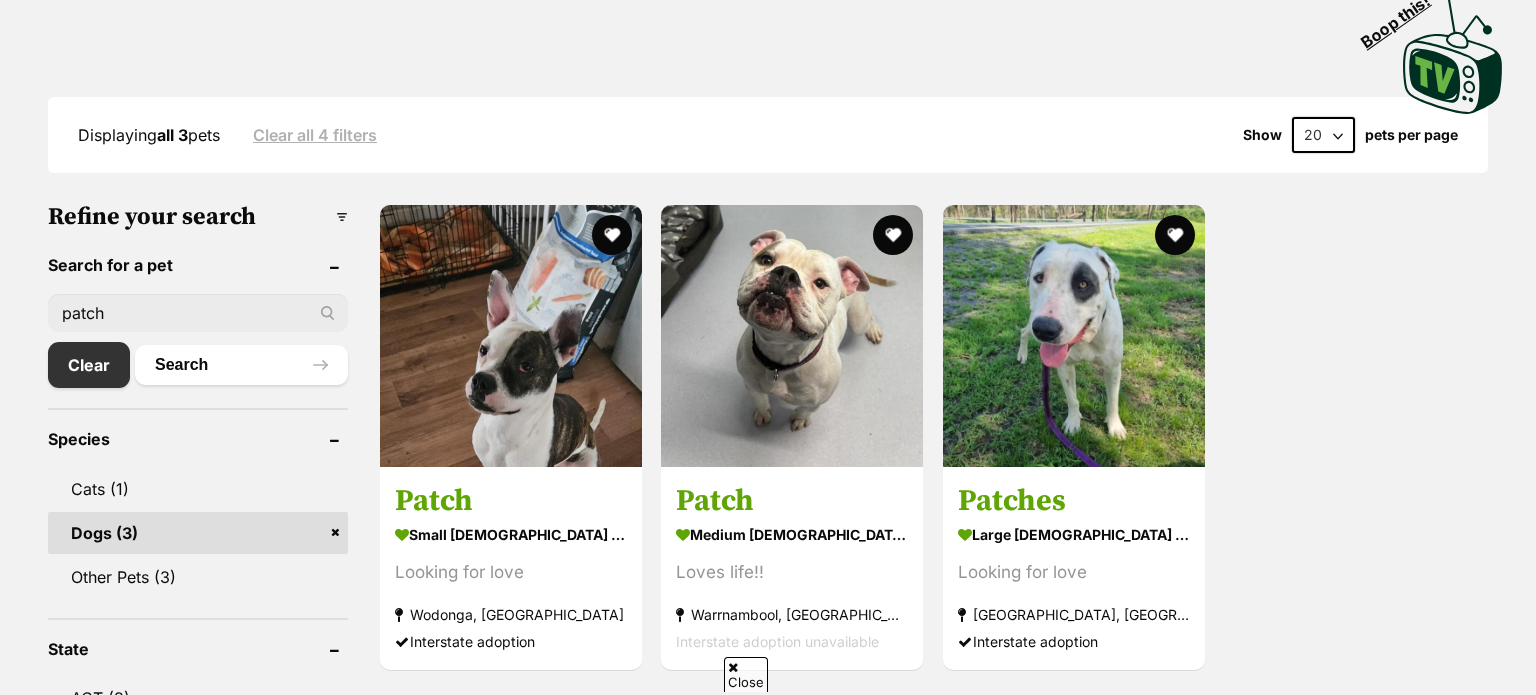scroll, scrollTop: 0, scrollLeft: 0, axis: both 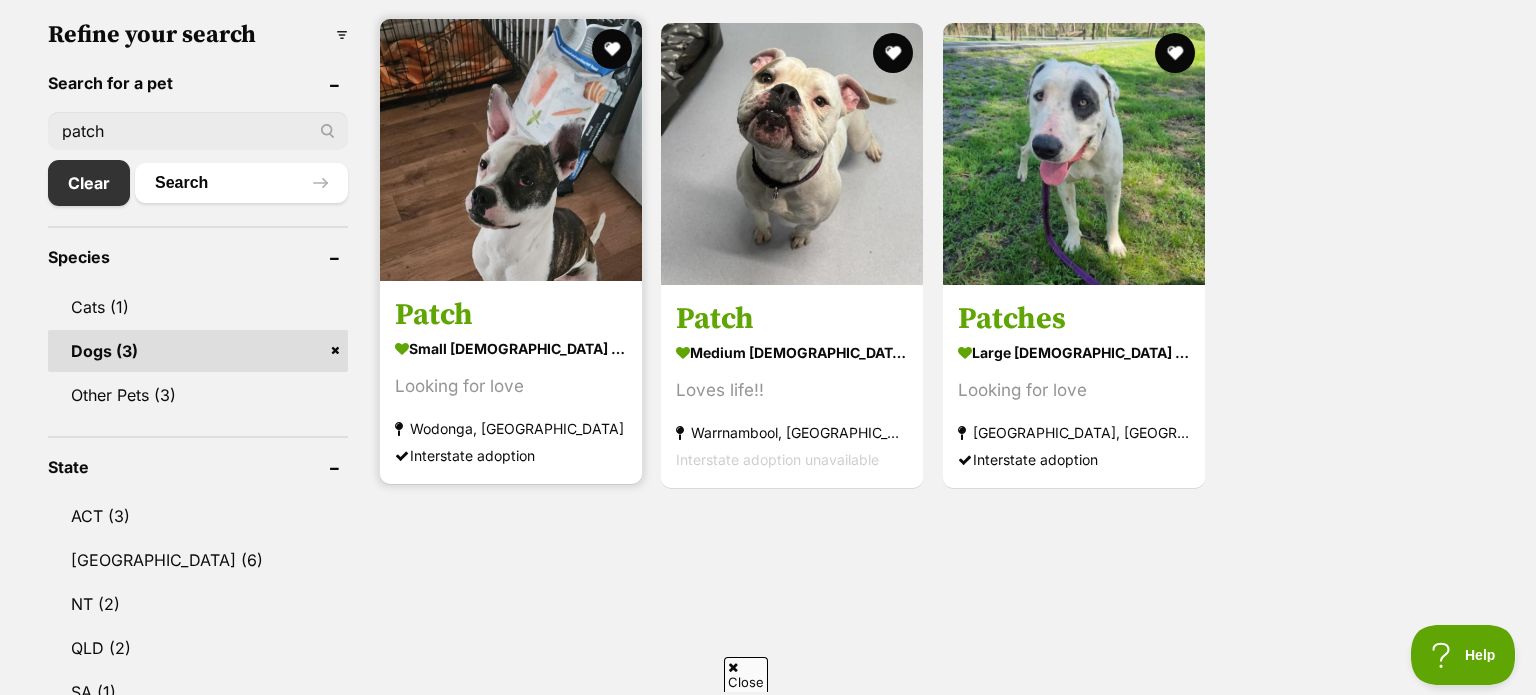 click at bounding box center [511, 150] 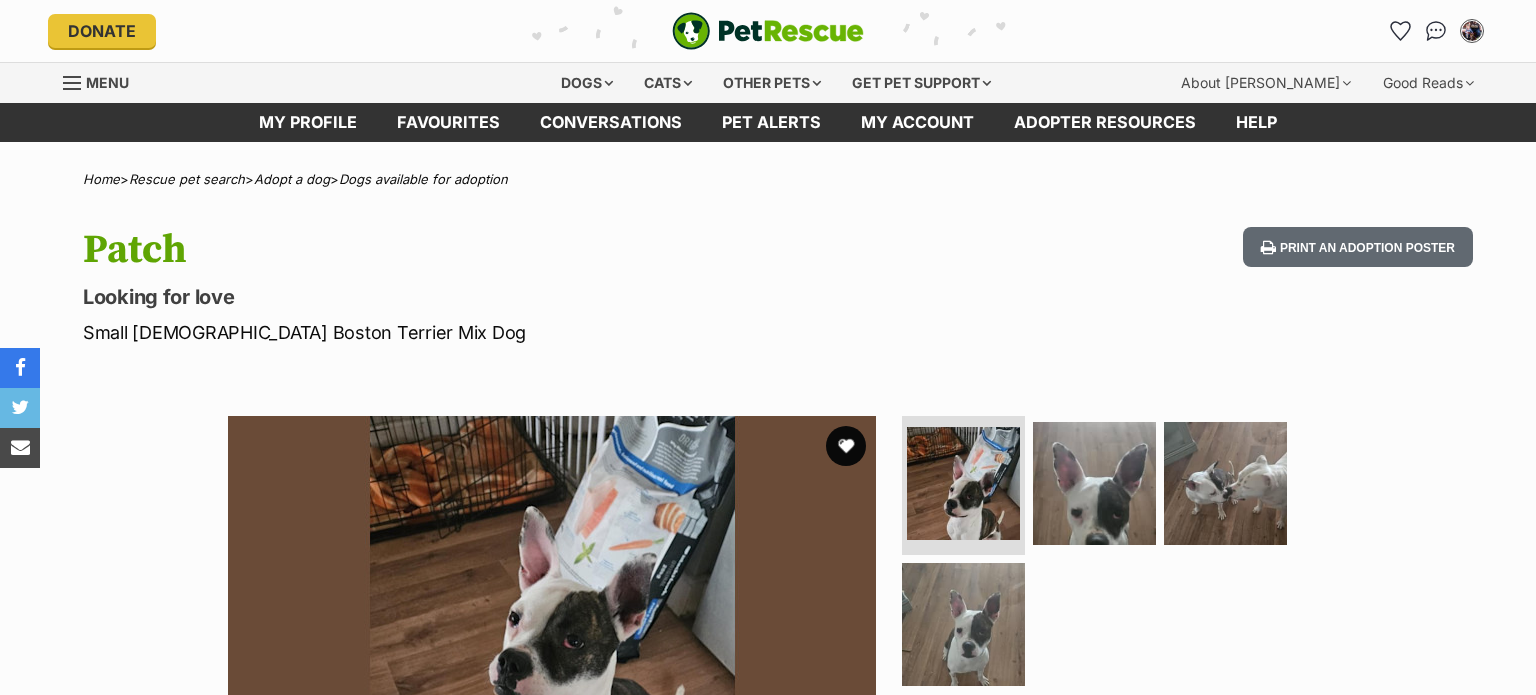 scroll, scrollTop: 0, scrollLeft: 0, axis: both 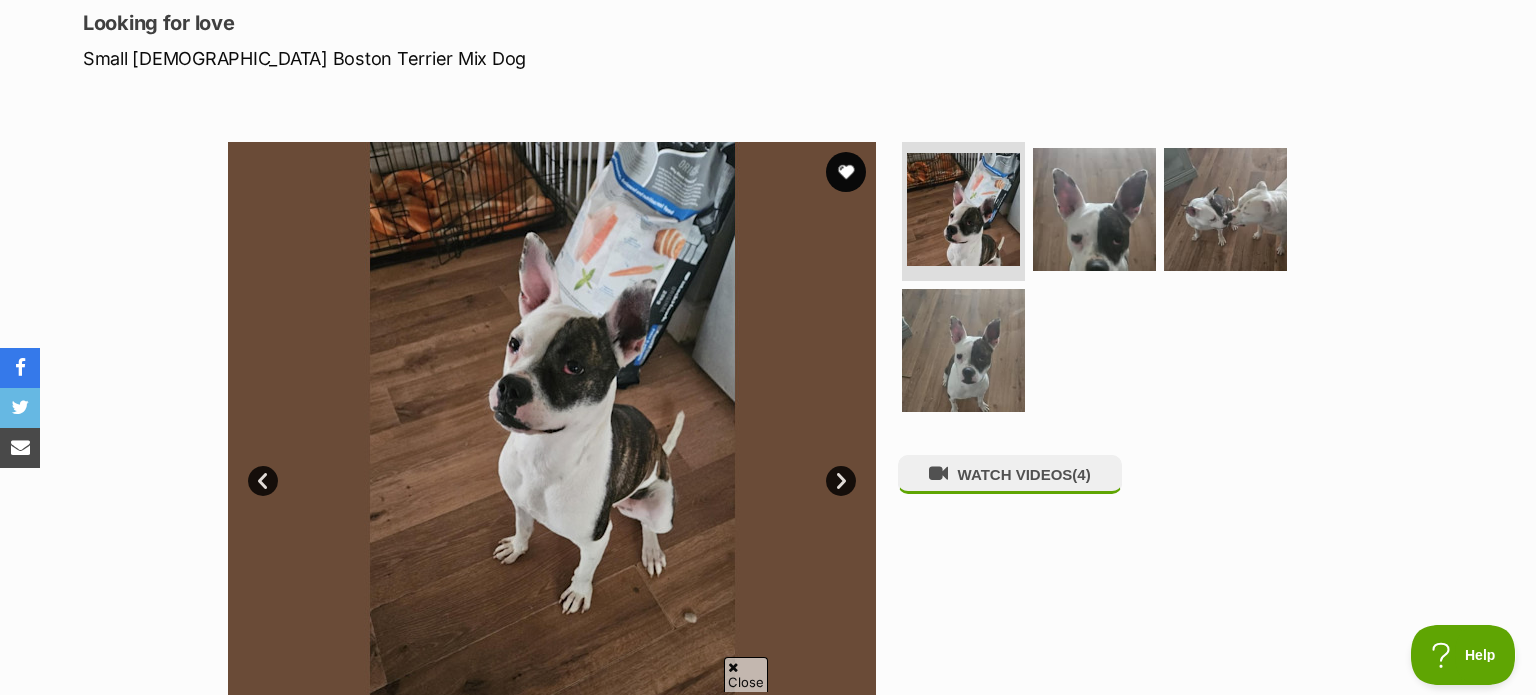 click on "Next" at bounding box center [841, 481] 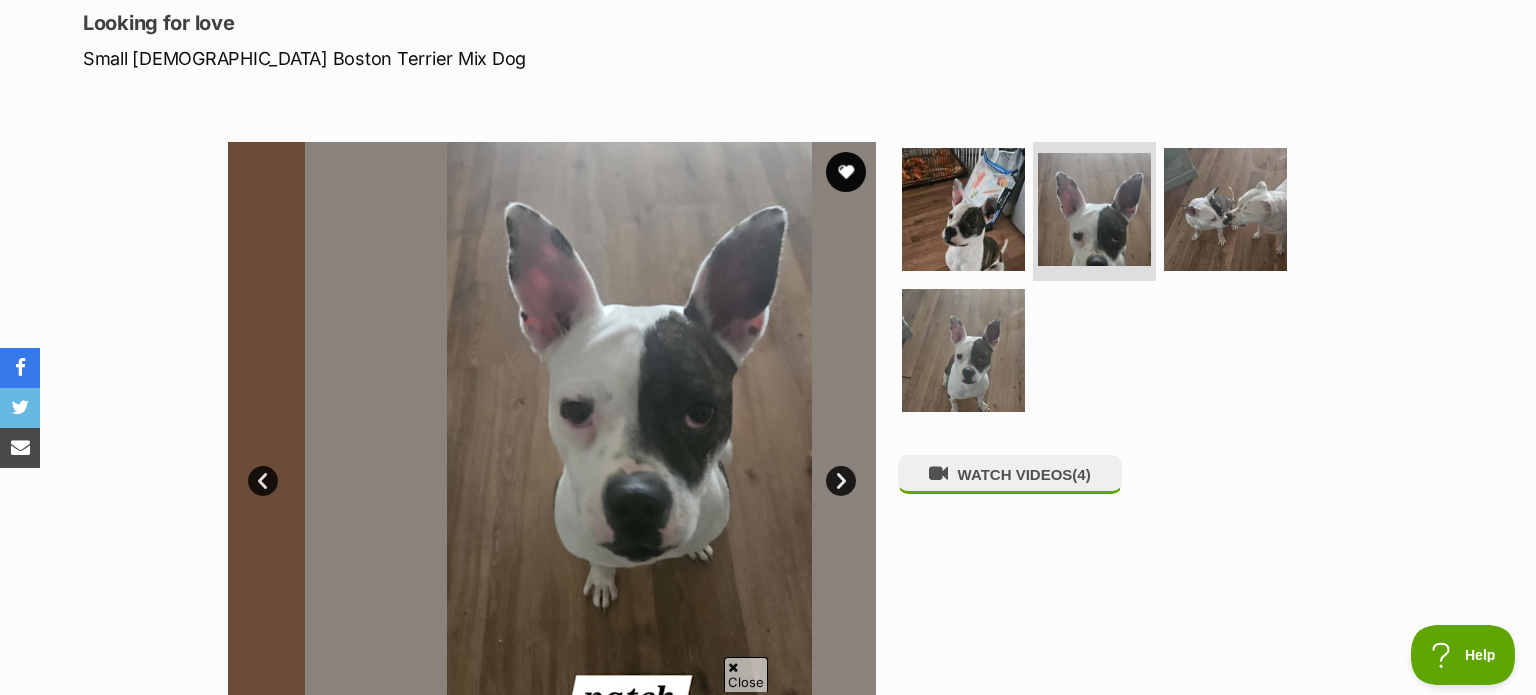 scroll, scrollTop: 0, scrollLeft: 0, axis: both 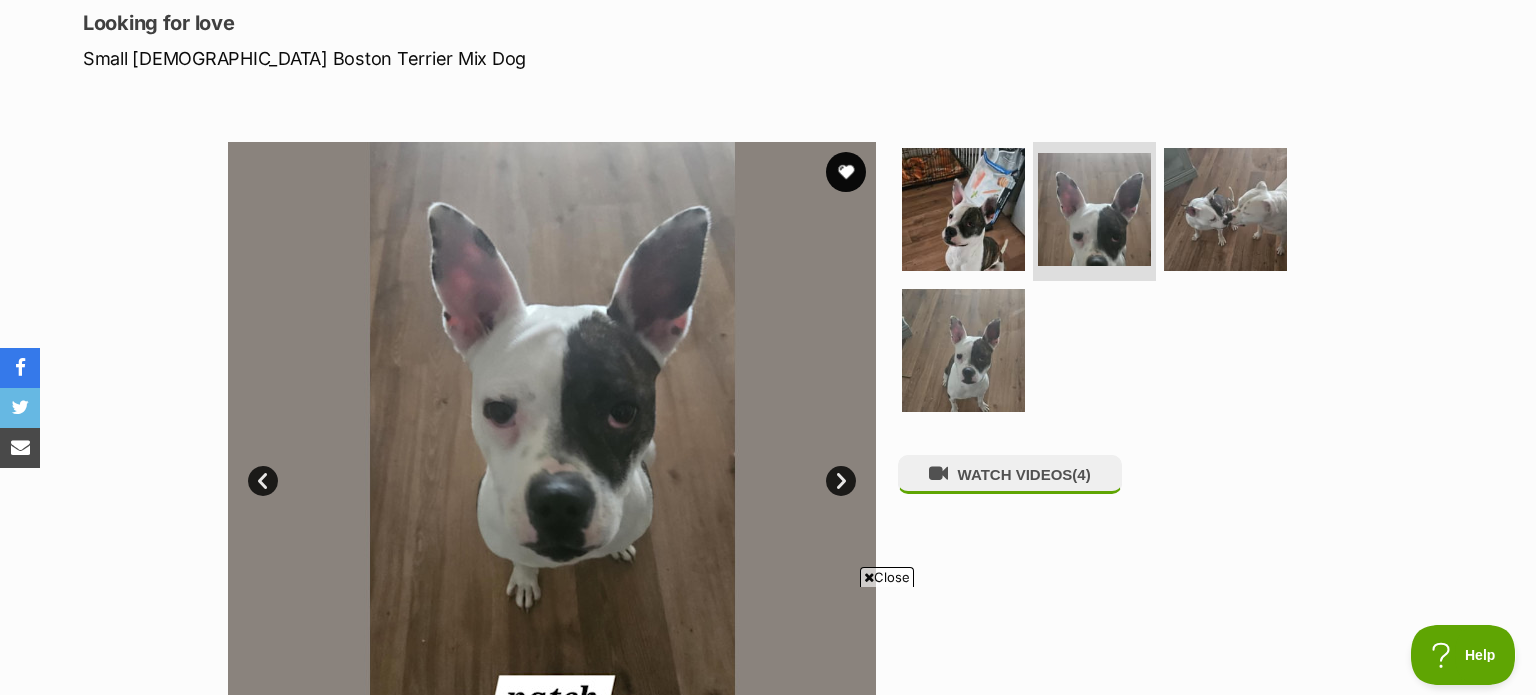 click on "Next" at bounding box center [841, 481] 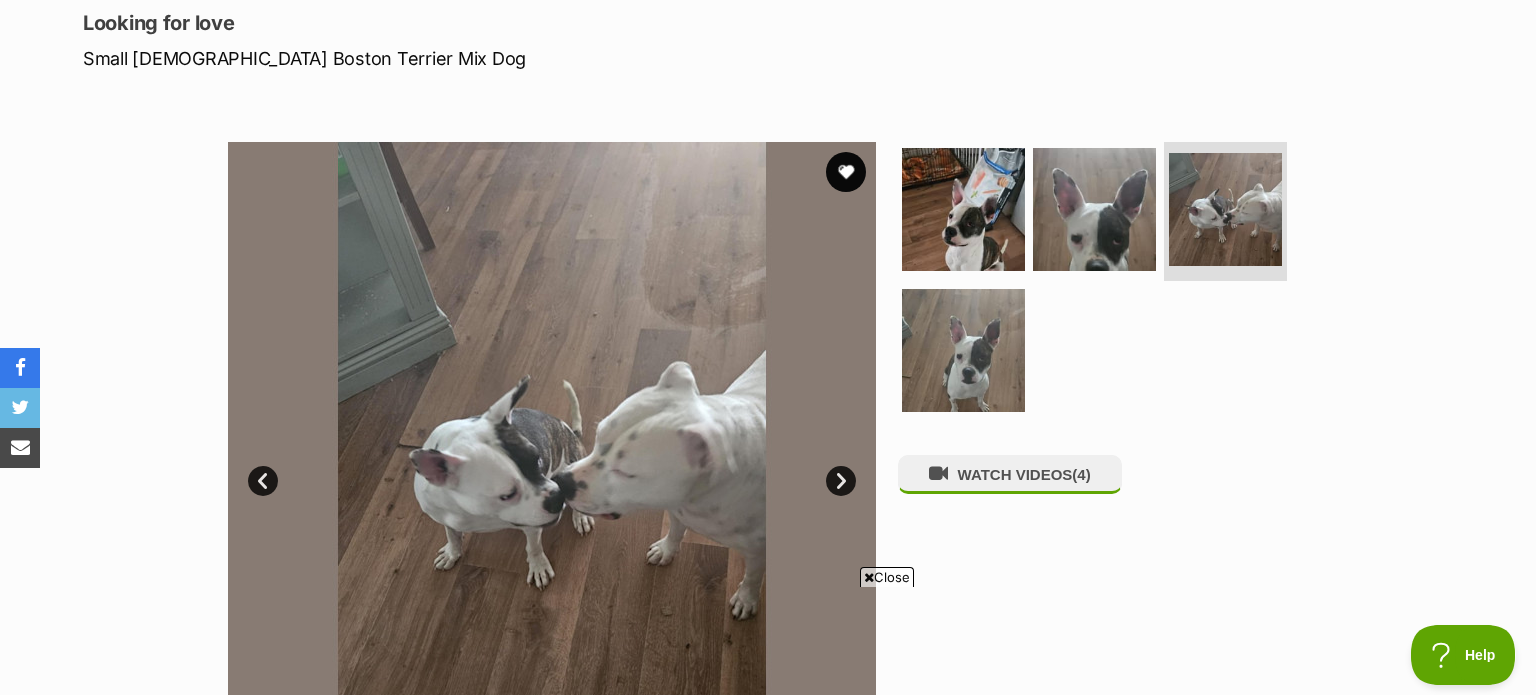 click on "Next" at bounding box center [841, 481] 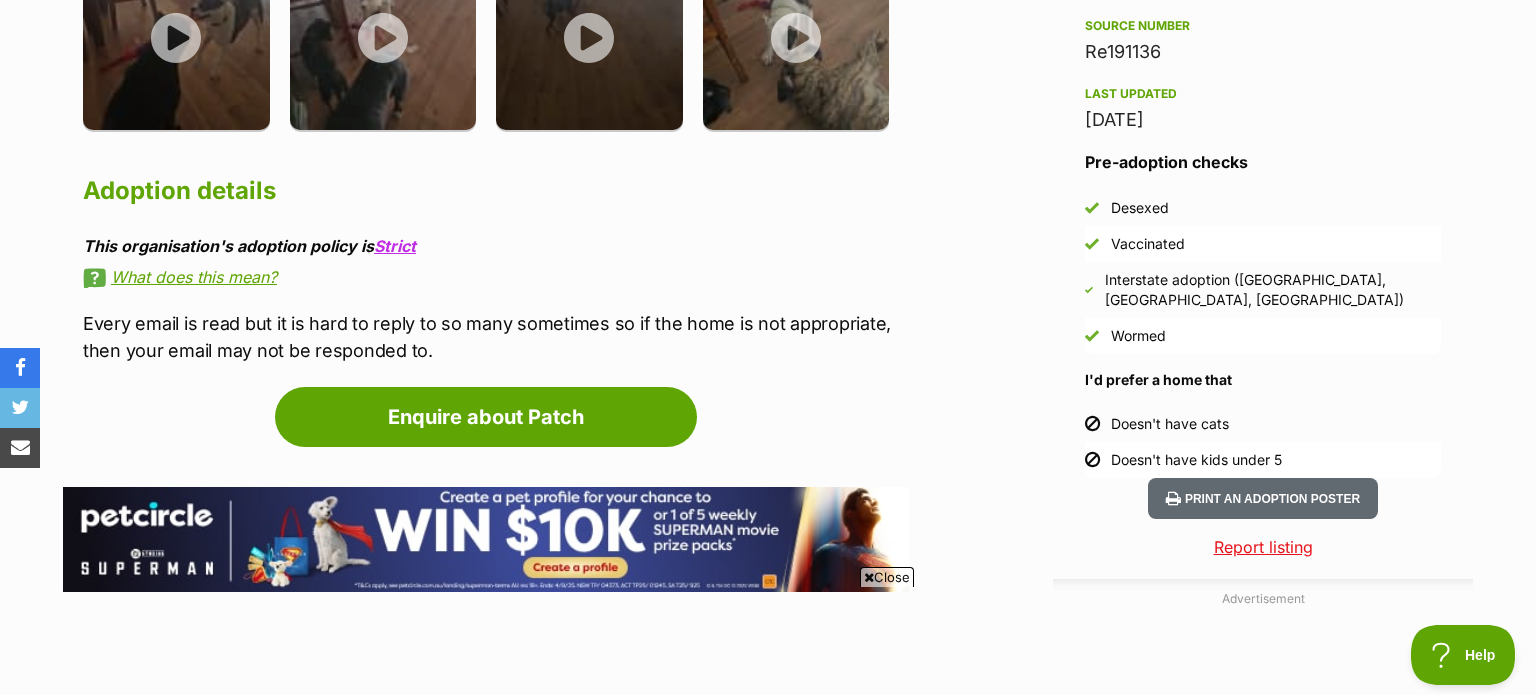 scroll, scrollTop: 1747, scrollLeft: 0, axis: vertical 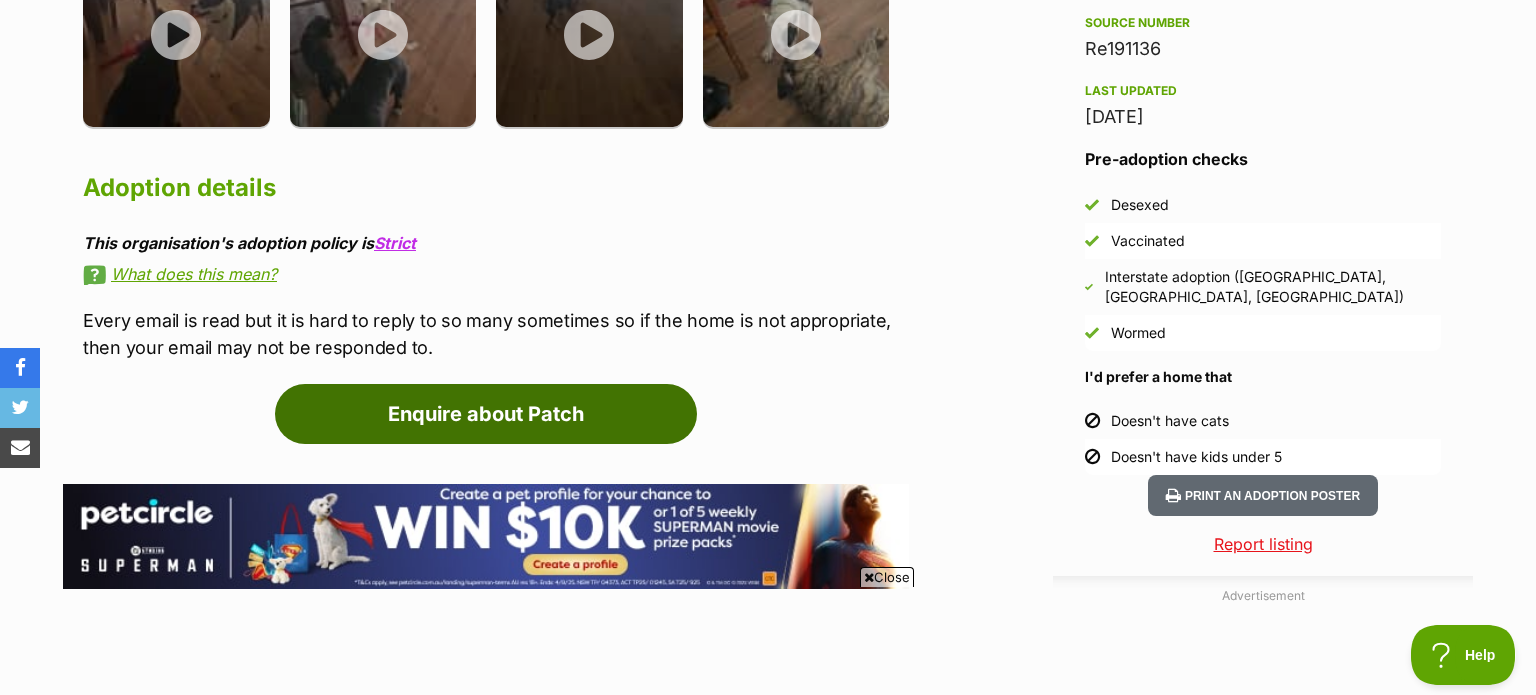 click on "Enquire about Patch" at bounding box center (486, 414) 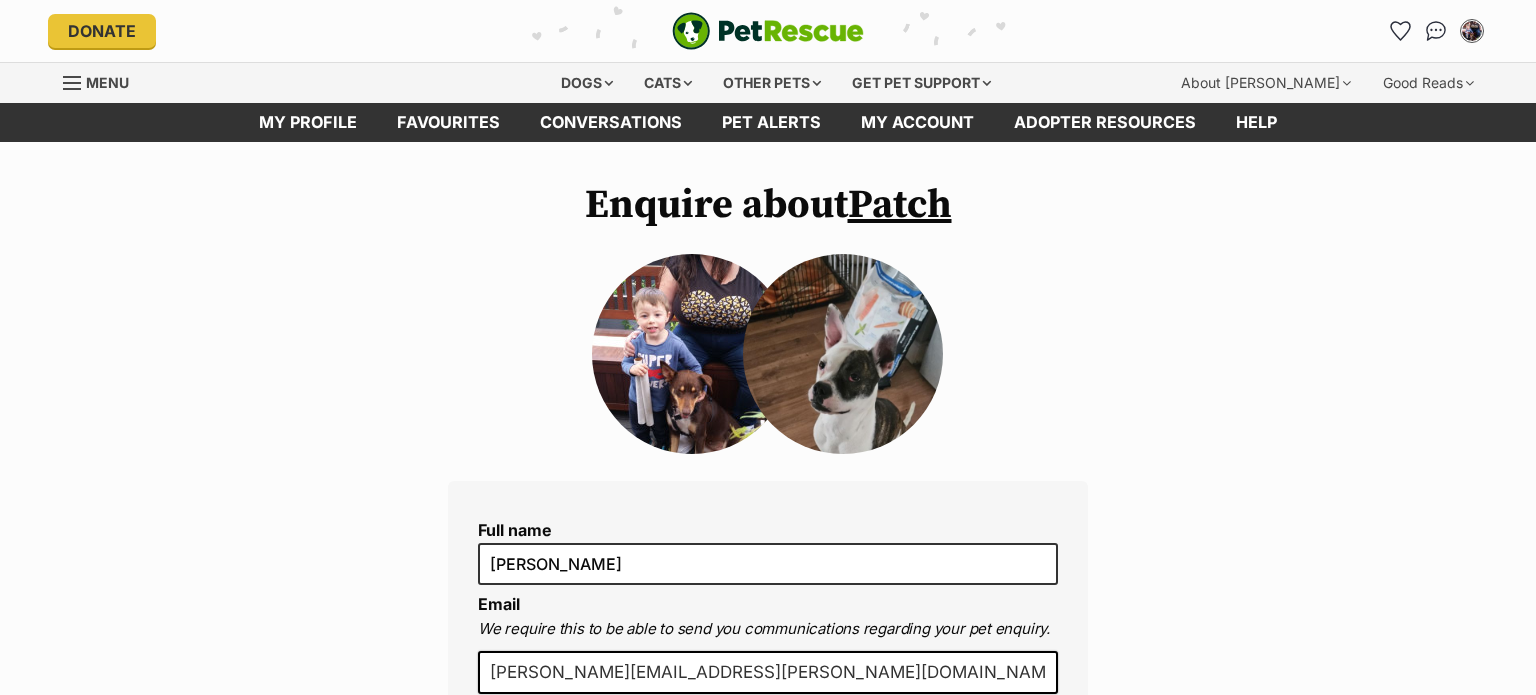 scroll, scrollTop: 0, scrollLeft: 0, axis: both 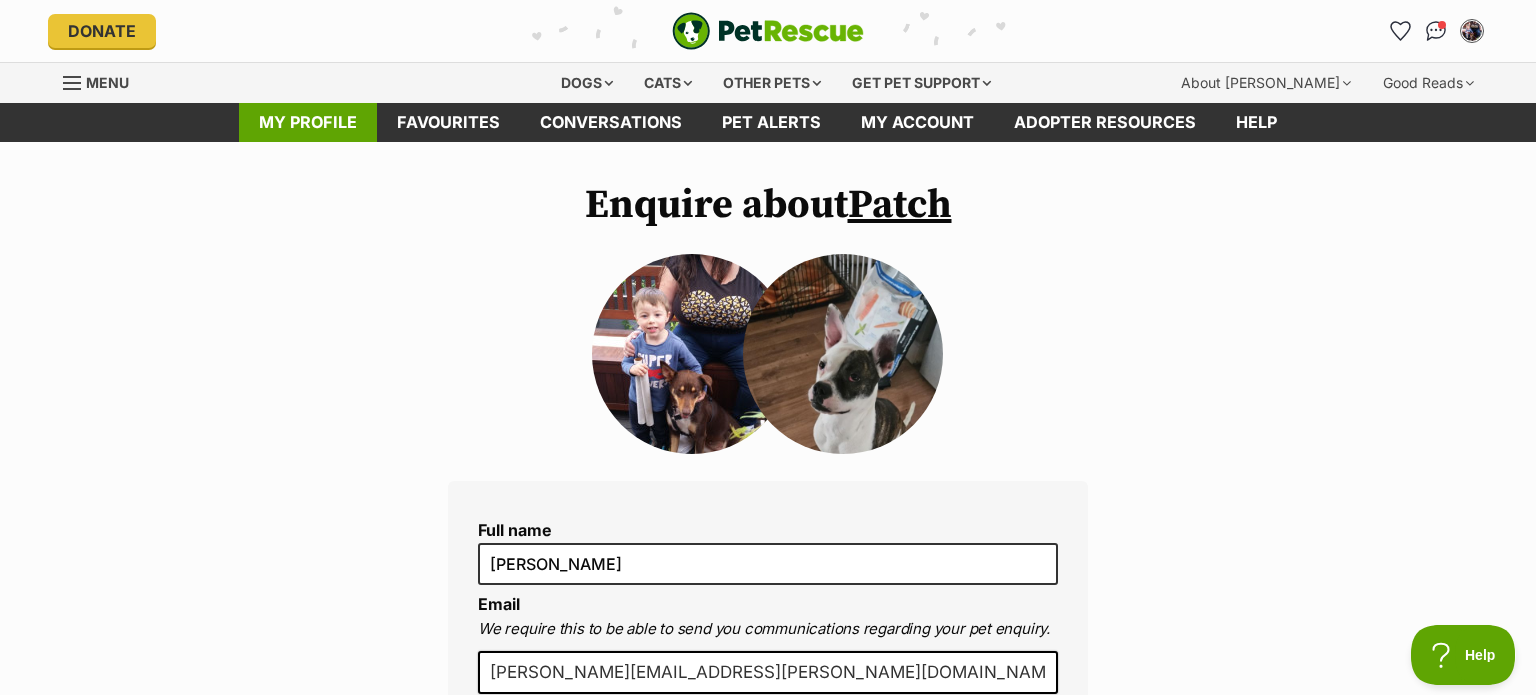 click on "My profile" at bounding box center (308, 122) 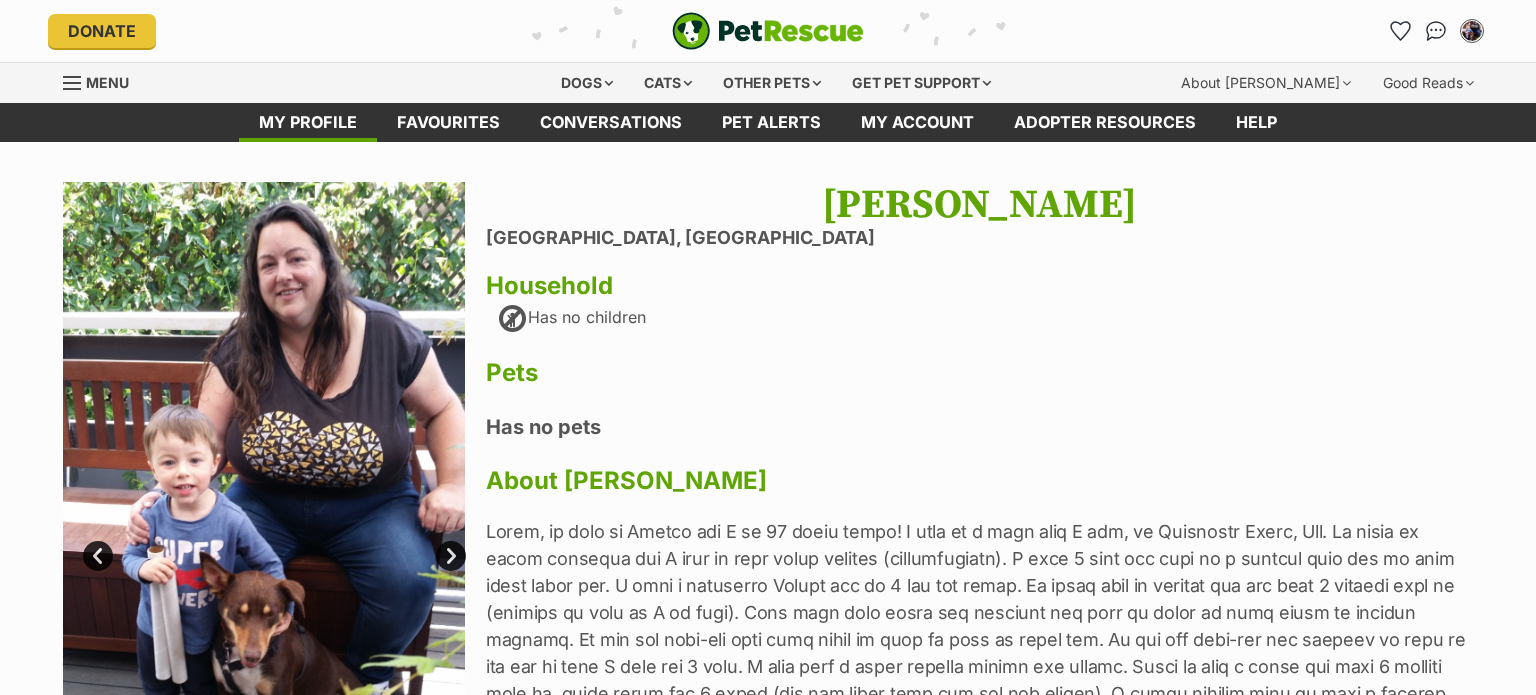 scroll, scrollTop: 0, scrollLeft: 0, axis: both 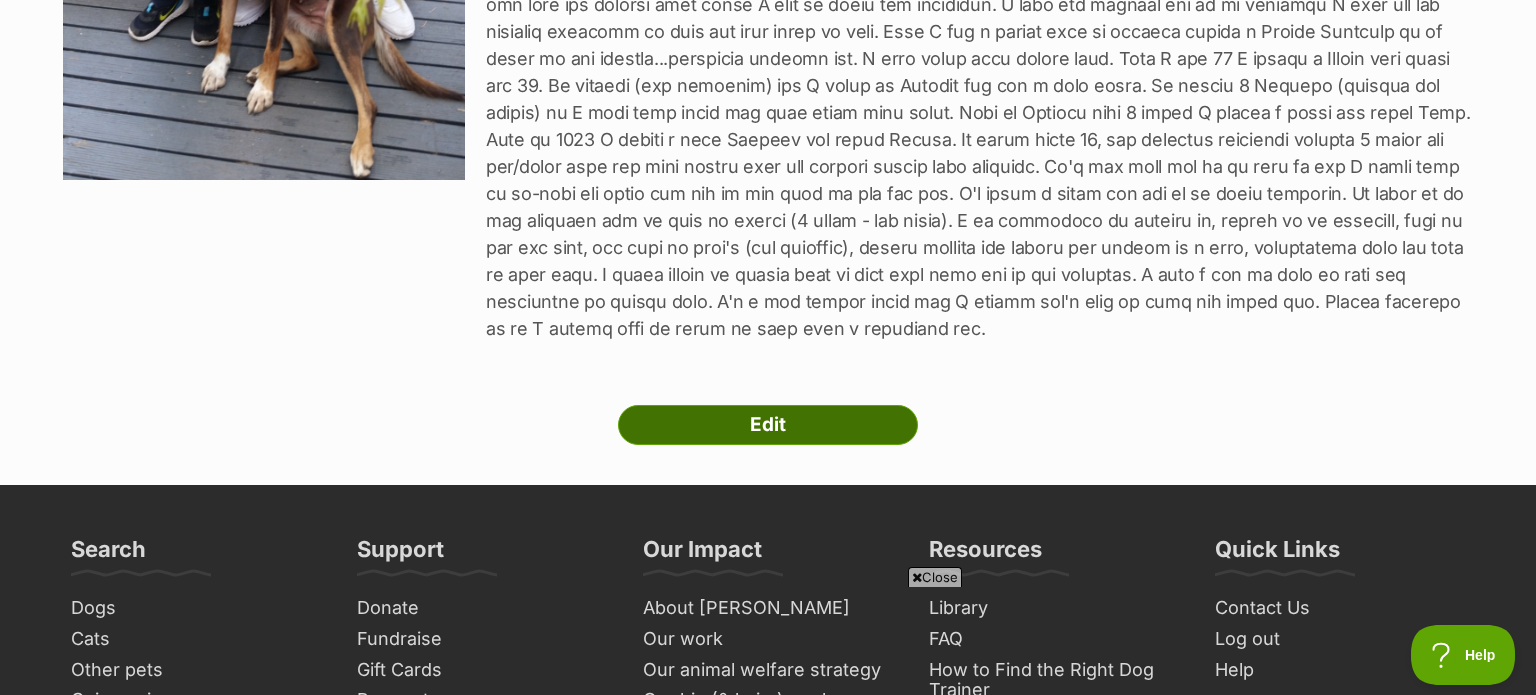 click on "Edit" at bounding box center [768, 425] 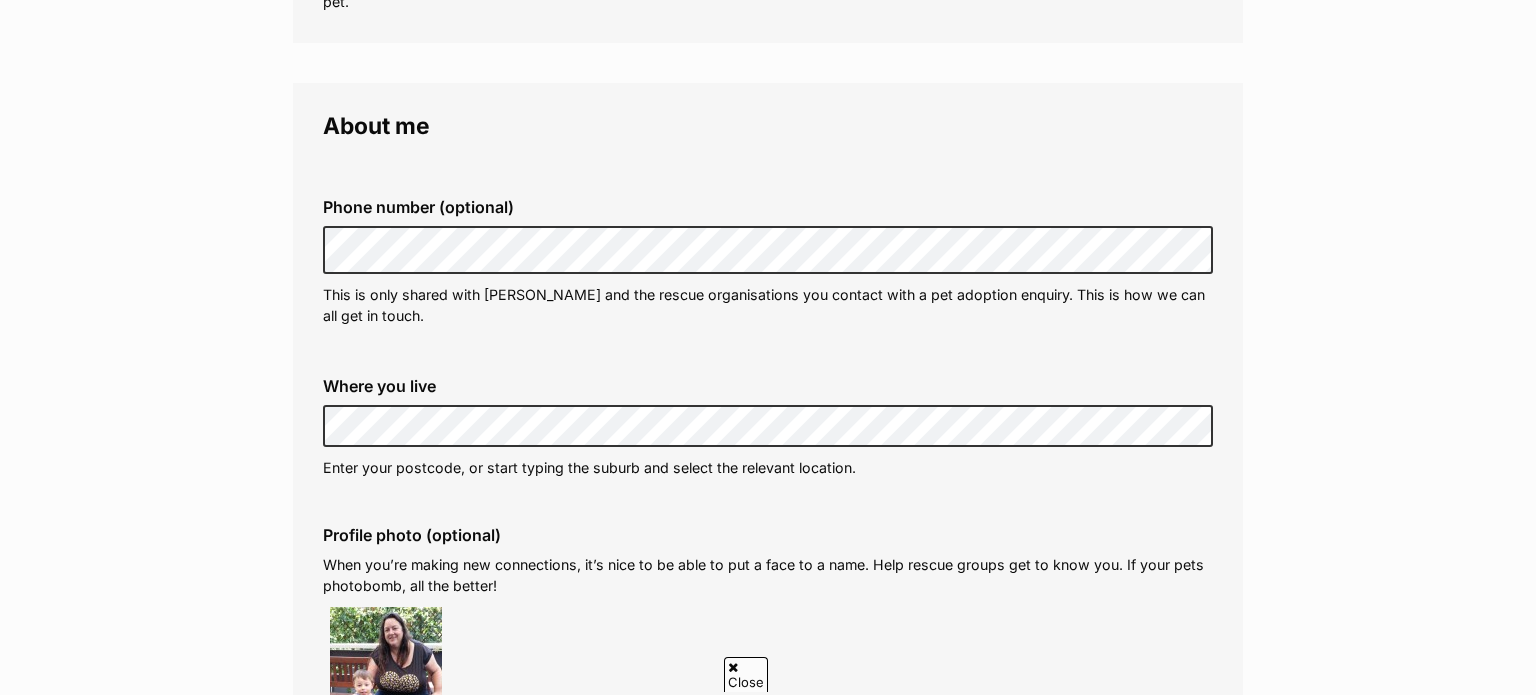 scroll, scrollTop: 780, scrollLeft: 0, axis: vertical 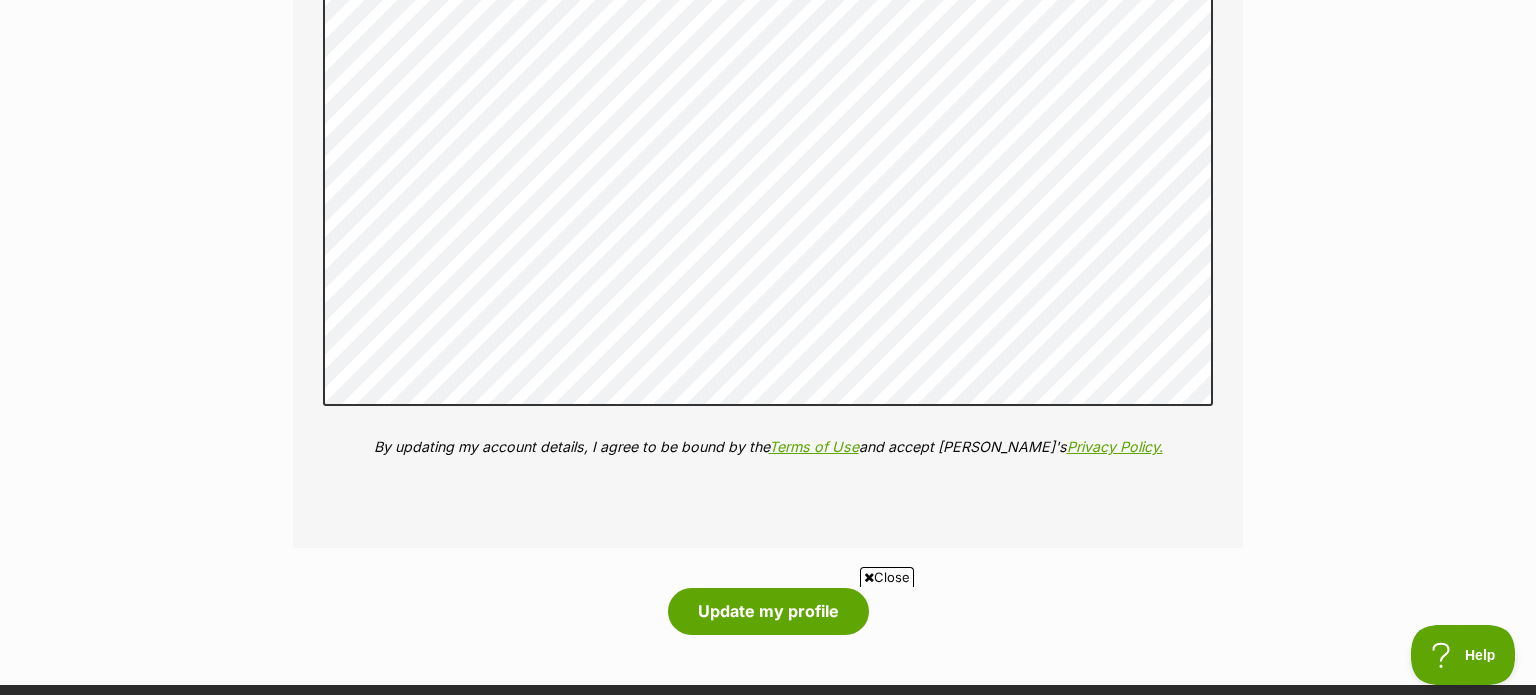 click on "More about me (optional)
Help the rescue organisation really get to know you, your lifestyle and what you’re looking for in a pet. Tell them if you’ve adopted a rescue pet before. Tell them if you work from home in your pjs, can take pets to work with you, or use a local doggy daycare. Describe life in your home, is it quiet or are your kids forming a rock band? Tell them anything that makes your life and home a little different, like “I’m a grey nomad and like to take my pets travelling around Australia for six months of the year” or “I have three alpacas living in my garden.”
By updating my account details, I agree to be bound by the  Terms of Use  and accept PetRescue's  Privacy Policy." at bounding box center (768, 41) 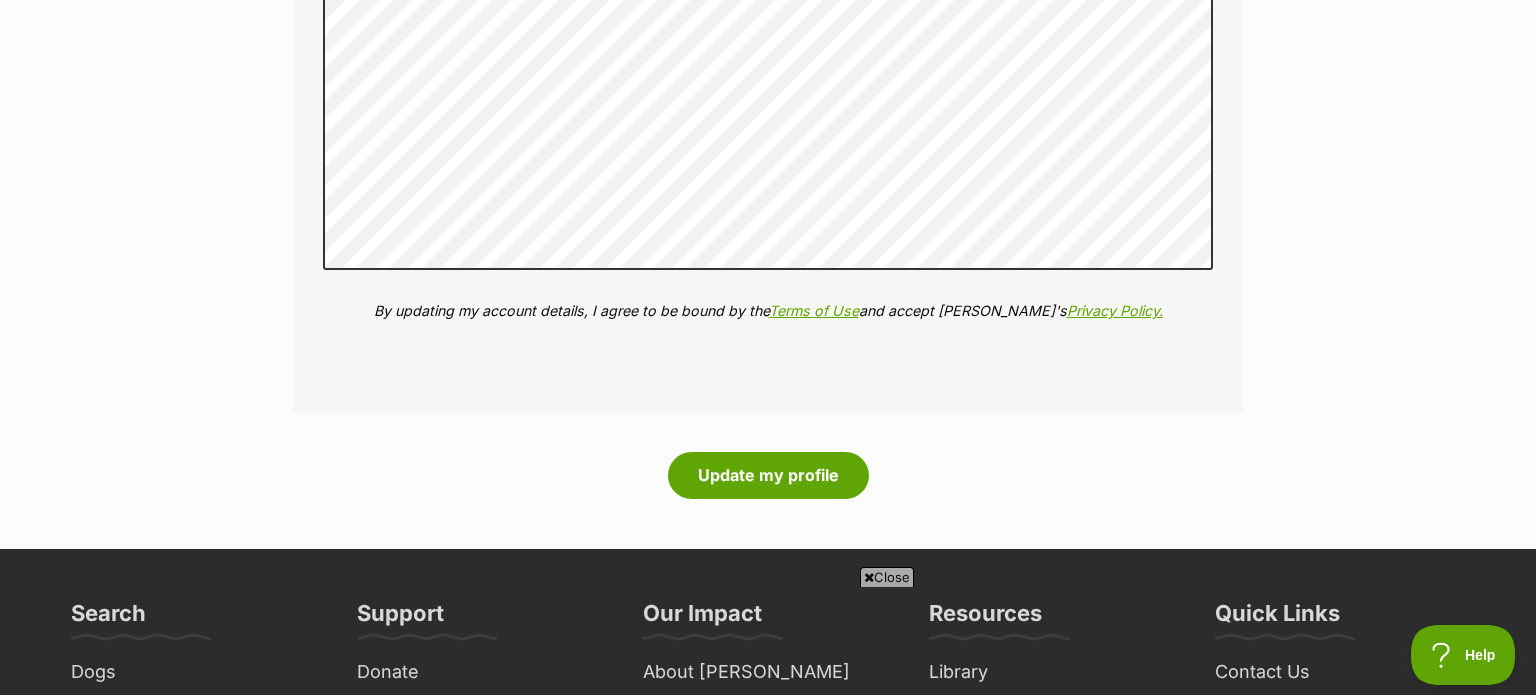 scroll, scrollTop: 3144, scrollLeft: 0, axis: vertical 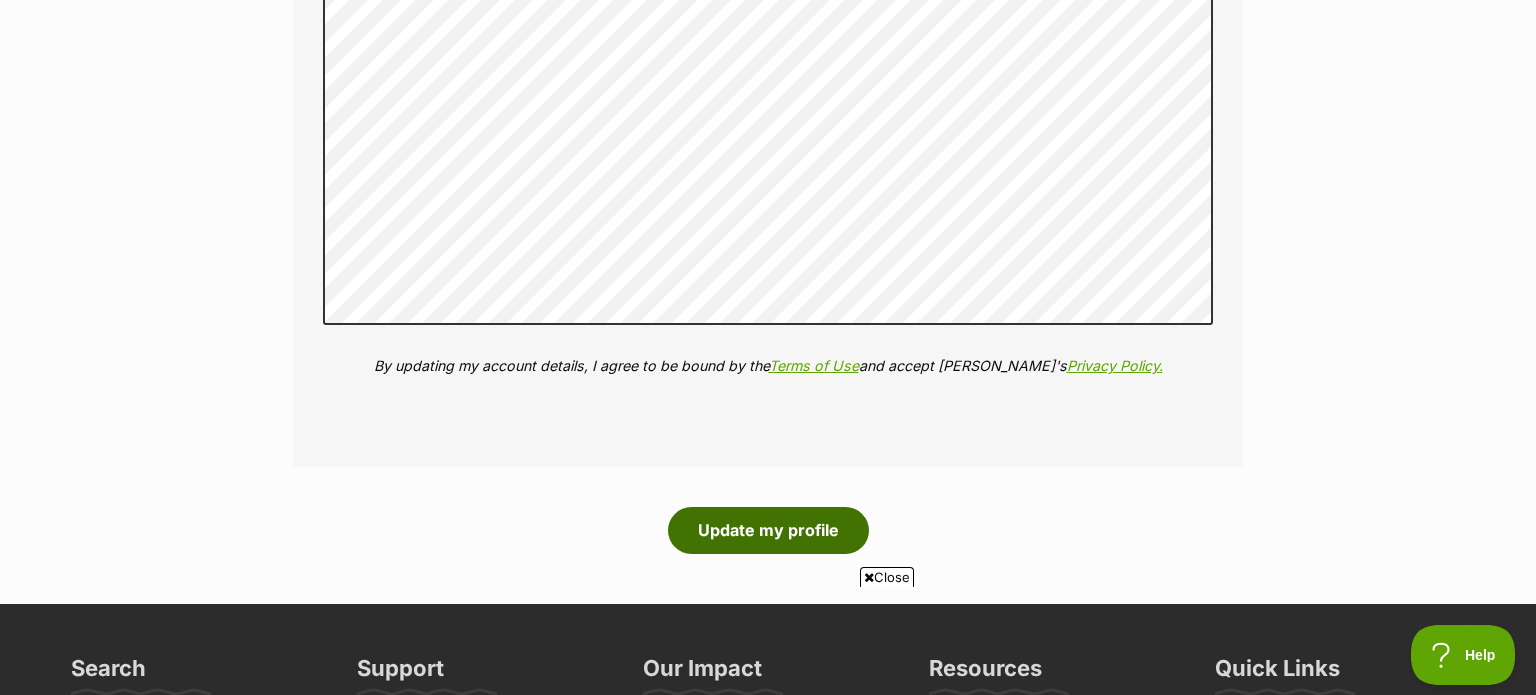 click on "Update my profile" at bounding box center [768, 530] 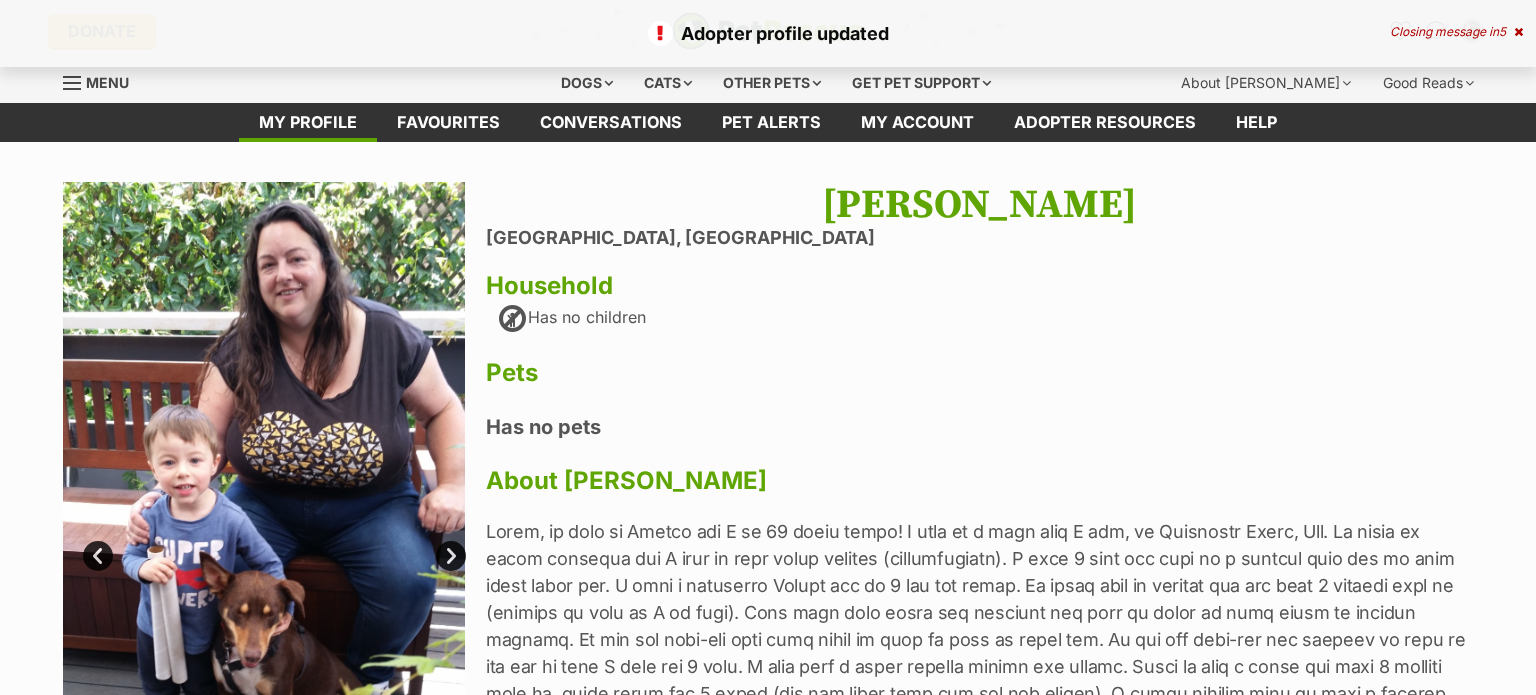 scroll, scrollTop: 0, scrollLeft: 0, axis: both 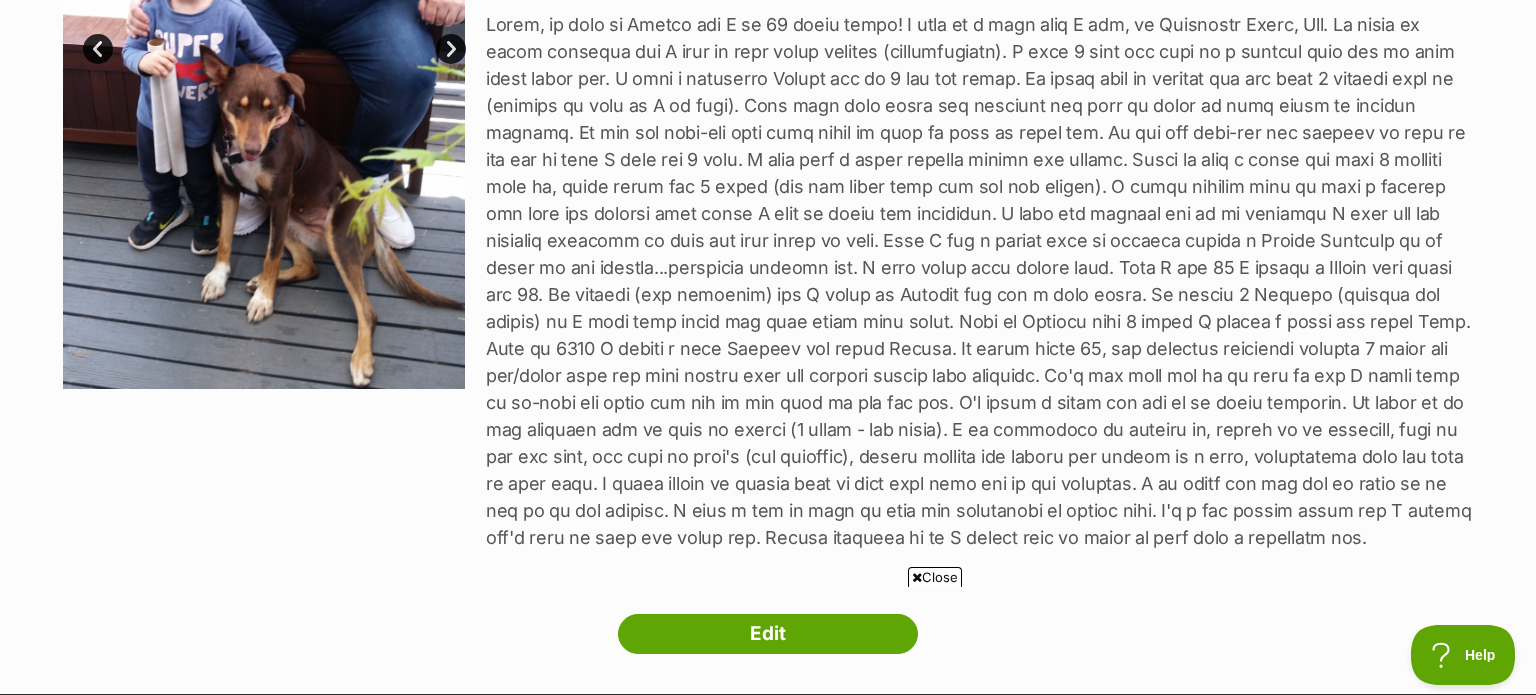 click at bounding box center [979, 281] 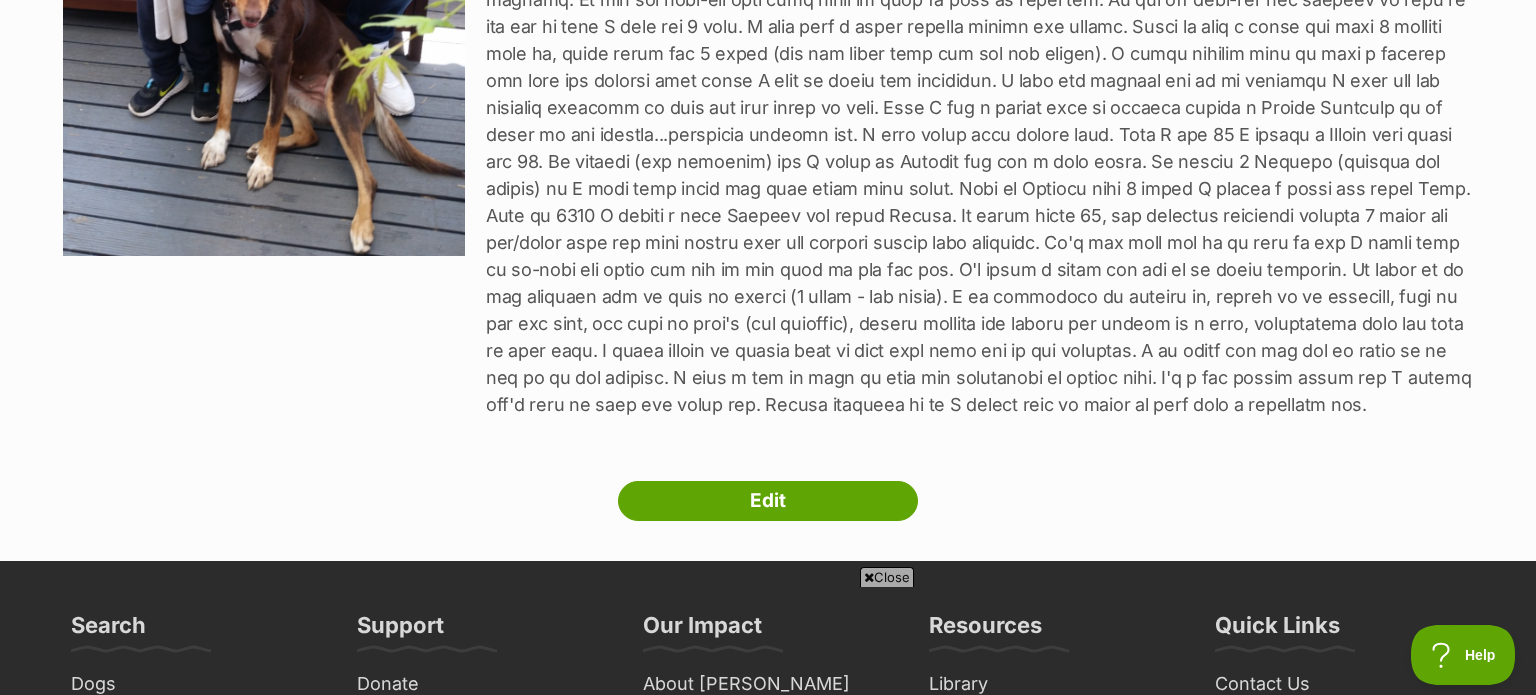 scroll, scrollTop: 651, scrollLeft: 0, axis: vertical 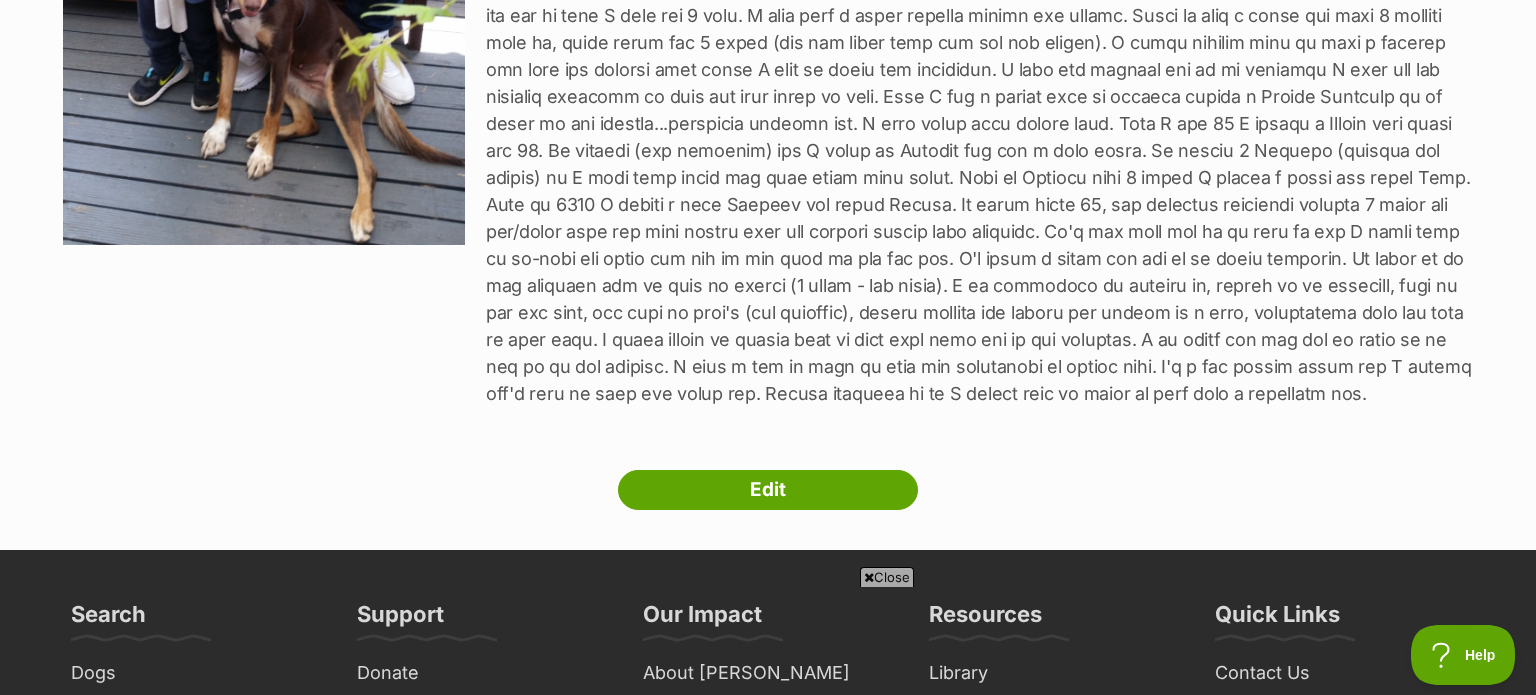 click at bounding box center [979, 137] 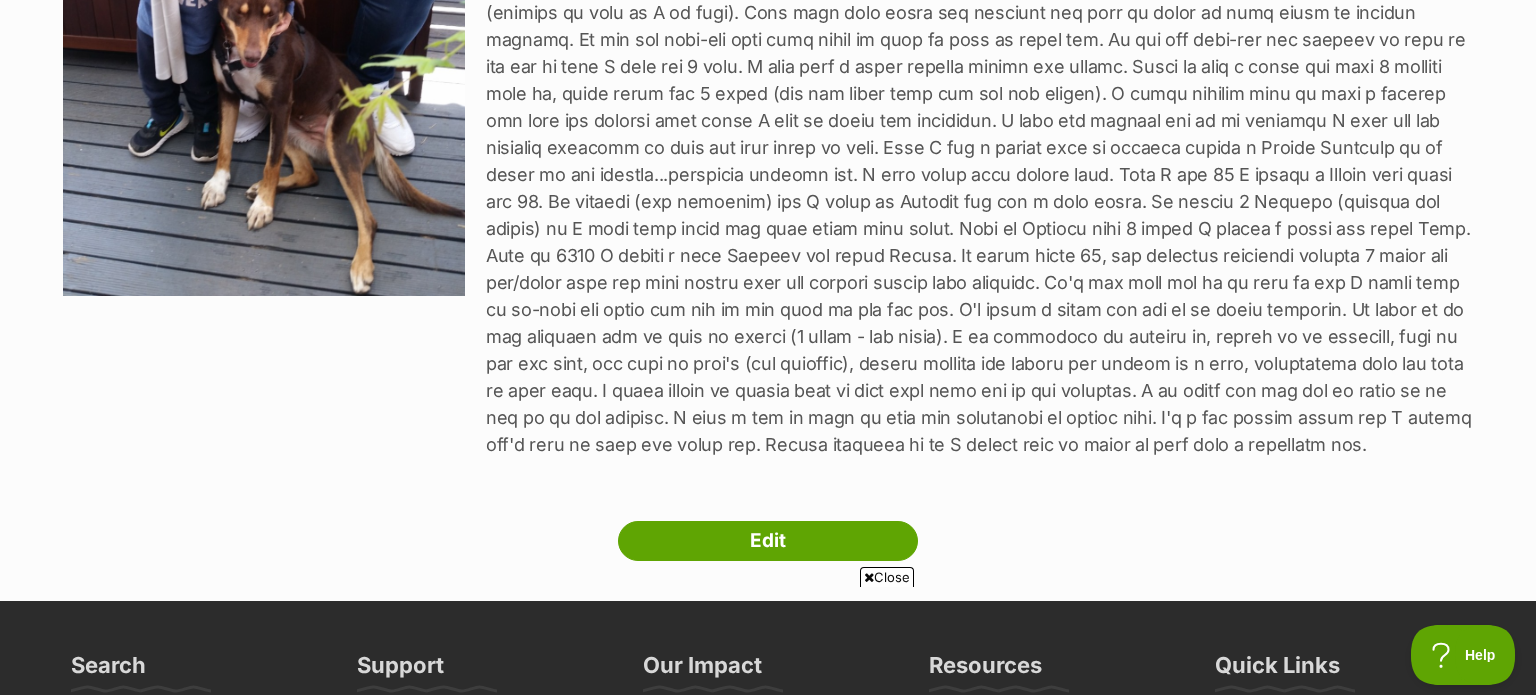 scroll, scrollTop: 599, scrollLeft: 0, axis: vertical 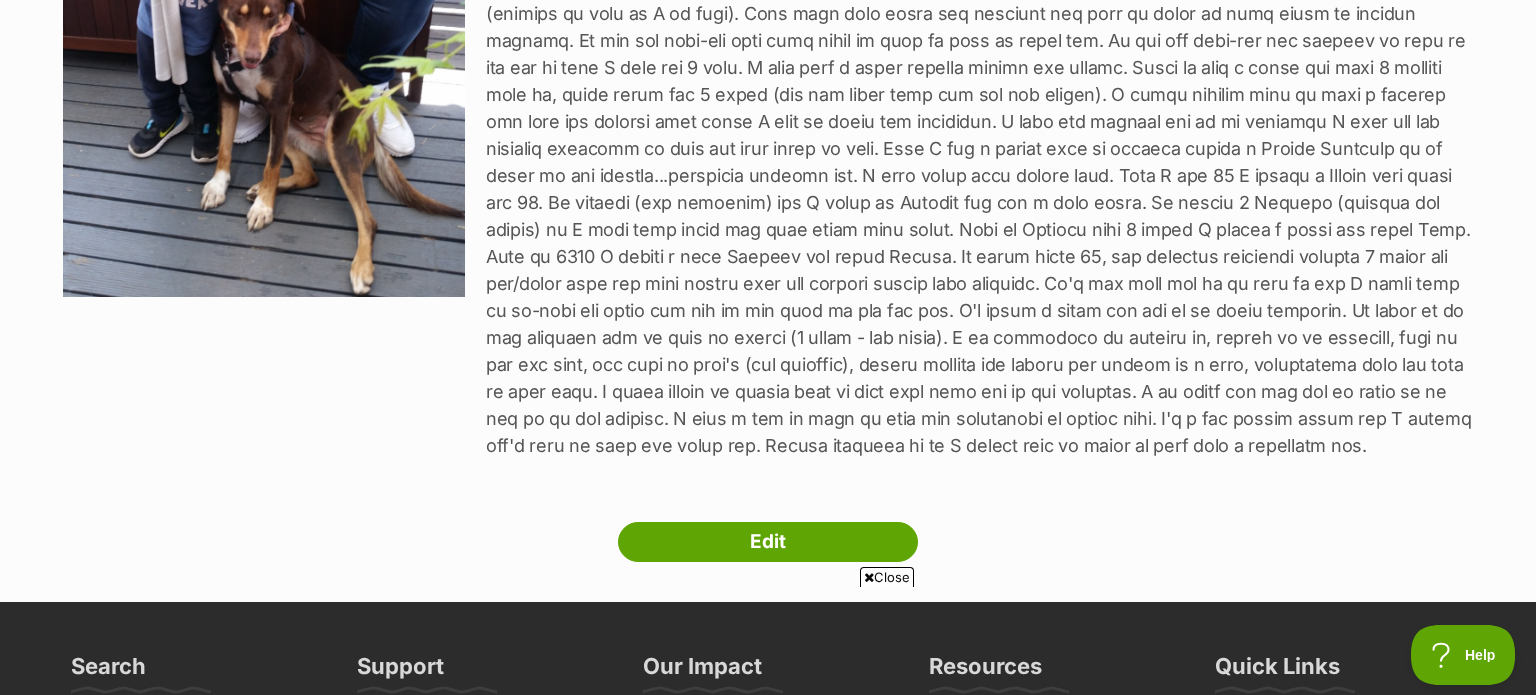 click at bounding box center [979, 189] 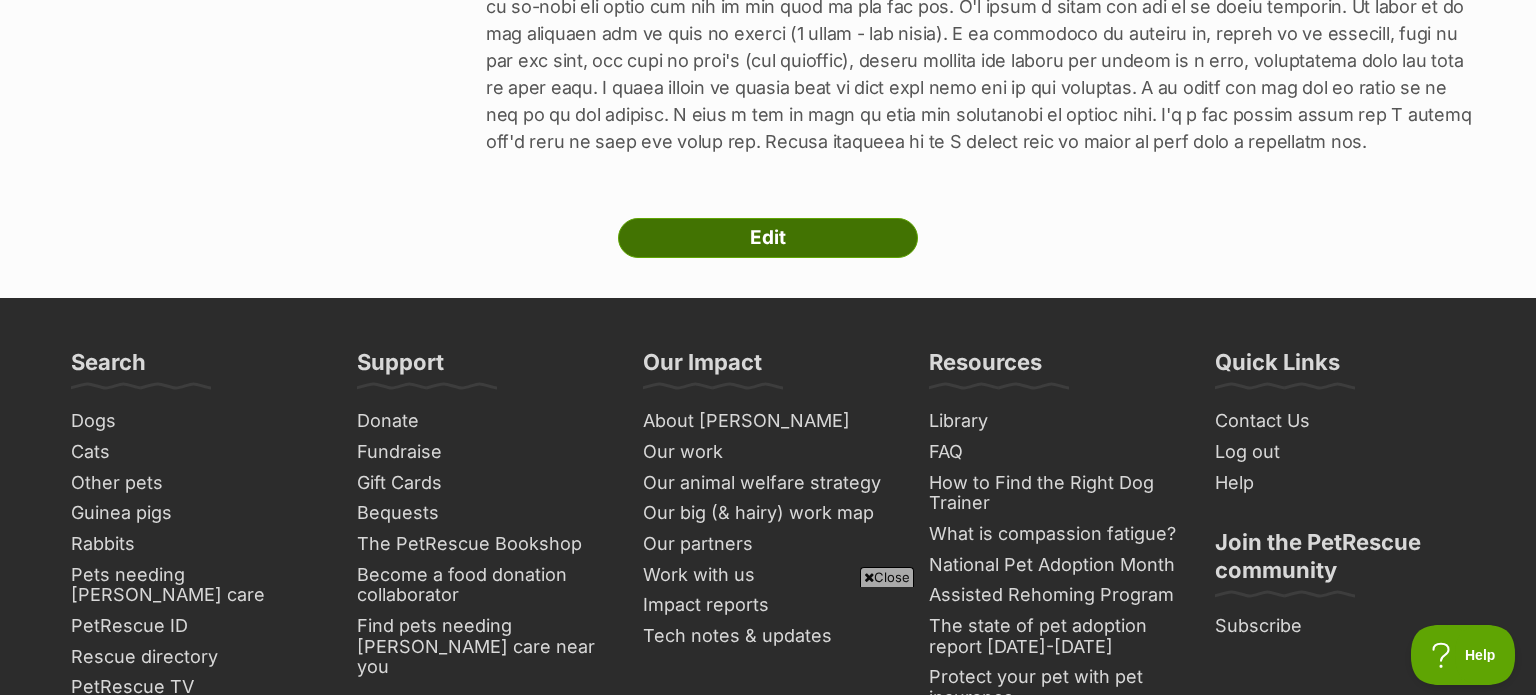 scroll, scrollTop: 900, scrollLeft: 0, axis: vertical 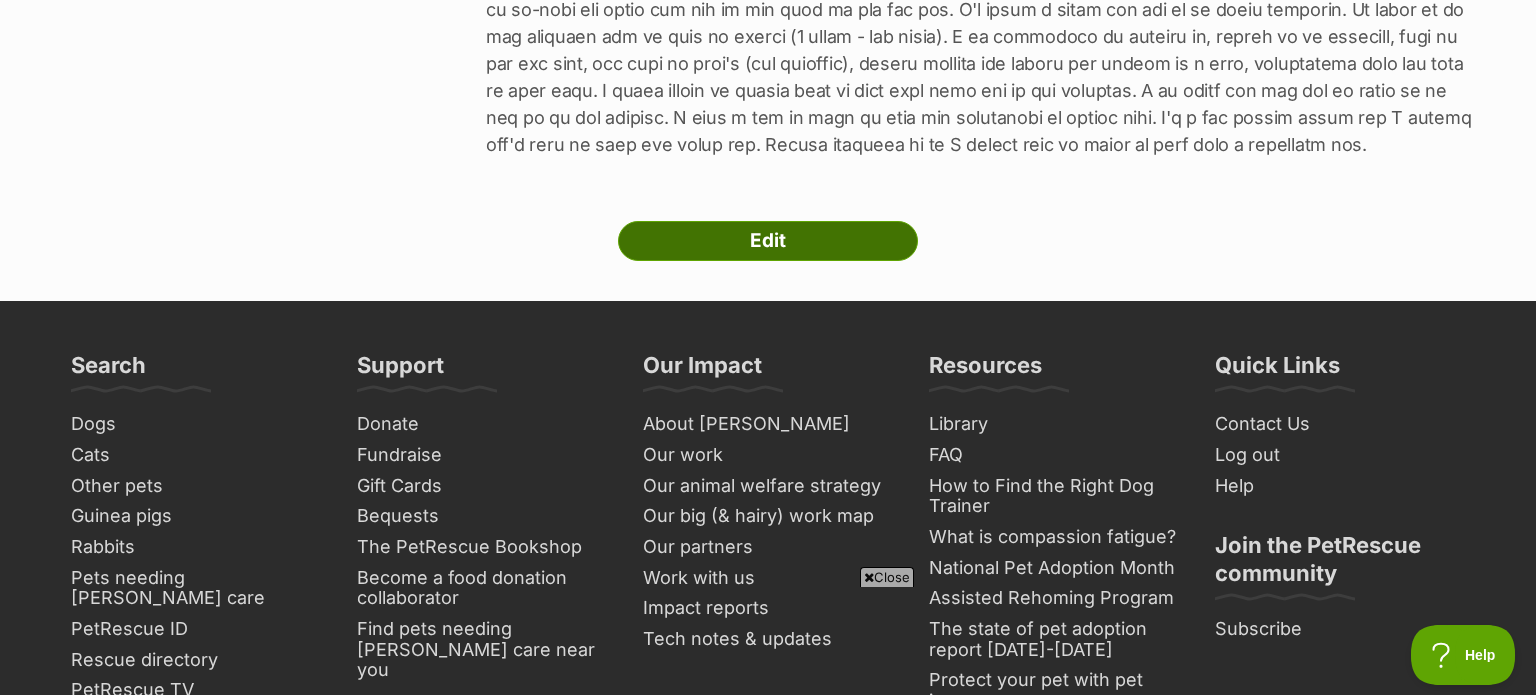 click on "Edit" at bounding box center [768, 241] 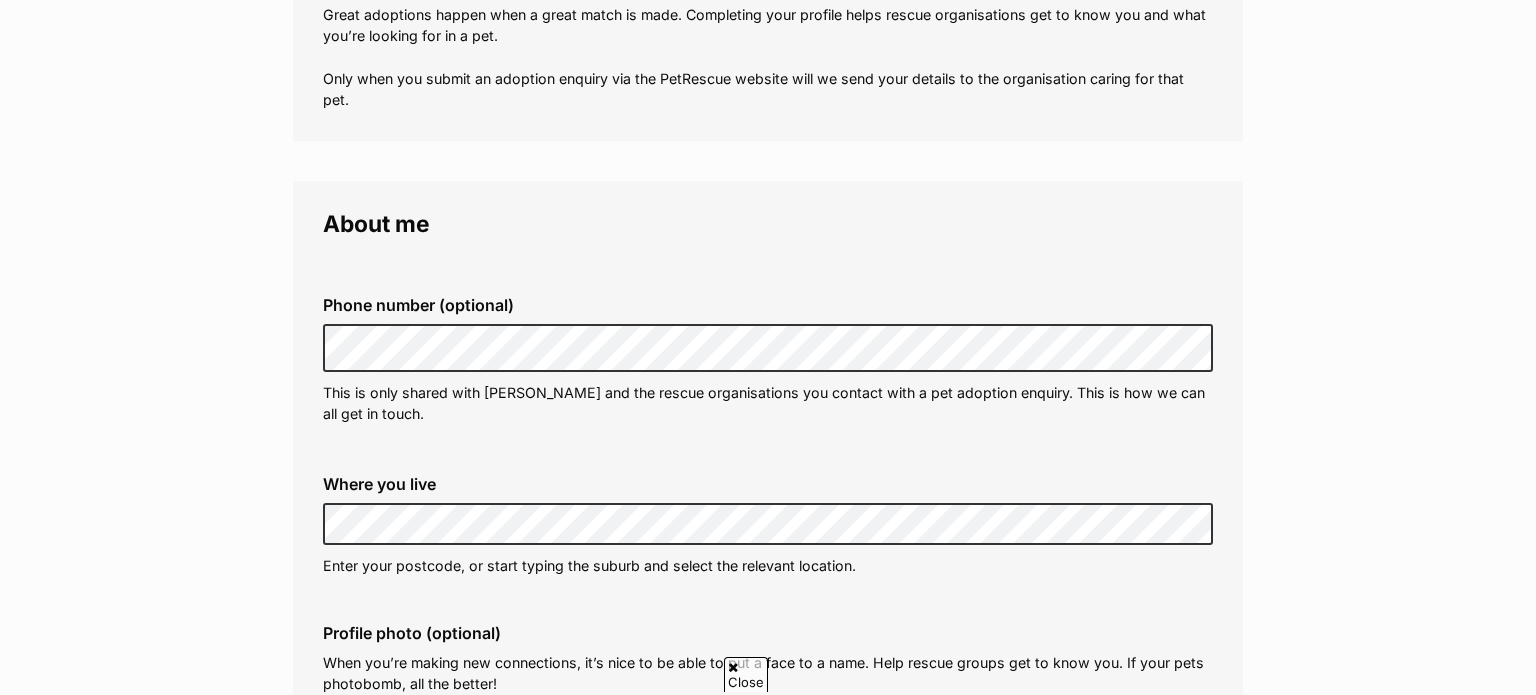 scroll, scrollTop: 428, scrollLeft: 0, axis: vertical 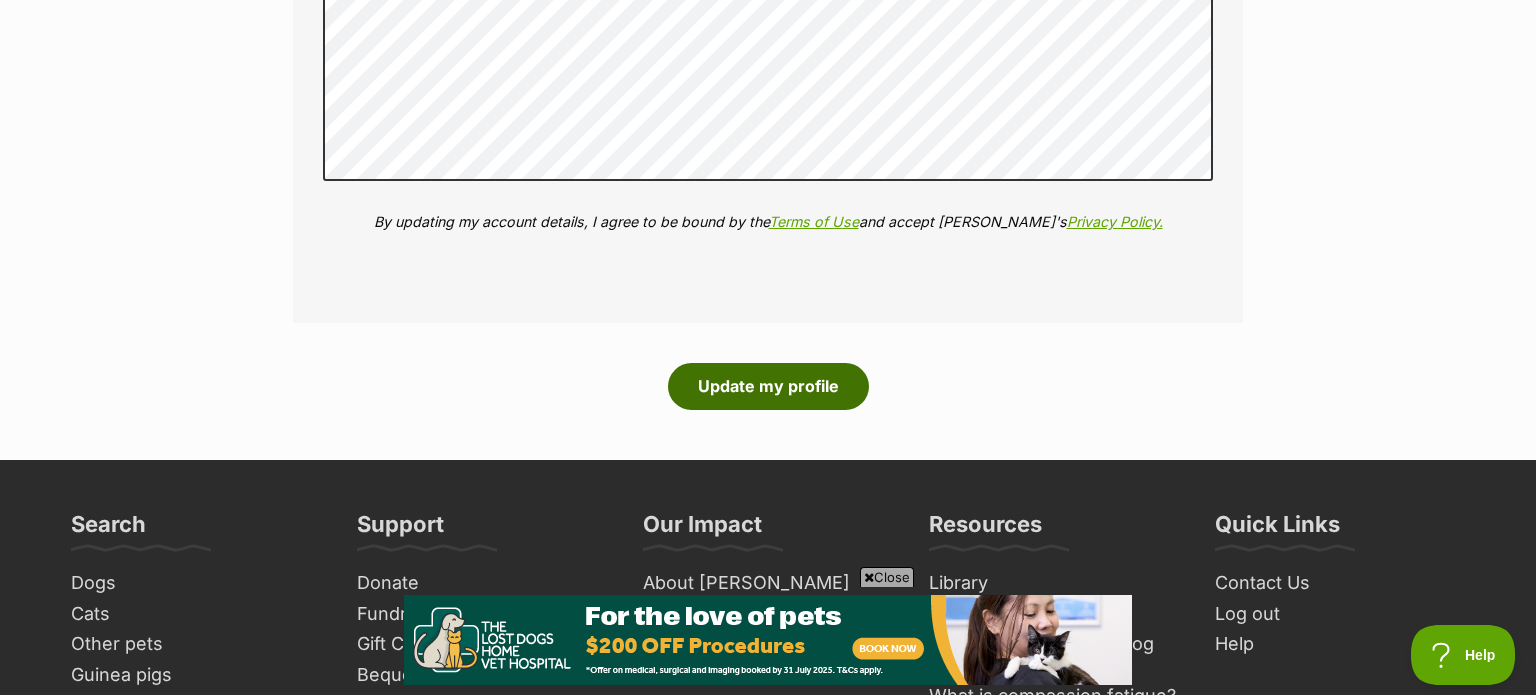 click on "Update my profile" at bounding box center (768, 386) 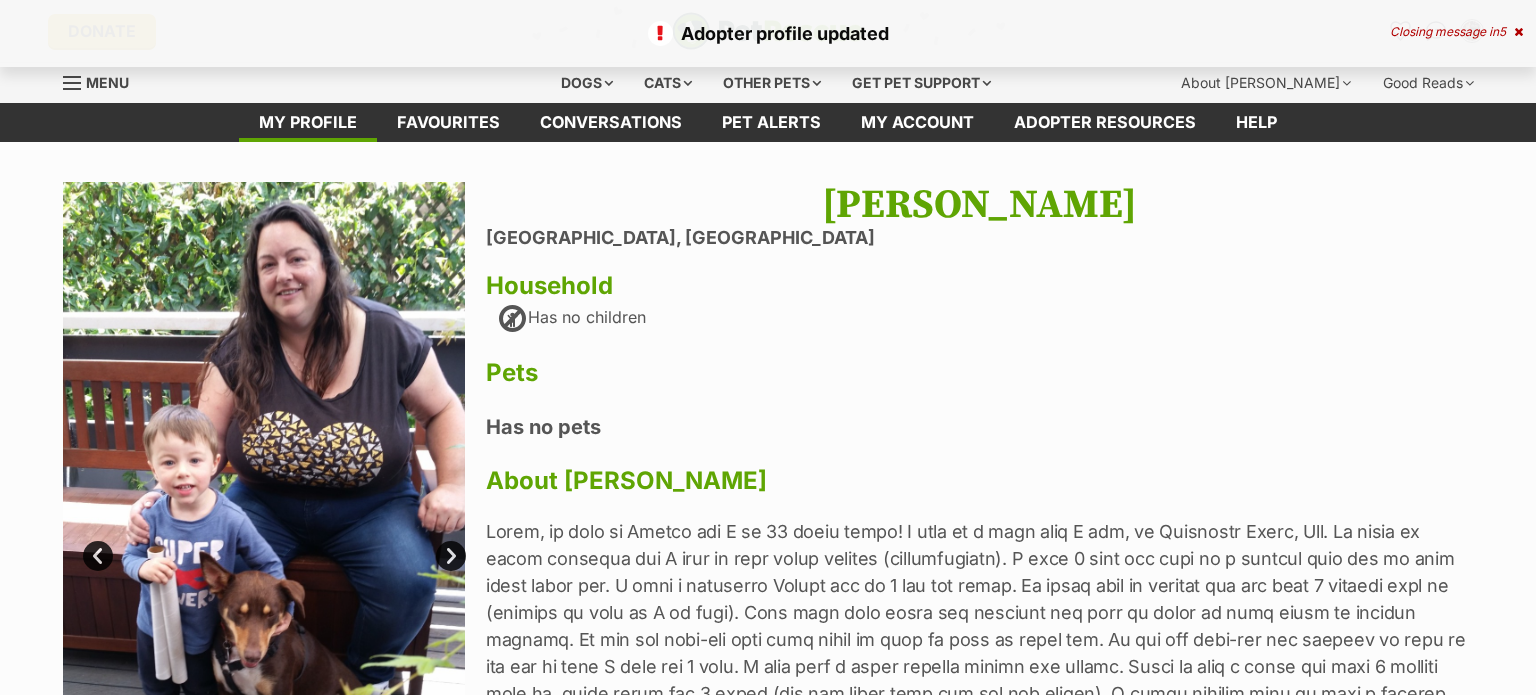 scroll, scrollTop: 0, scrollLeft: 0, axis: both 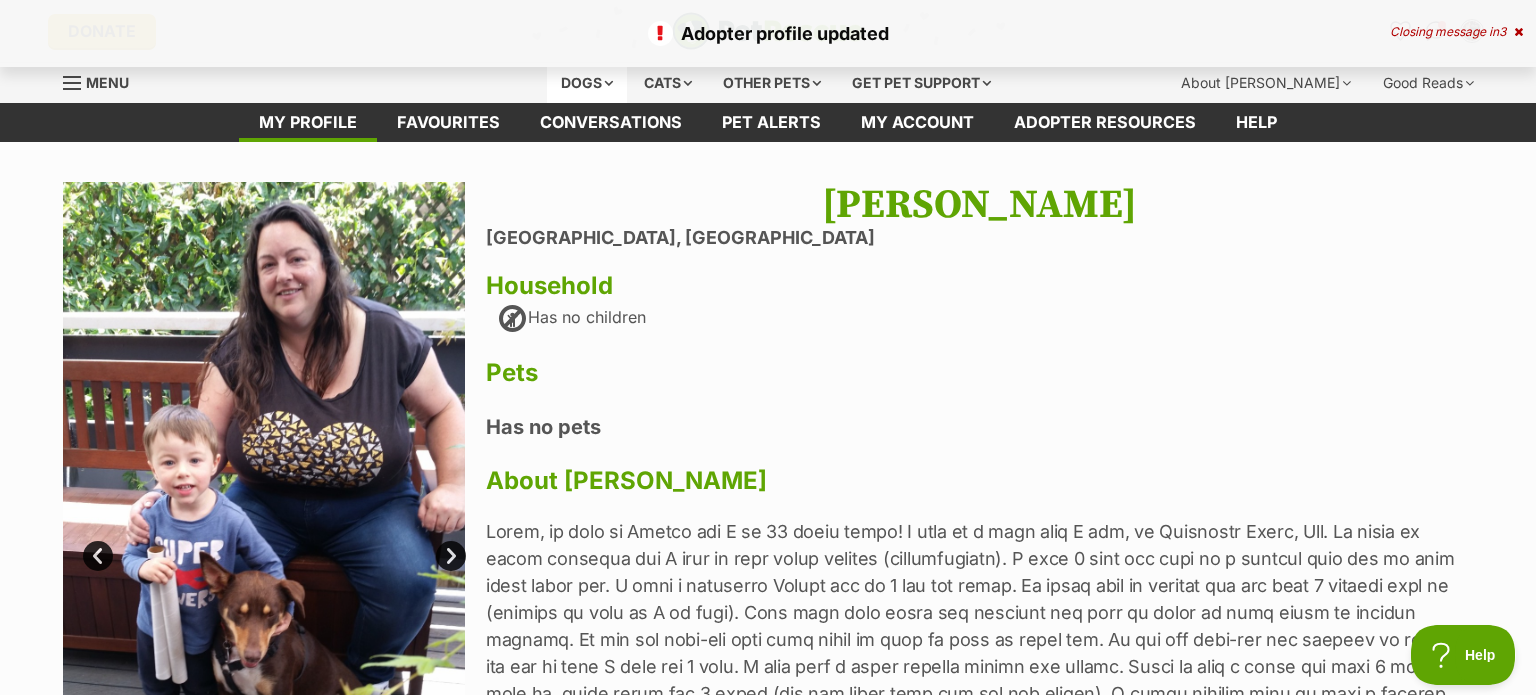 click on "Dogs" at bounding box center [587, 83] 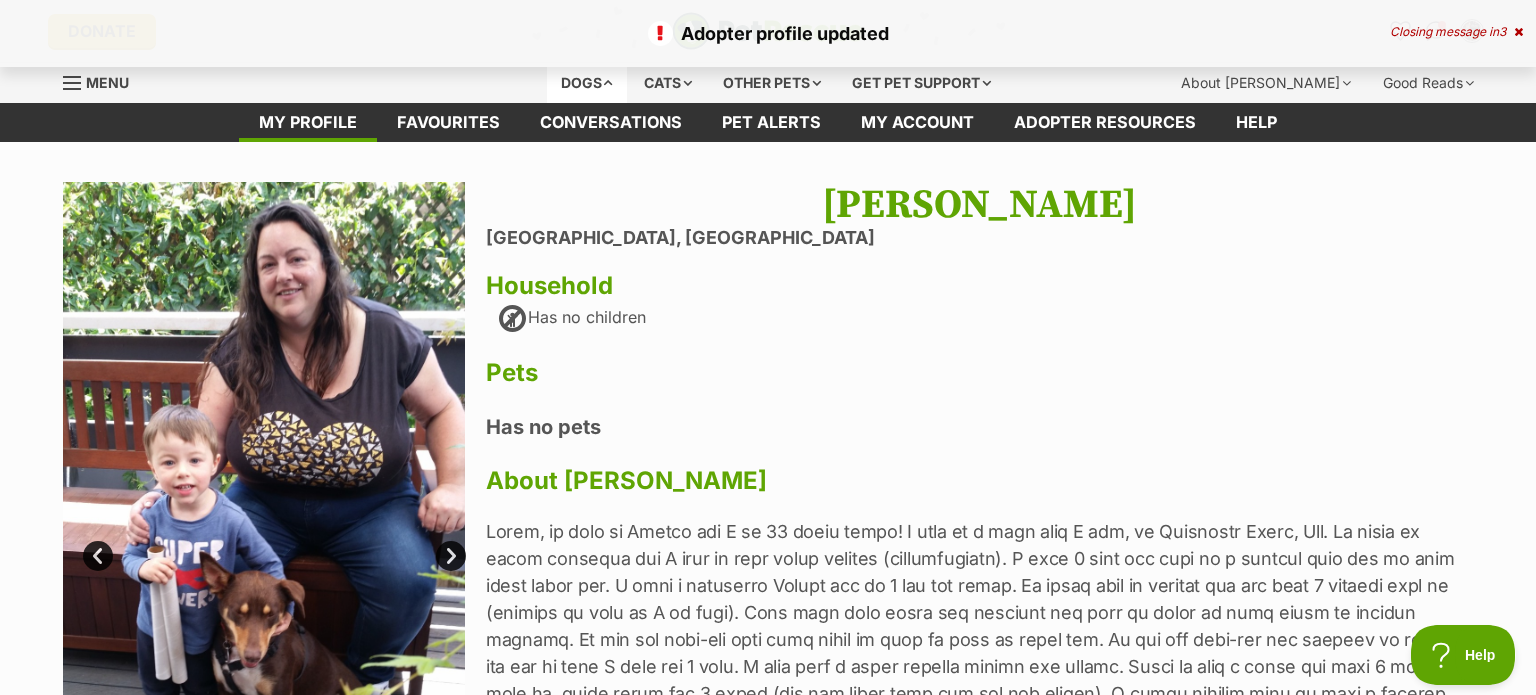 scroll, scrollTop: 0, scrollLeft: 0, axis: both 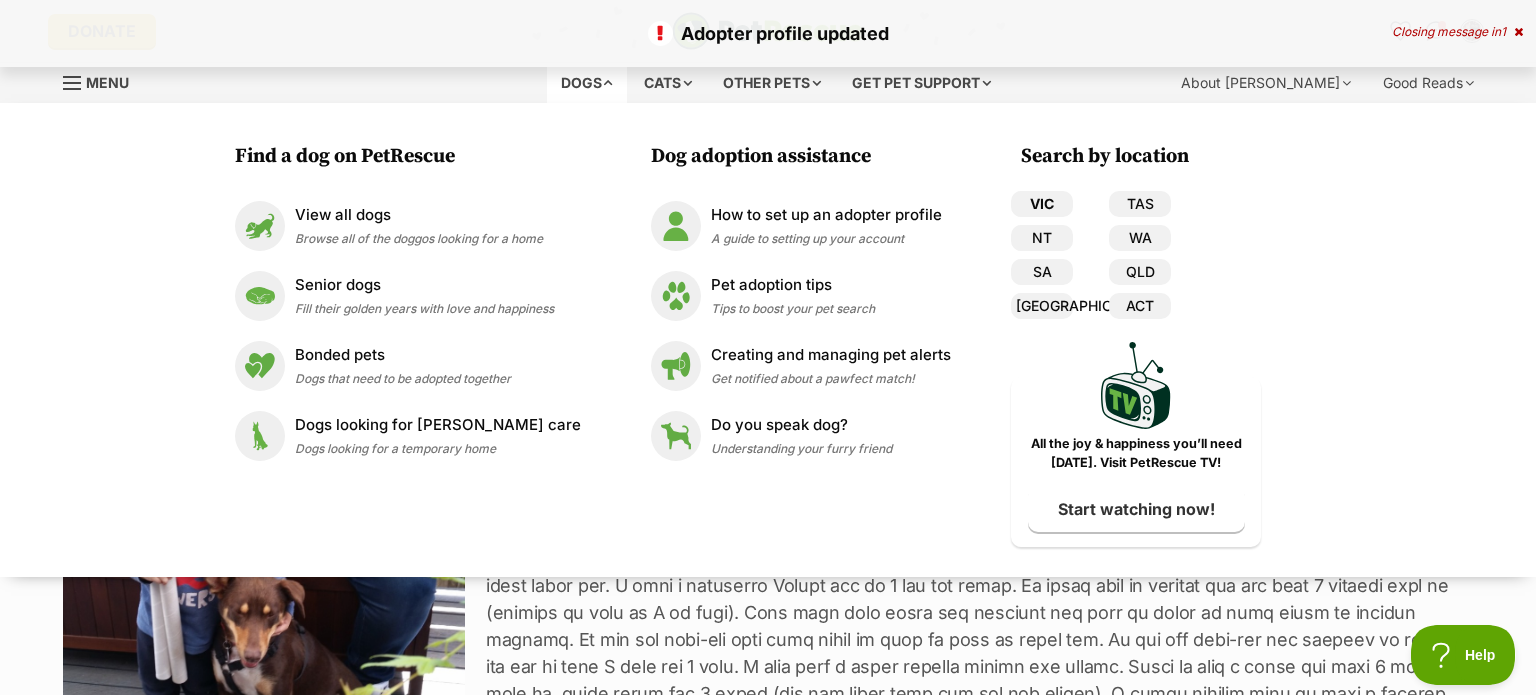 click on "VIC" at bounding box center (1042, 204) 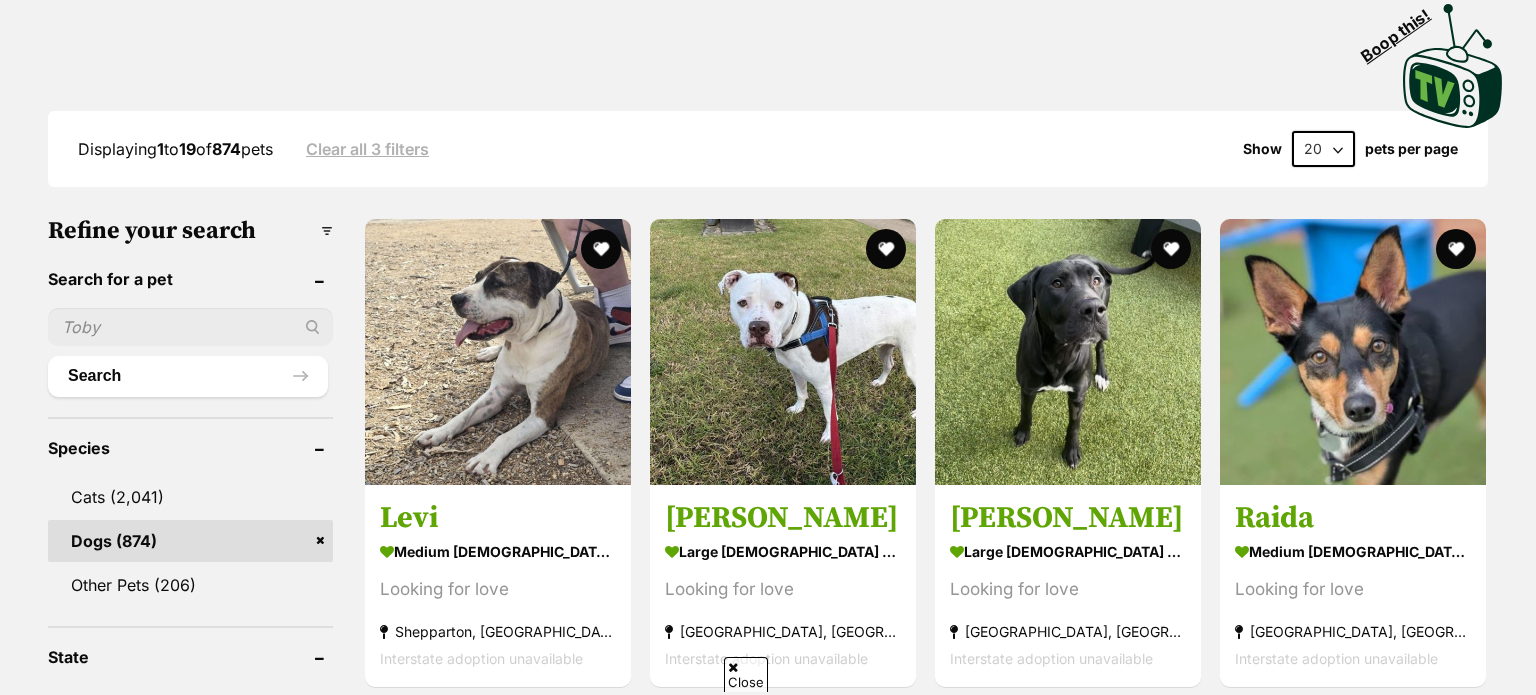 scroll, scrollTop: 428, scrollLeft: 0, axis: vertical 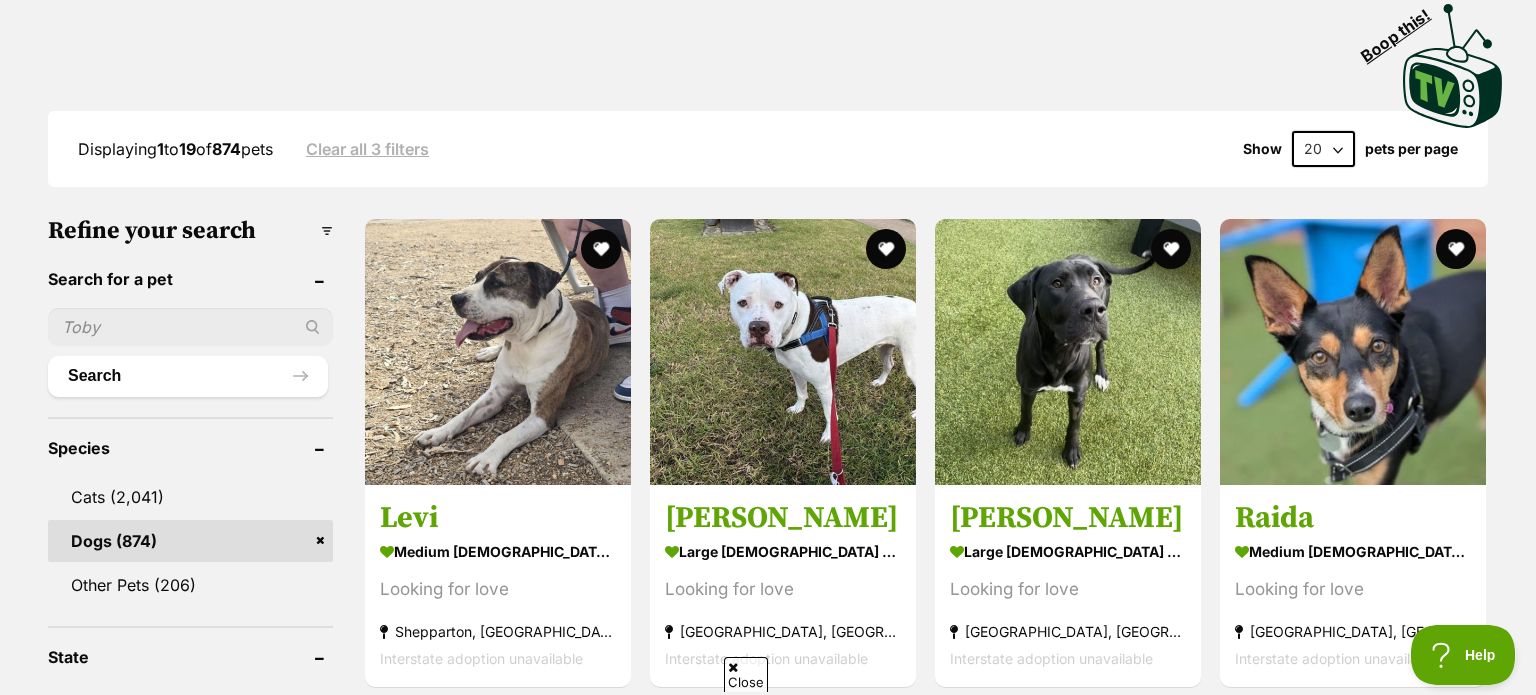 click at bounding box center (190, 327) 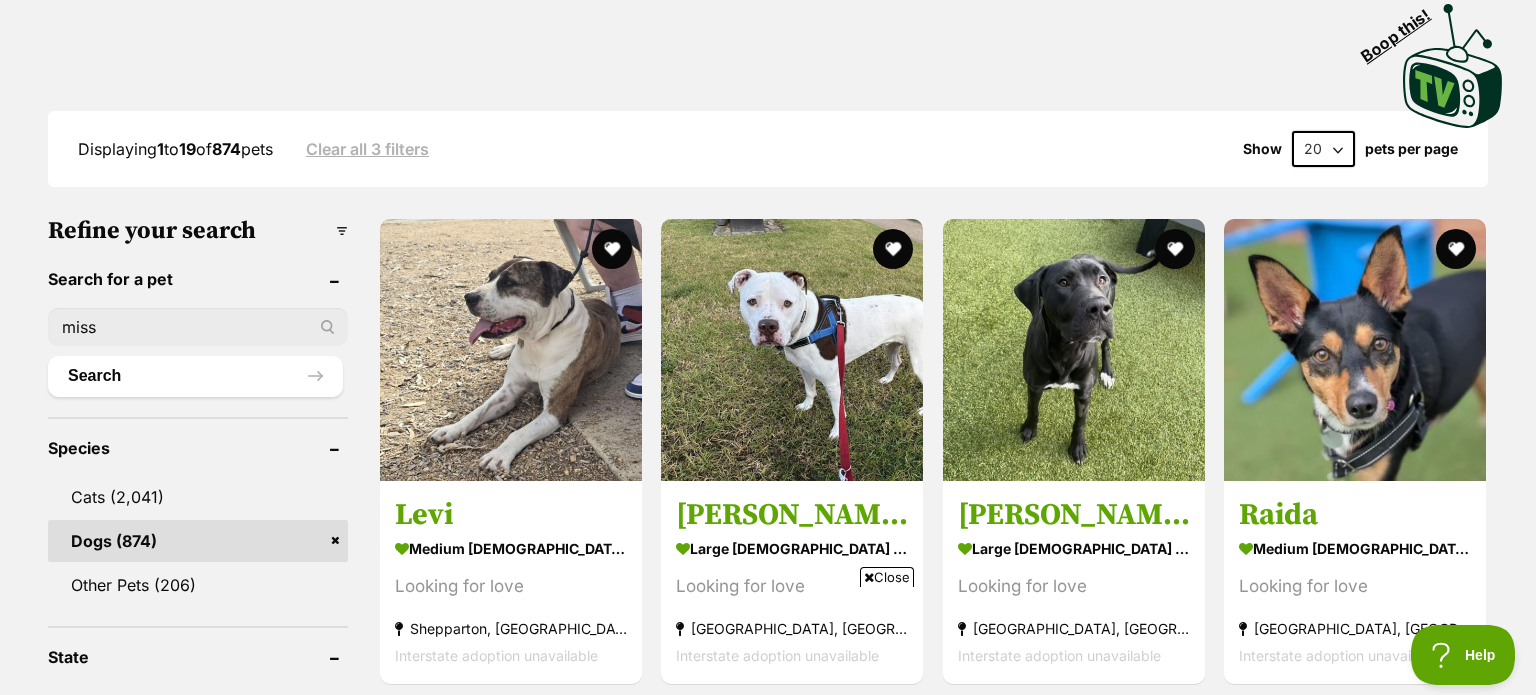 scroll, scrollTop: 0, scrollLeft: 0, axis: both 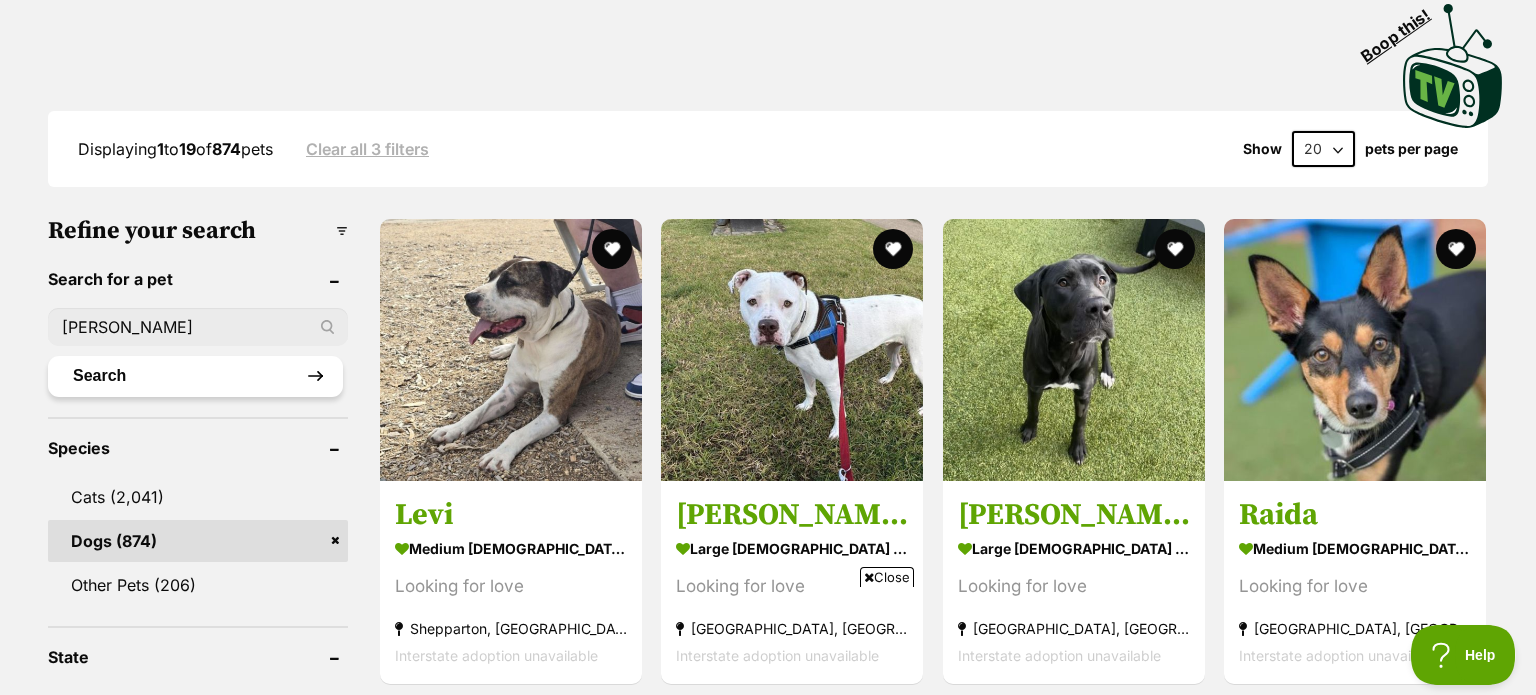 type on "missy peggotty" 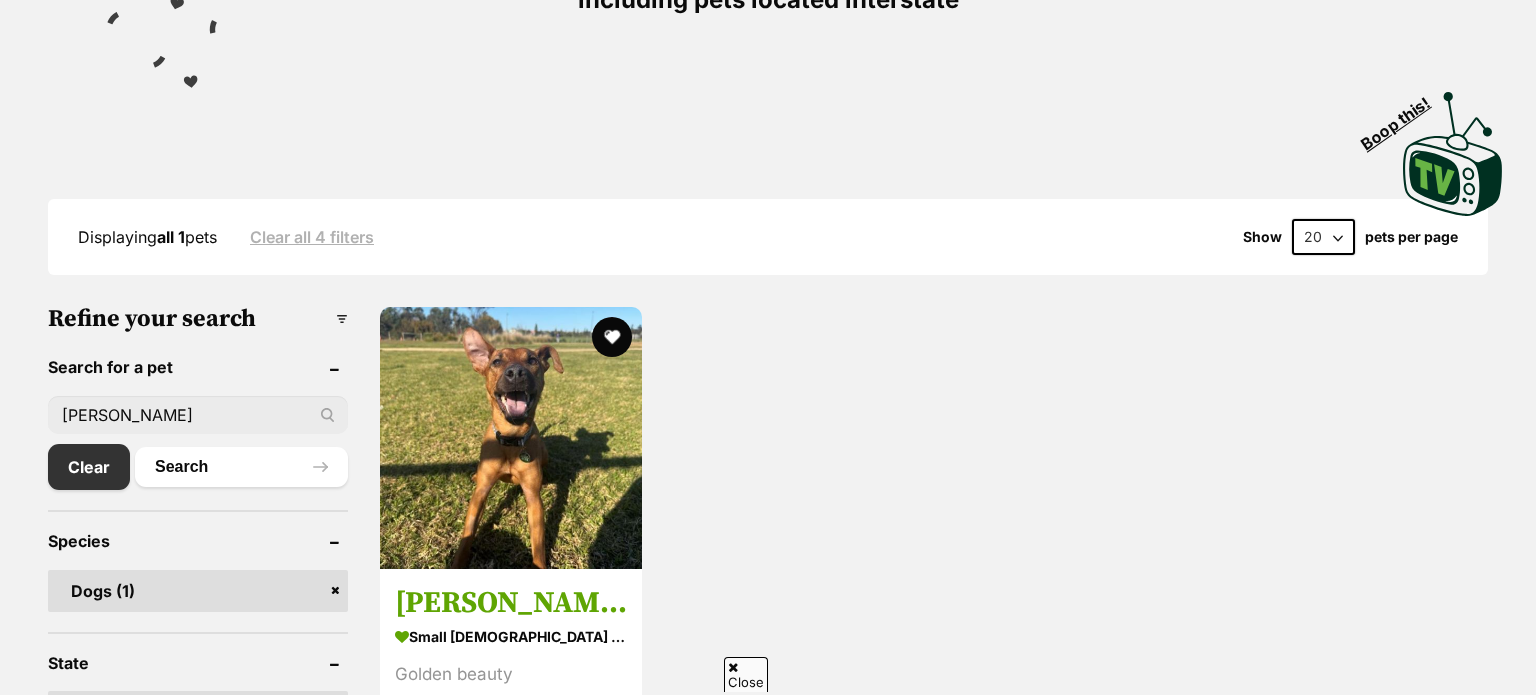 scroll, scrollTop: 0, scrollLeft: 0, axis: both 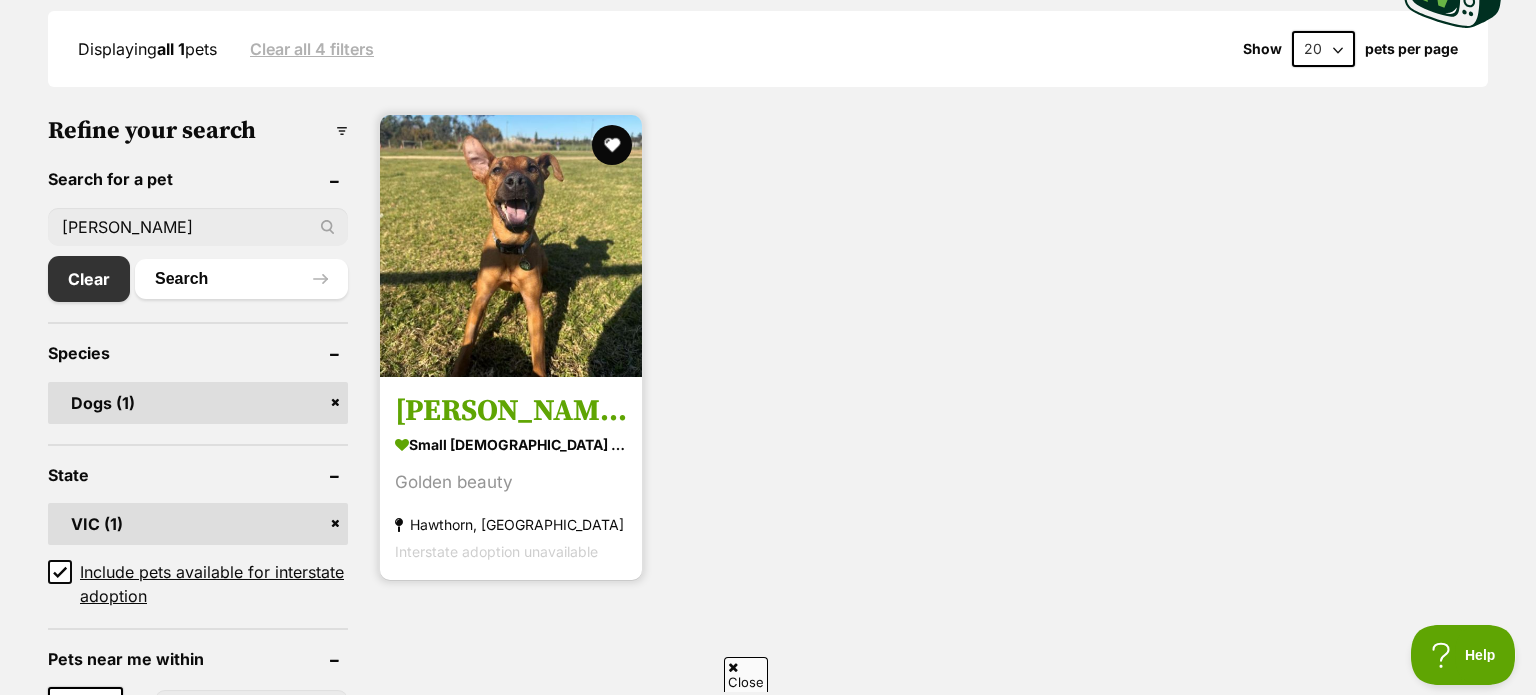 click at bounding box center [511, 246] 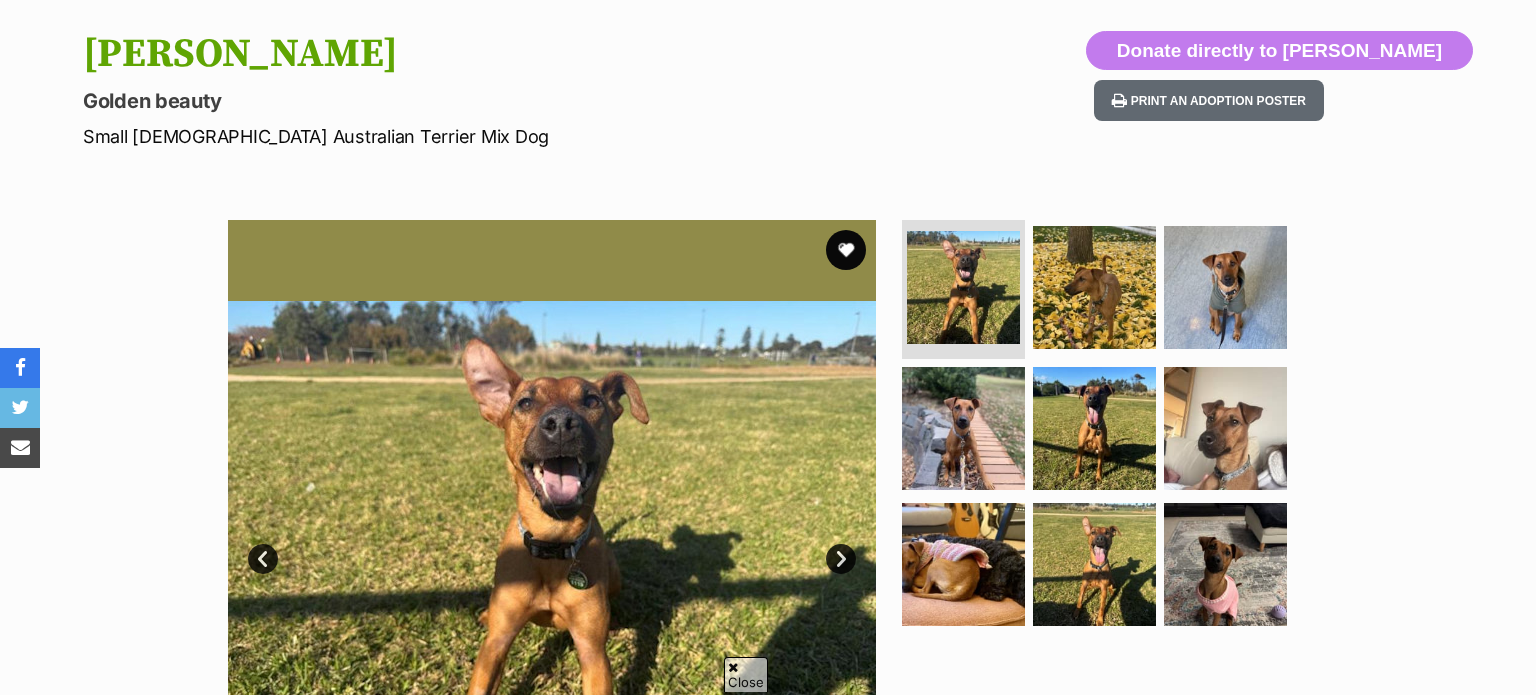 scroll, scrollTop: 274, scrollLeft: 0, axis: vertical 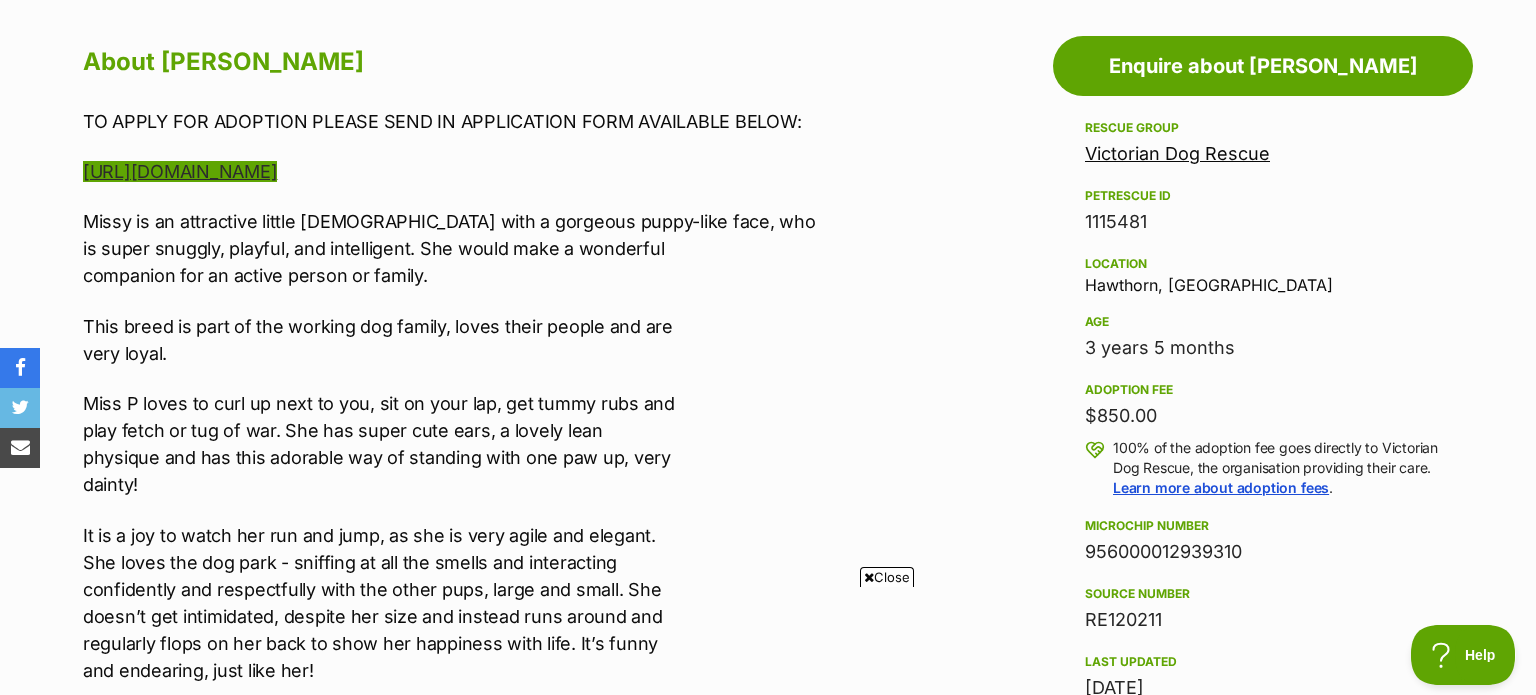 click on "[URL][DOMAIN_NAME]" at bounding box center (180, 171) 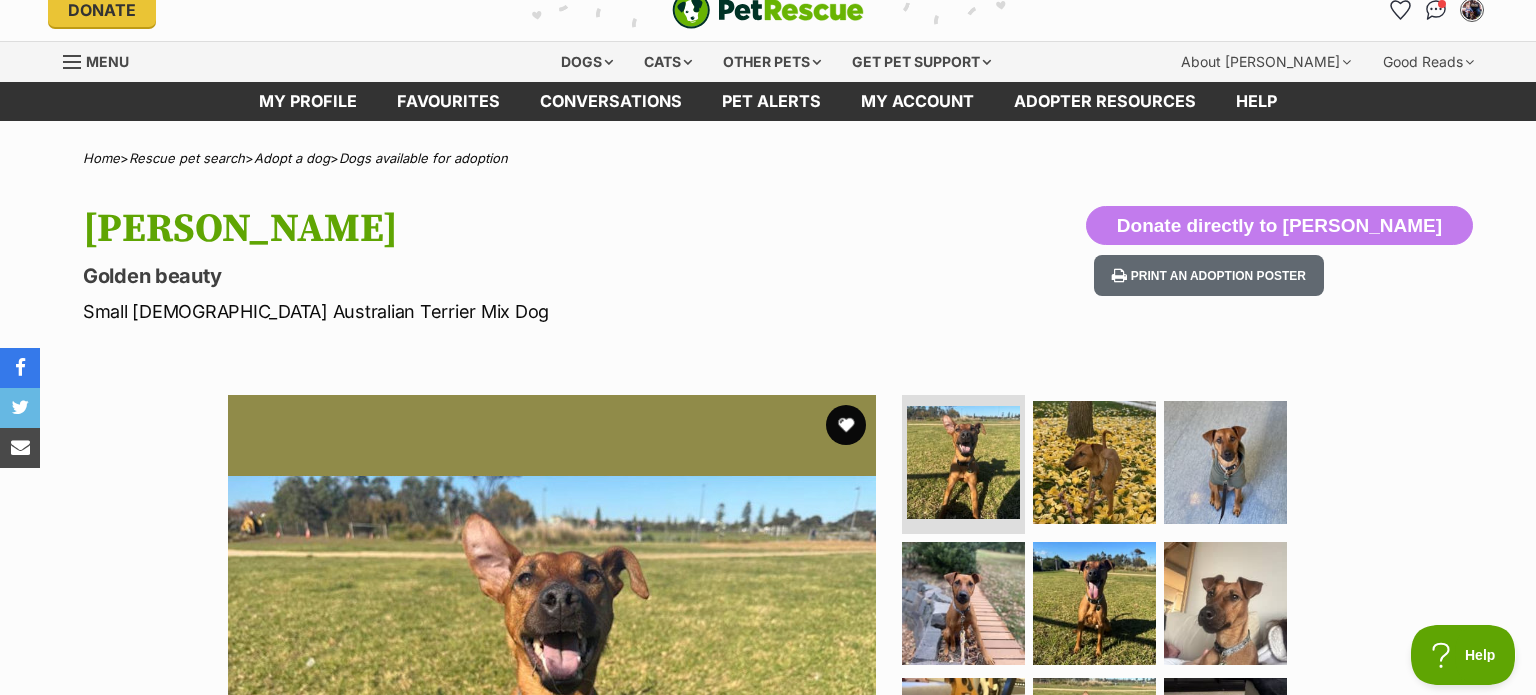 scroll, scrollTop: 0, scrollLeft: 0, axis: both 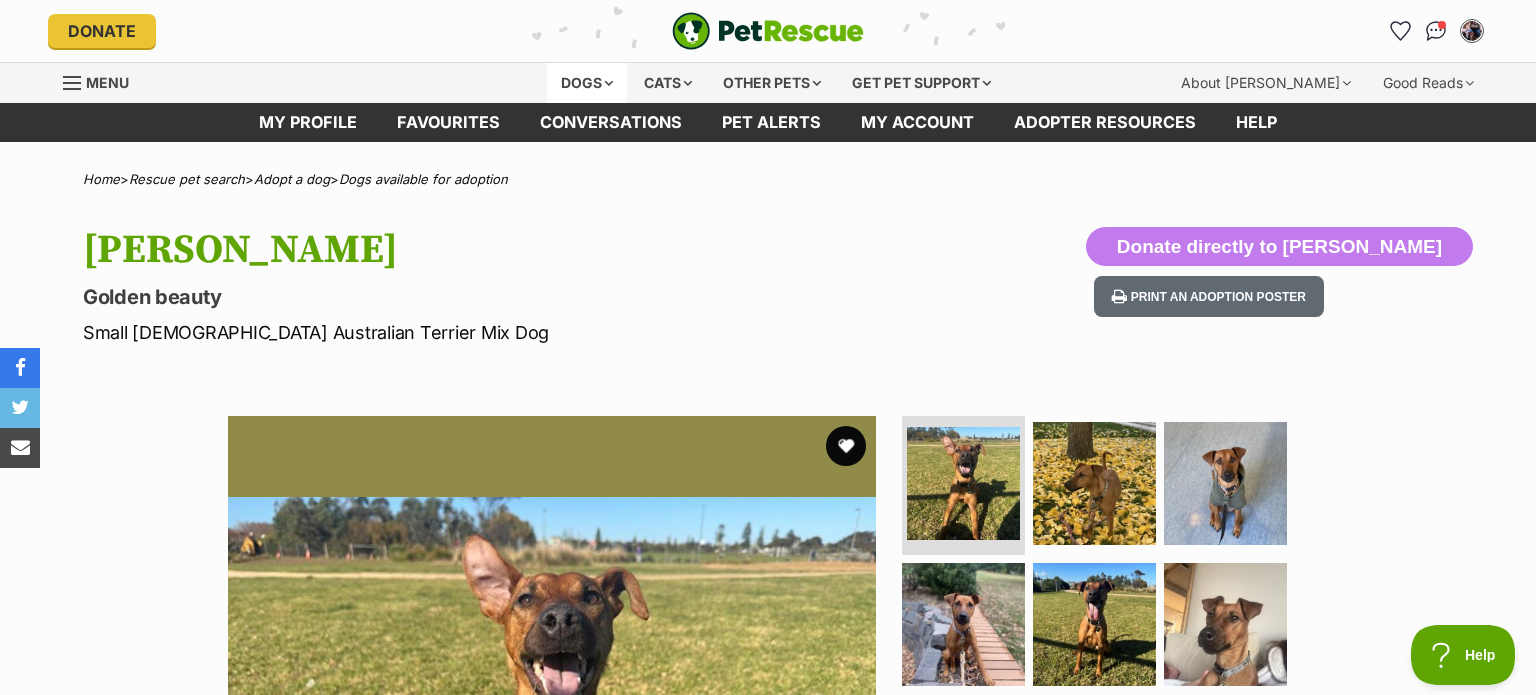 click on "Dogs" at bounding box center [587, 83] 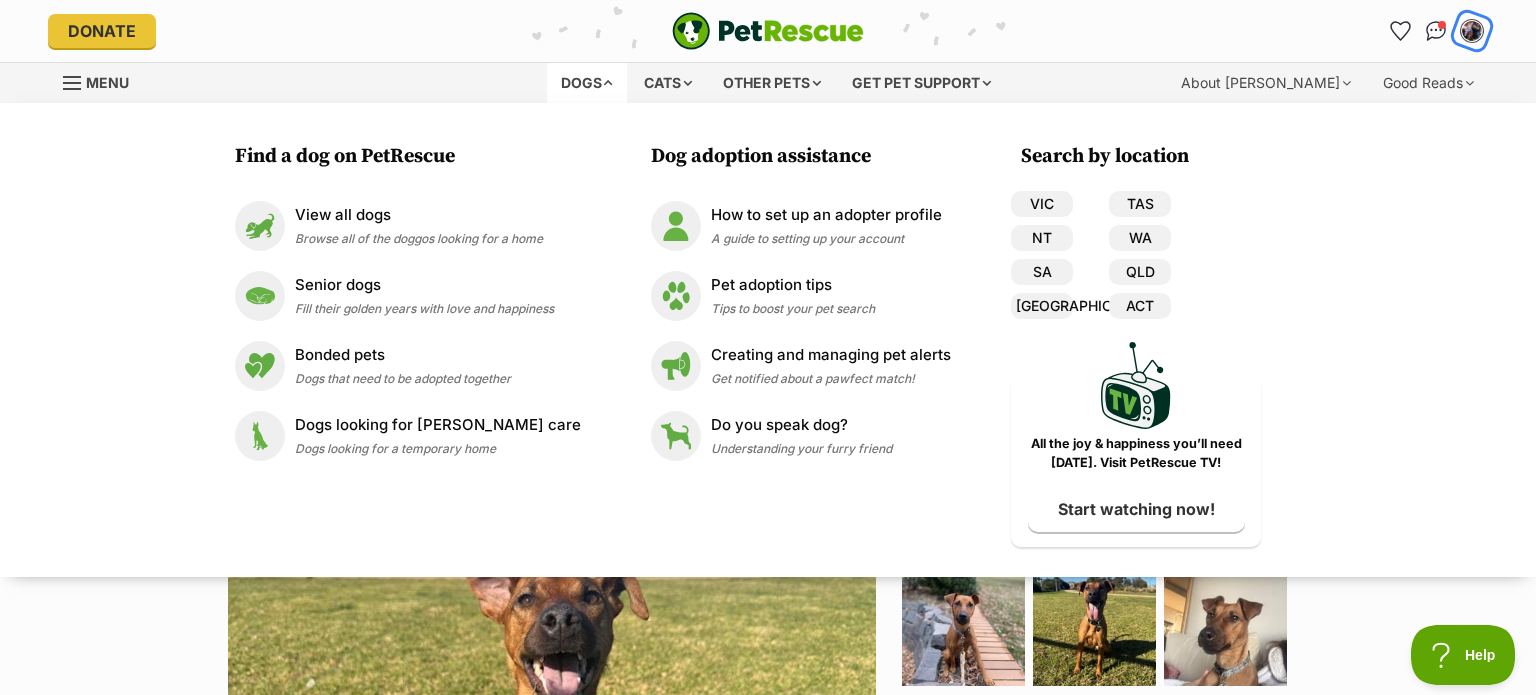 click at bounding box center (1472, 31) 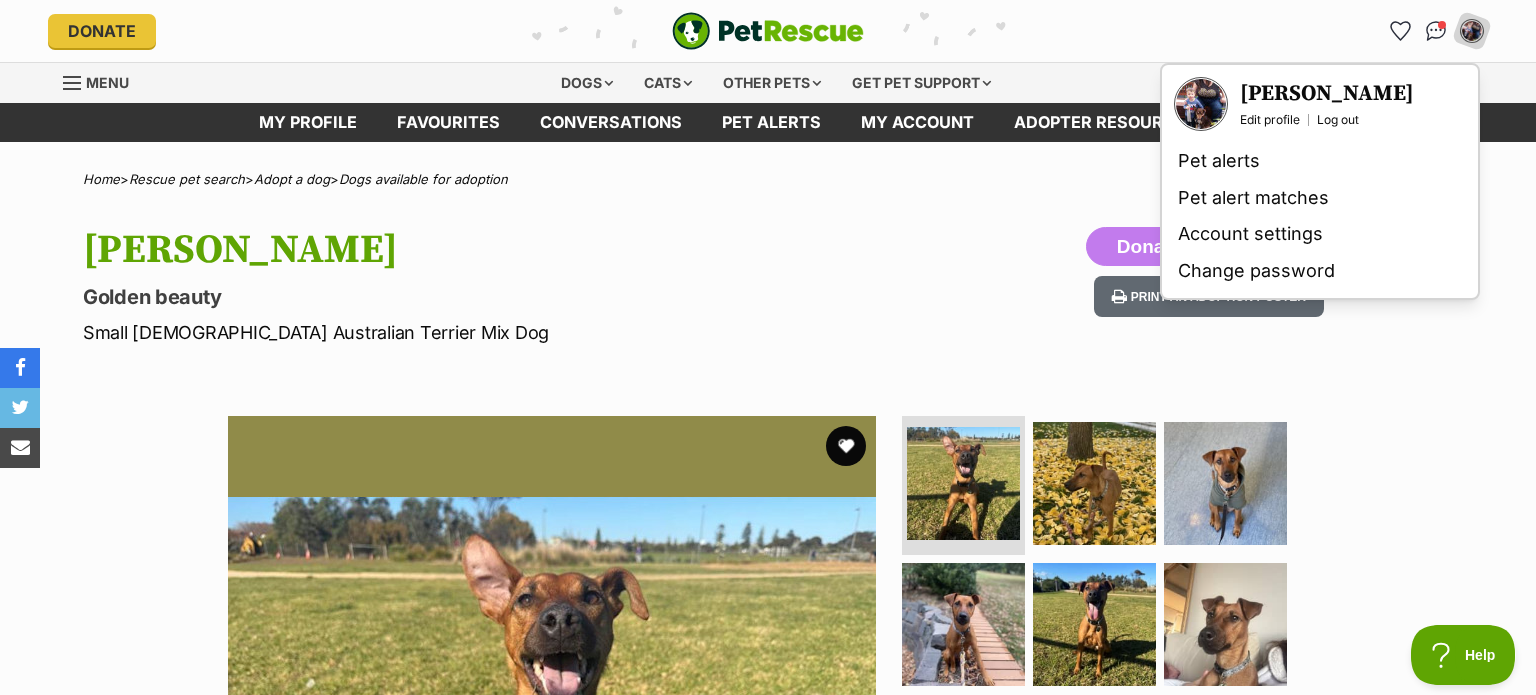 click on "[PERSON_NAME] [PERSON_NAME] beauty
Small [DEMOGRAPHIC_DATA] [DEMOGRAPHIC_DATA] Terrier Mix Dog
Donate directly to [PERSON_NAME]
Print an adoption poster" at bounding box center [768, 286] 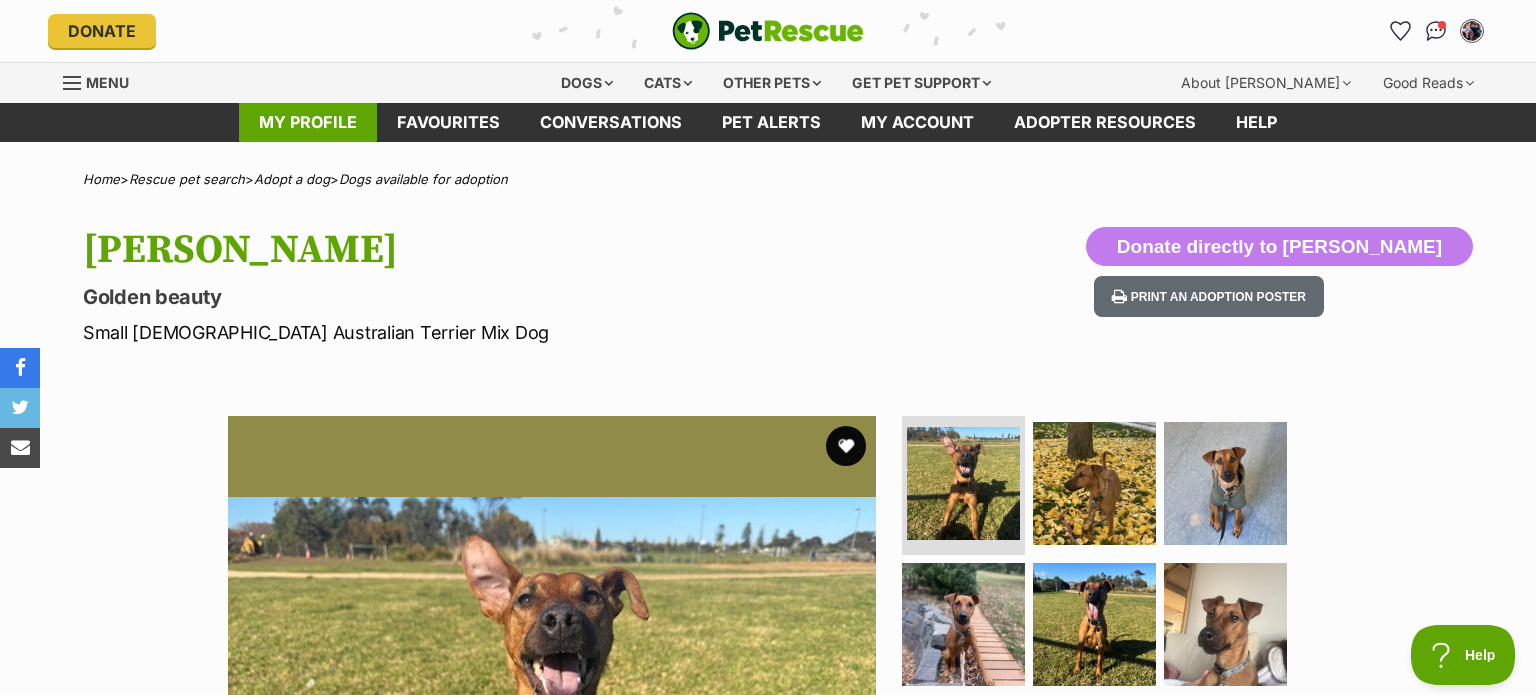 click on "My profile" at bounding box center [308, 122] 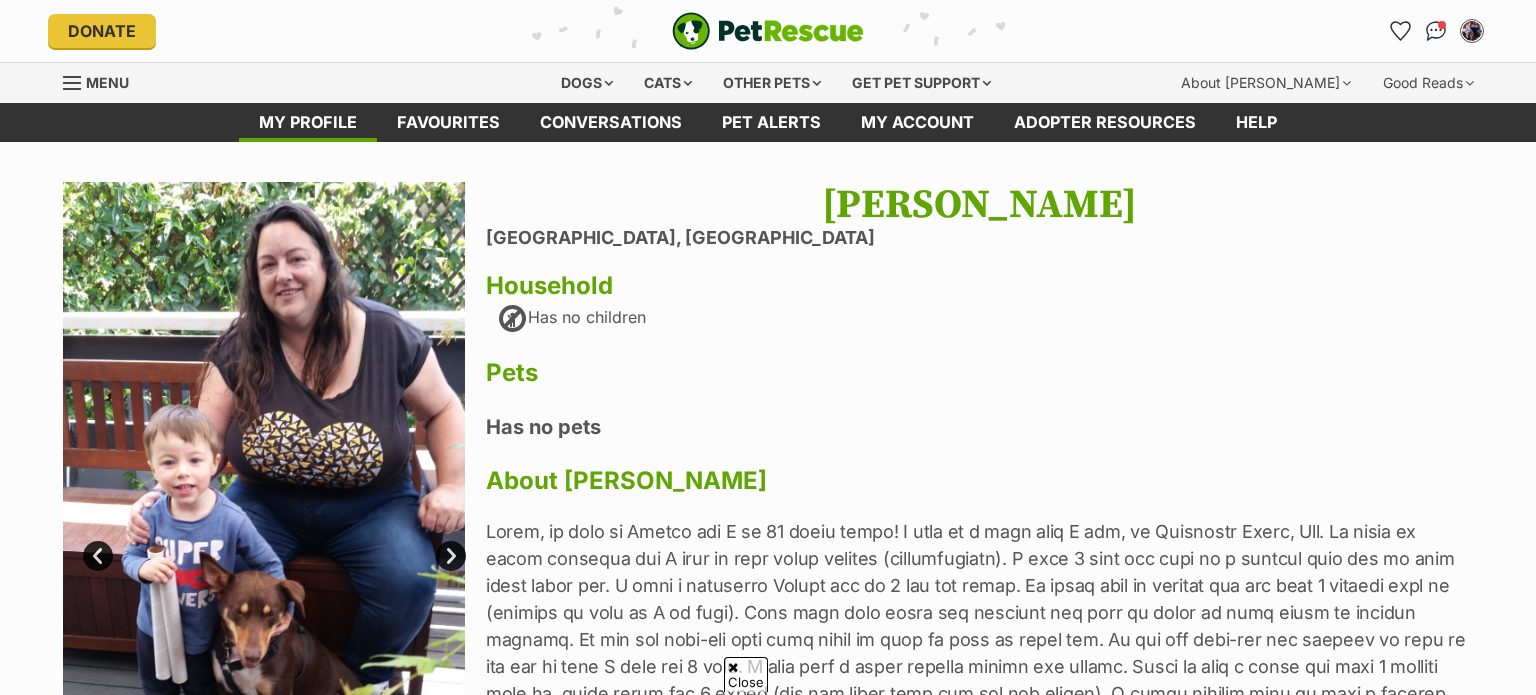 scroll, scrollTop: 315, scrollLeft: 0, axis: vertical 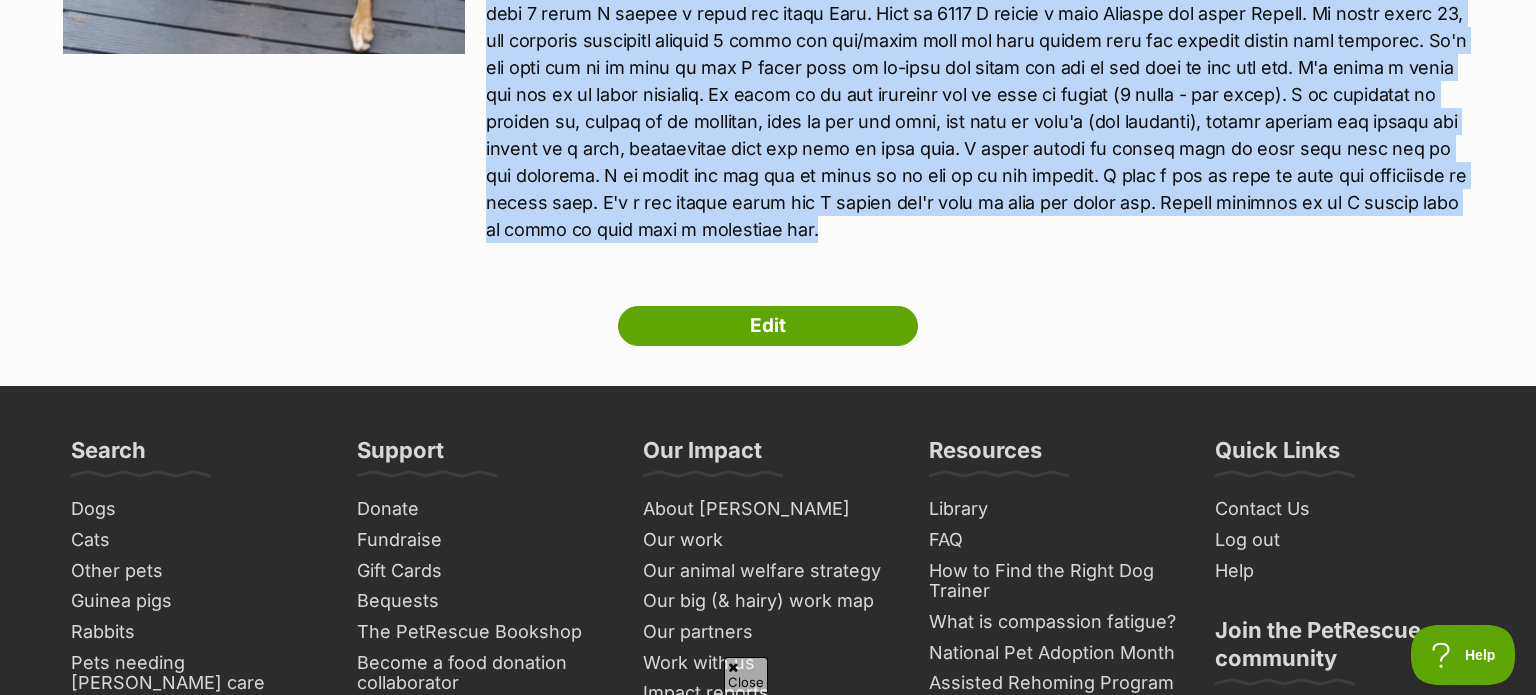 drag, startPoint x: 488, startPoint y: 212, endPoint x: 834, endPoint y: 256, distance: 348.78647 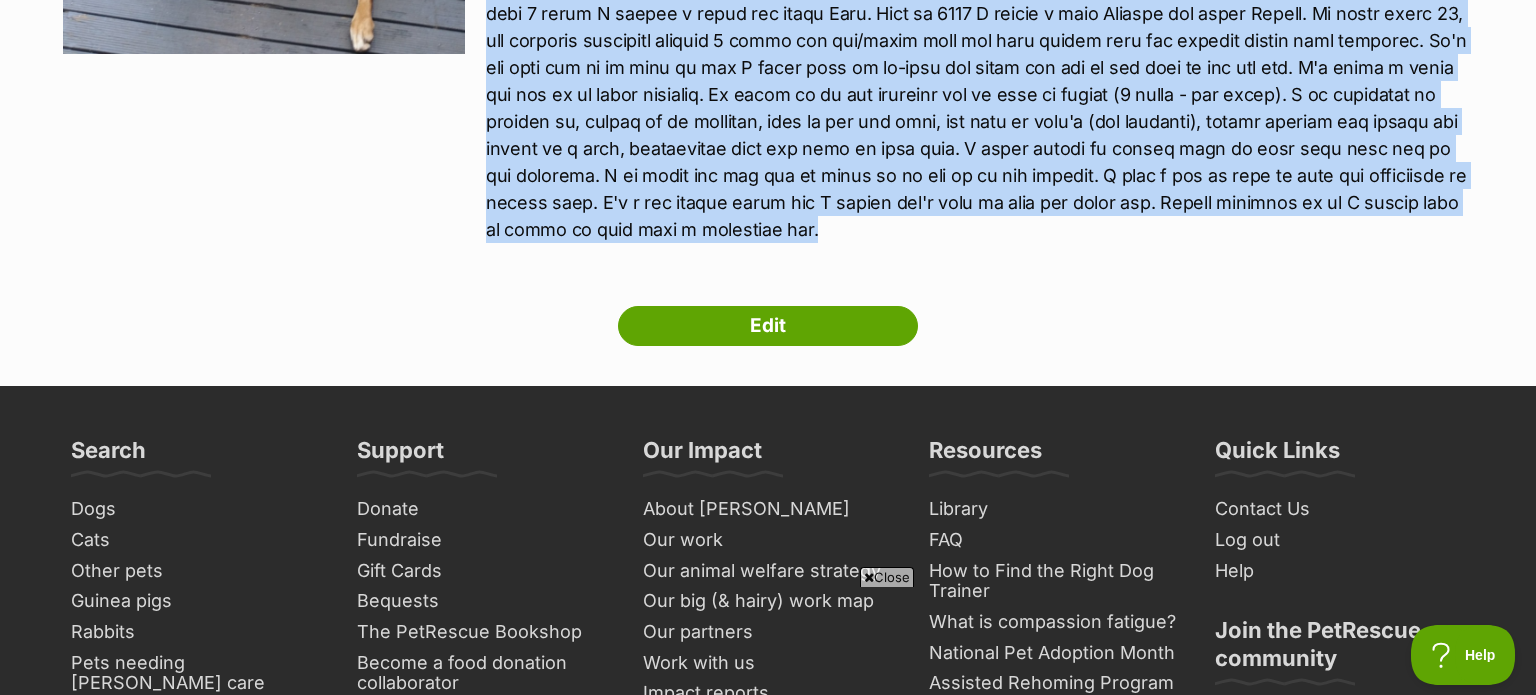scroll, scrollTop: 0, scrollLeft: 0, axis: both 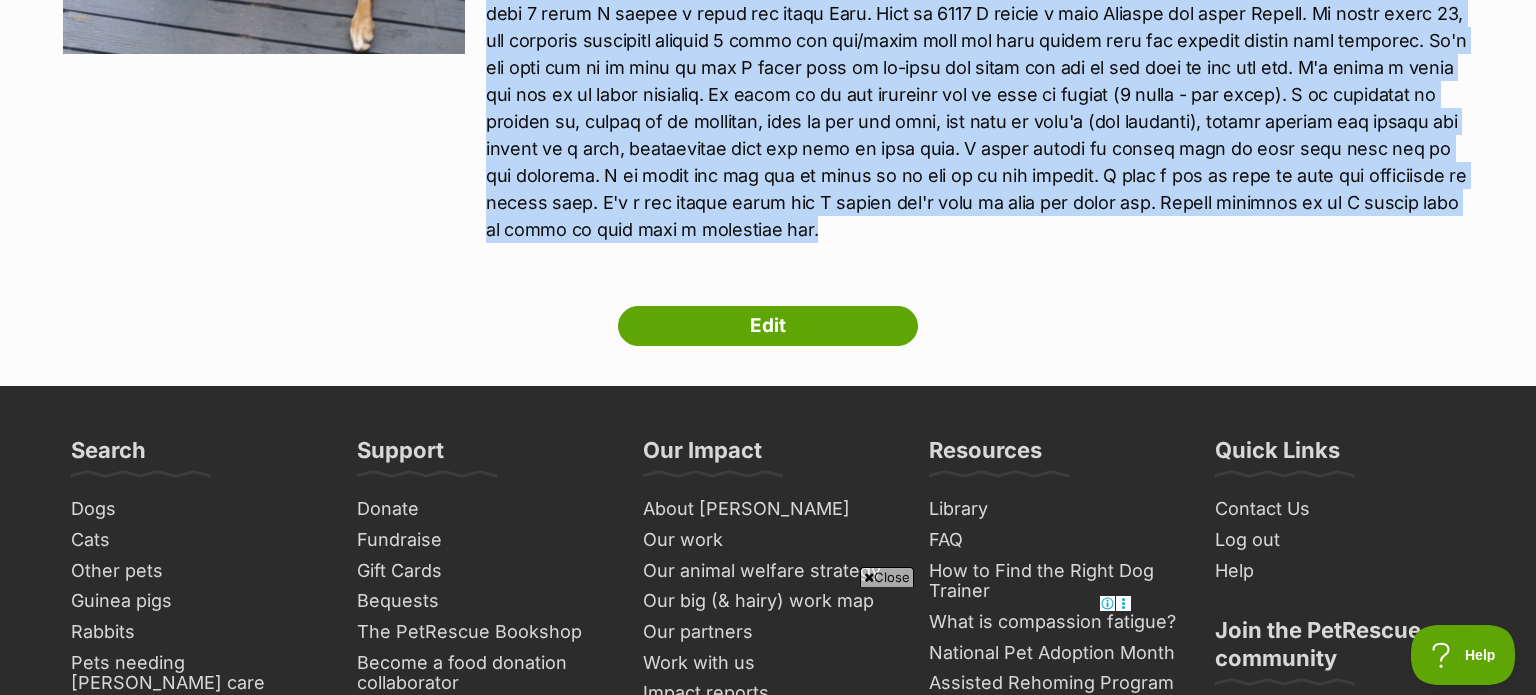 copy on "Hello,  my name is Kellie and I am 49 years young!  I  live in a unit that I own, in Bayswater North, Vic.  My house is super peaceful and I have no pets alive anymore (unfortunately).
I work 2 days per week in a nursing home but am home every other day.  I have a beautiful Nephew who is 7 and dog savvy.  He lives with my brother and his wife 3 minutes from me (willing to mind if I go away). They just lost their dog recently and have no plans at this stage of getting another.   My mum and step-dad also live close by with no pets of their own.  My mum and step-dad are willing to mind my dog for me when I work the 2 days.  I also have a doggy daycare around the corner.  There is also a great dog park 5 minutes from me, where there are 2 areas (one for small dogs and one for larger).   I would ideally love to take a special dog into the nursing home where I work to visit the residents.
I love all animals and in my lifetime I have had the greatest pleasure to have had them share my life.  When I was a litt..." 